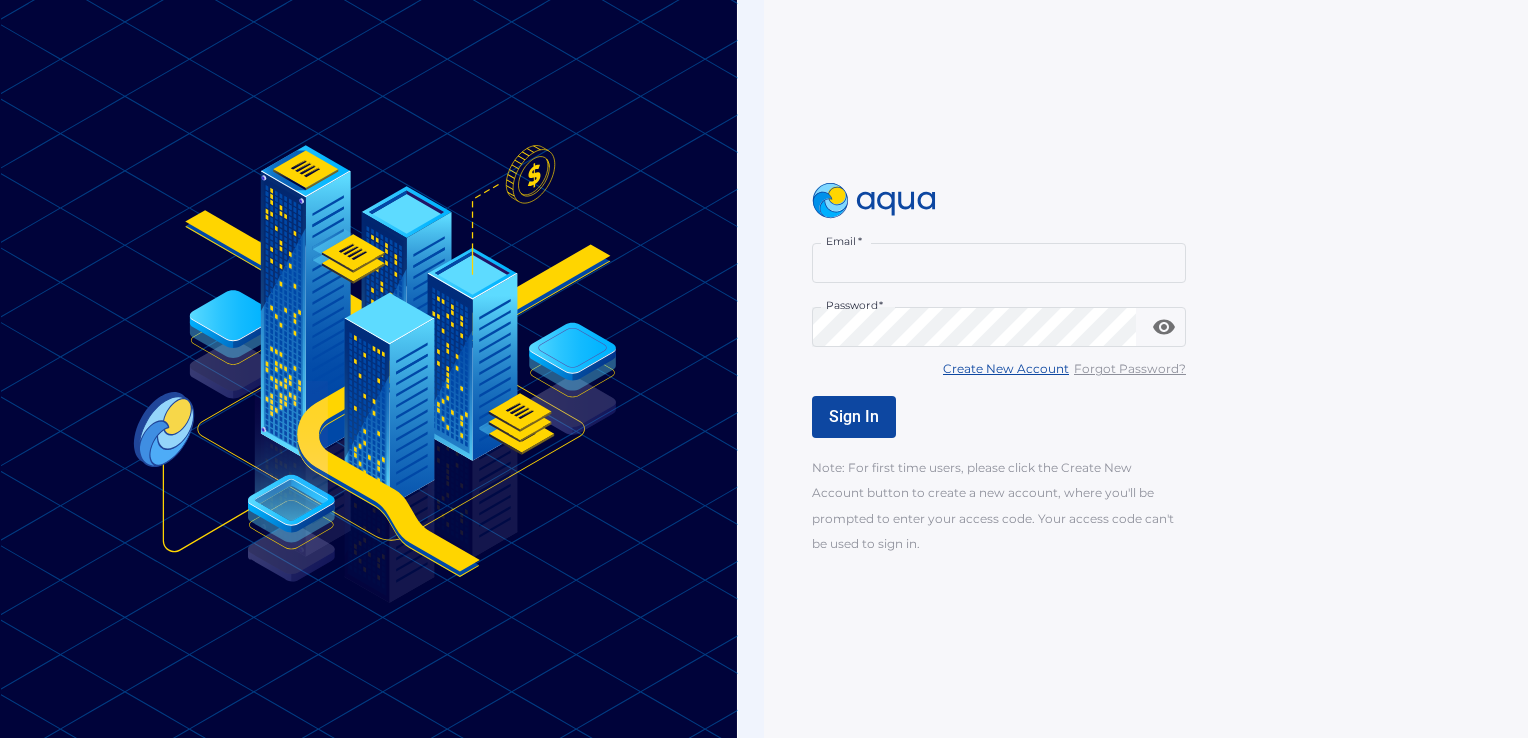 scroll, scrollTop: 0, scrollLeft: 0, axis: both 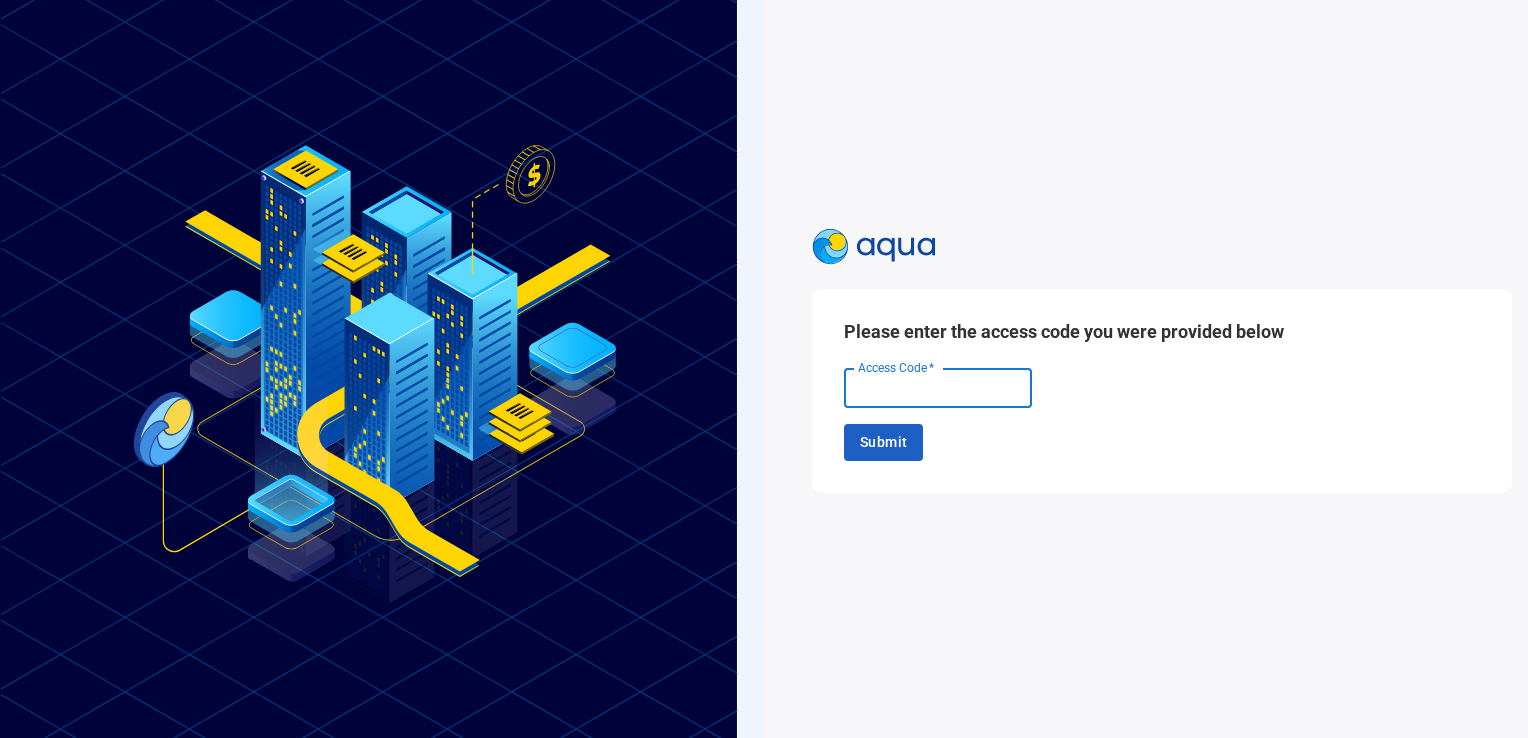 paste on "******" 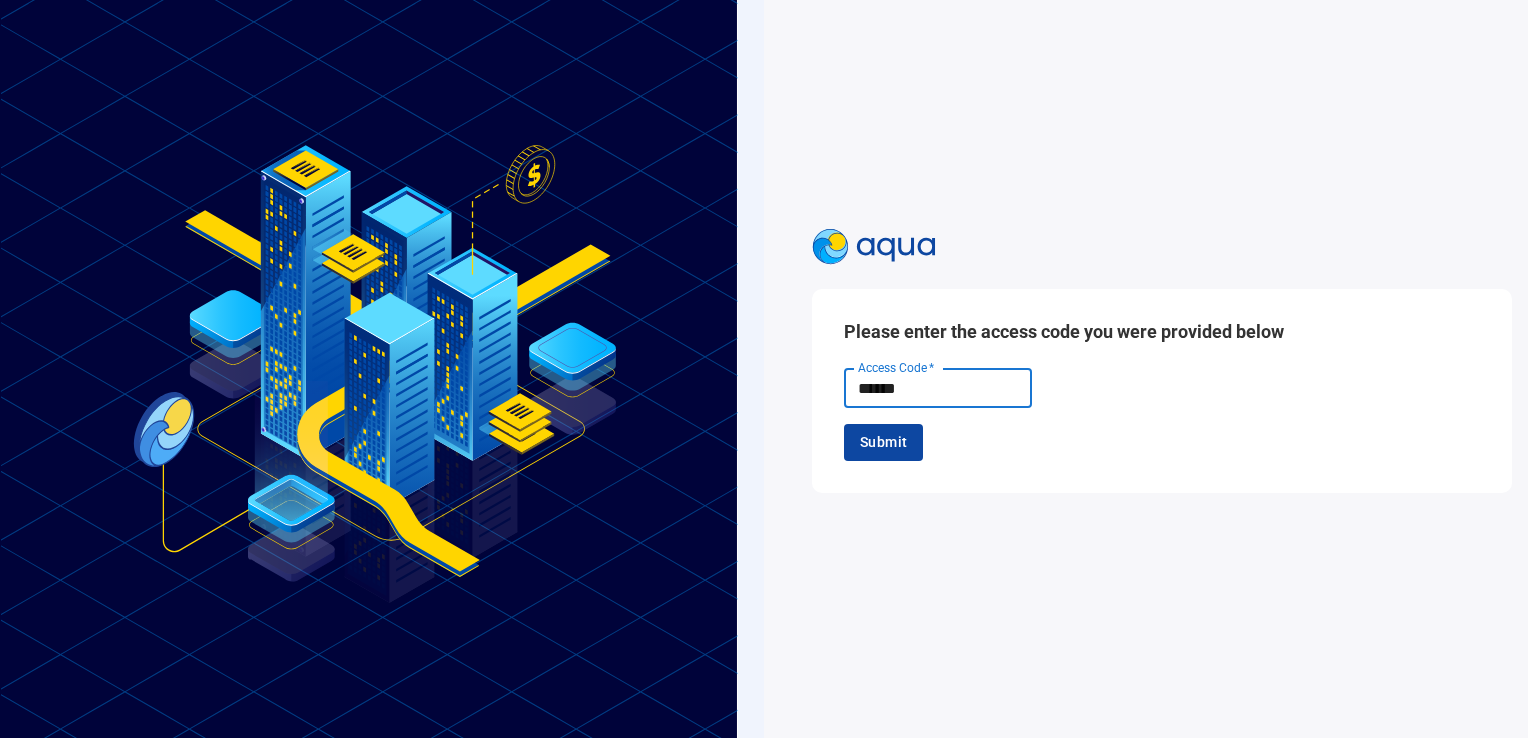 type on "******" 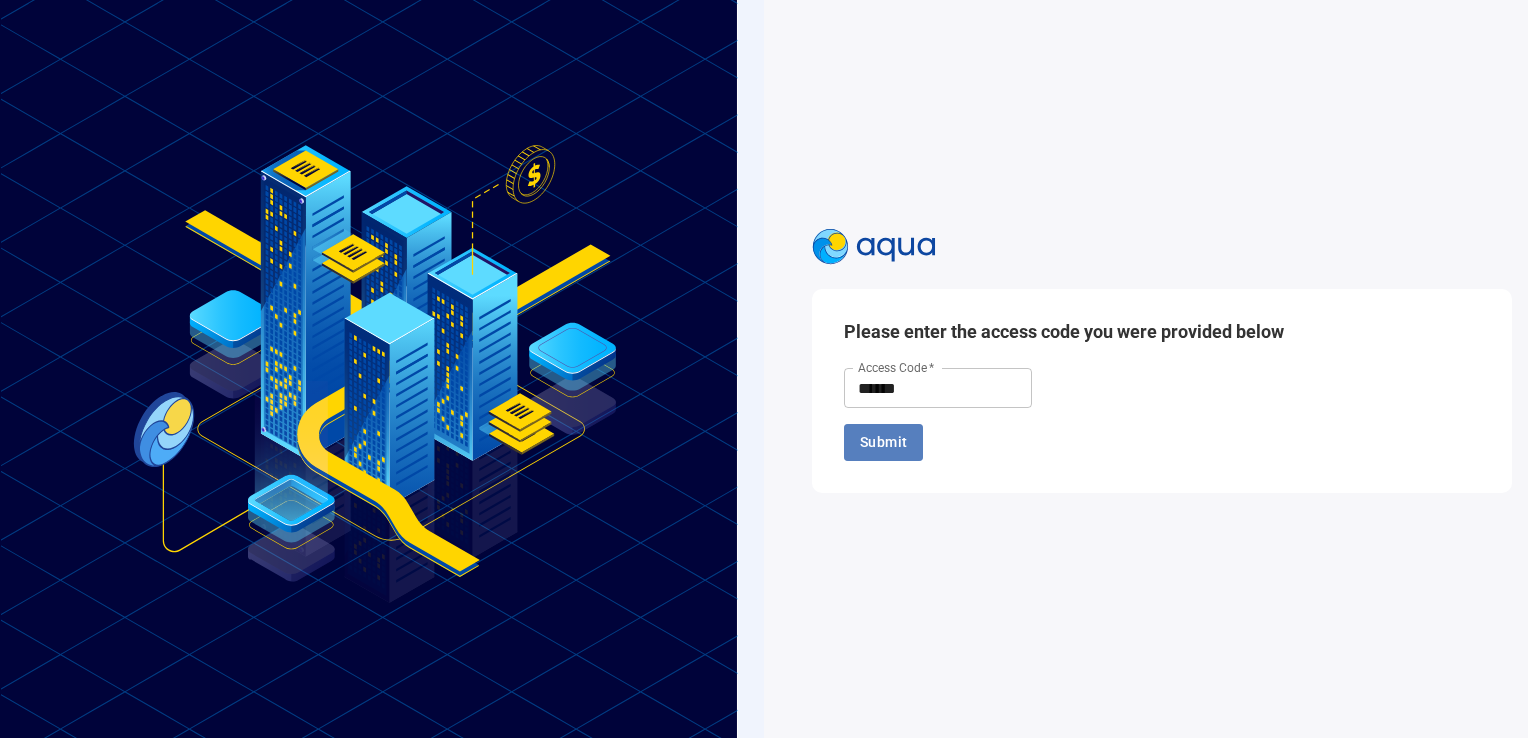 click on "Submit" at bounding box center [883, 442] 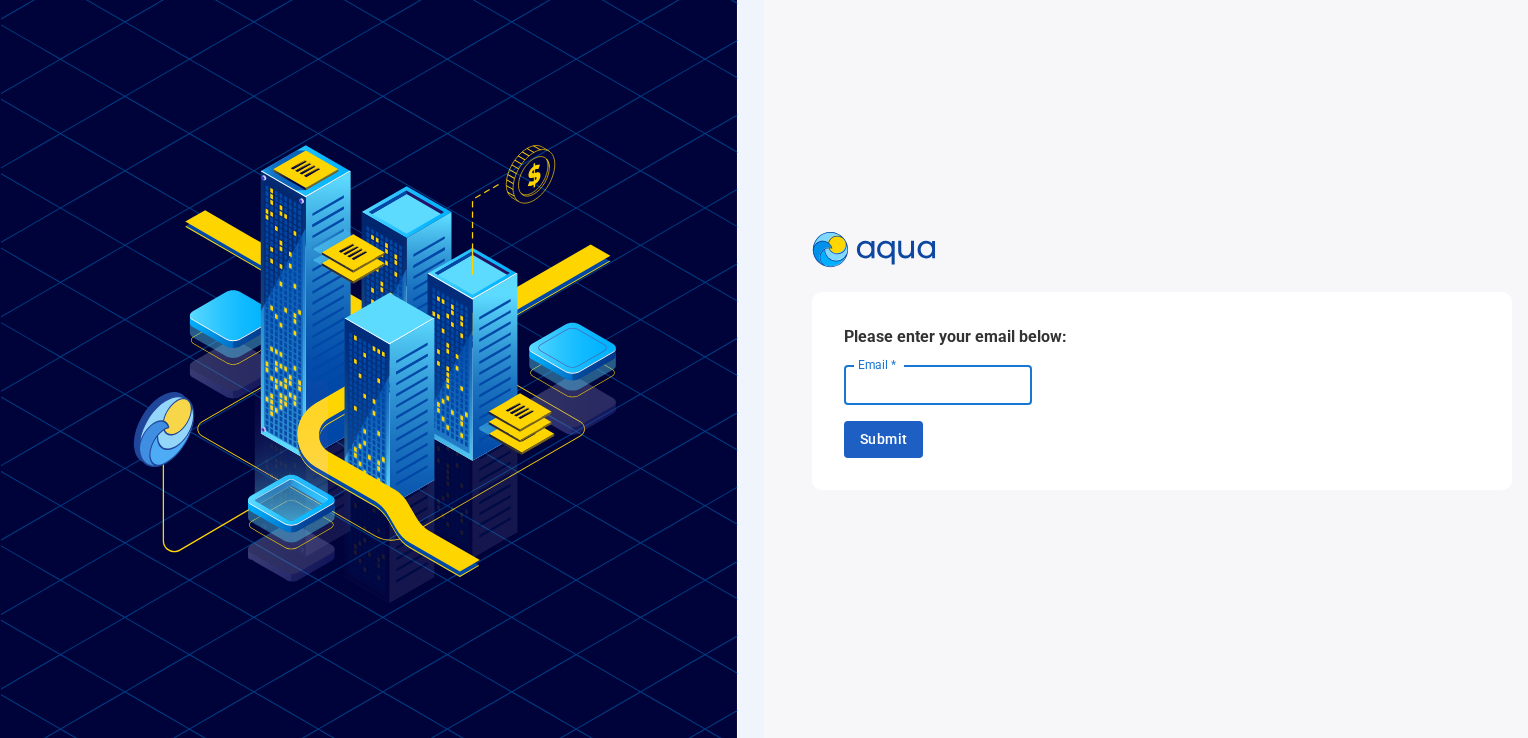 click on "Email   *" at bounding box center [938, 385] 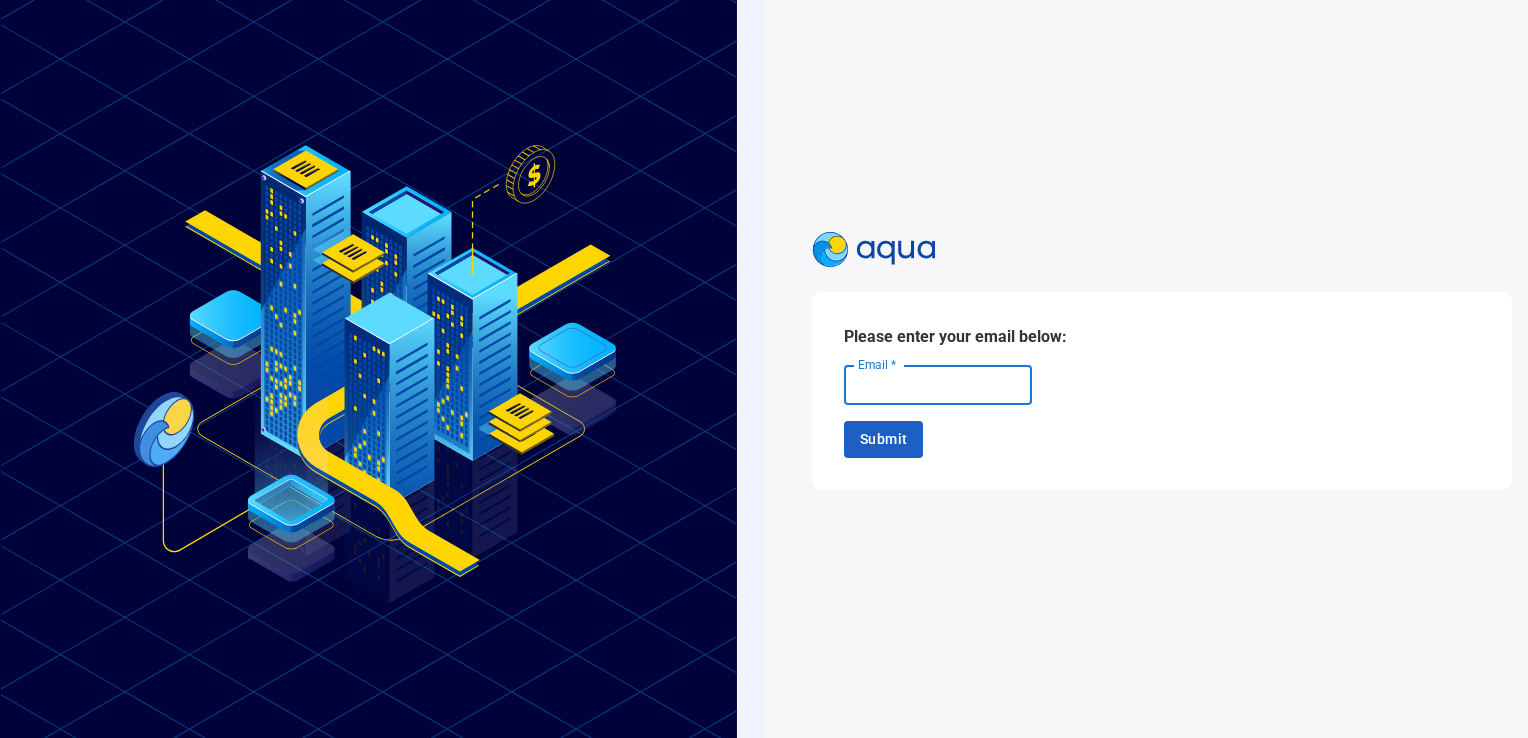 type on "**********" 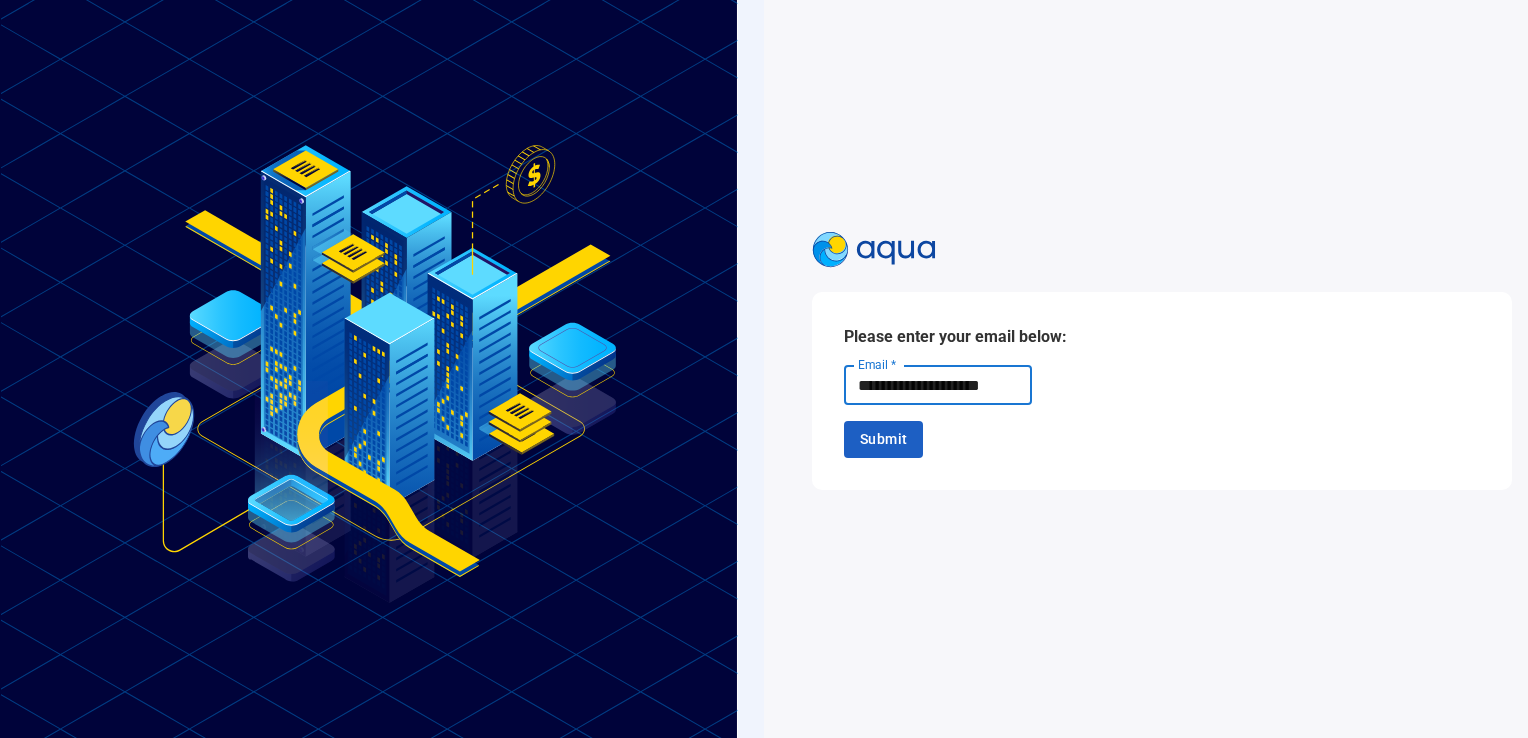 click on "**********" at bounding box center (938, 385) 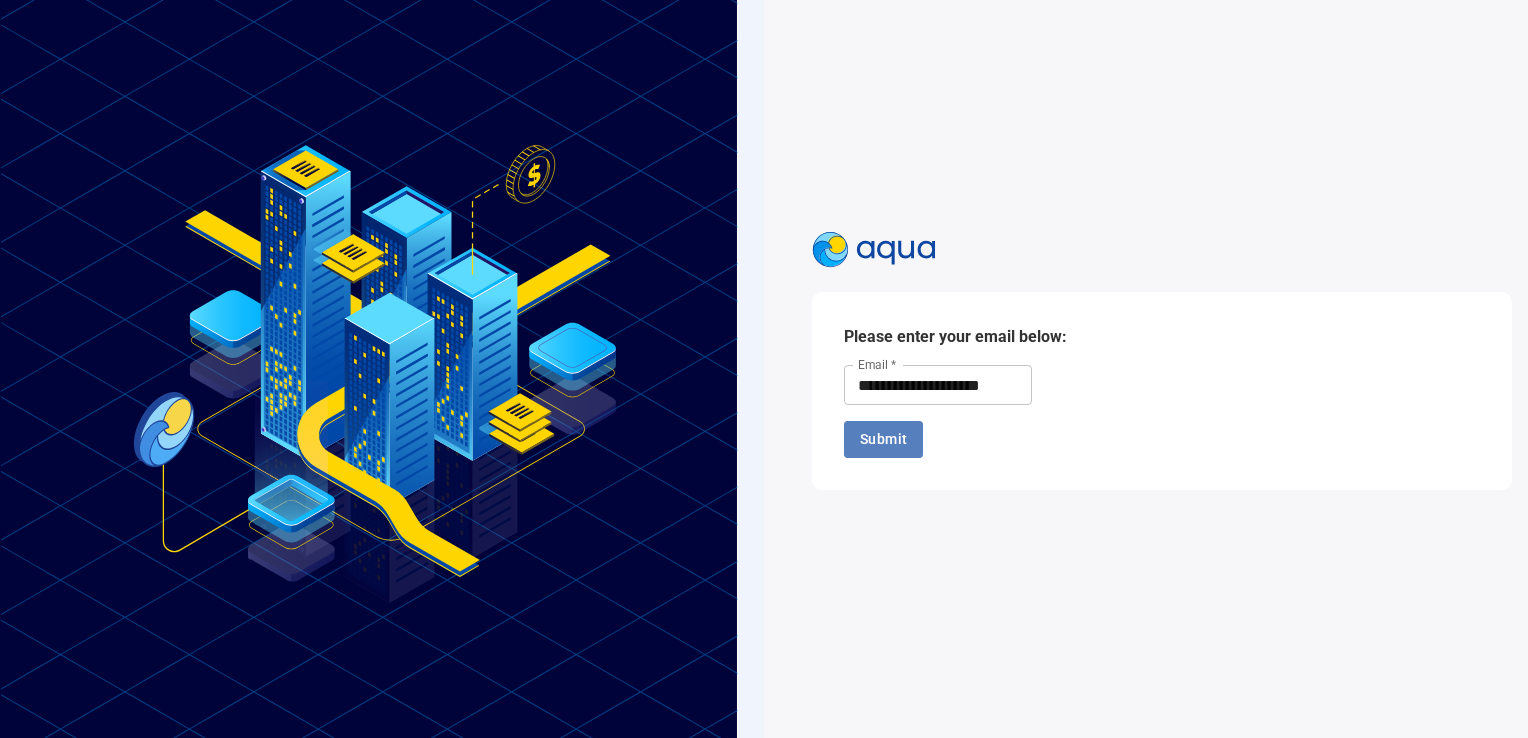 click on "Submit" at bounding box center (883, 439) 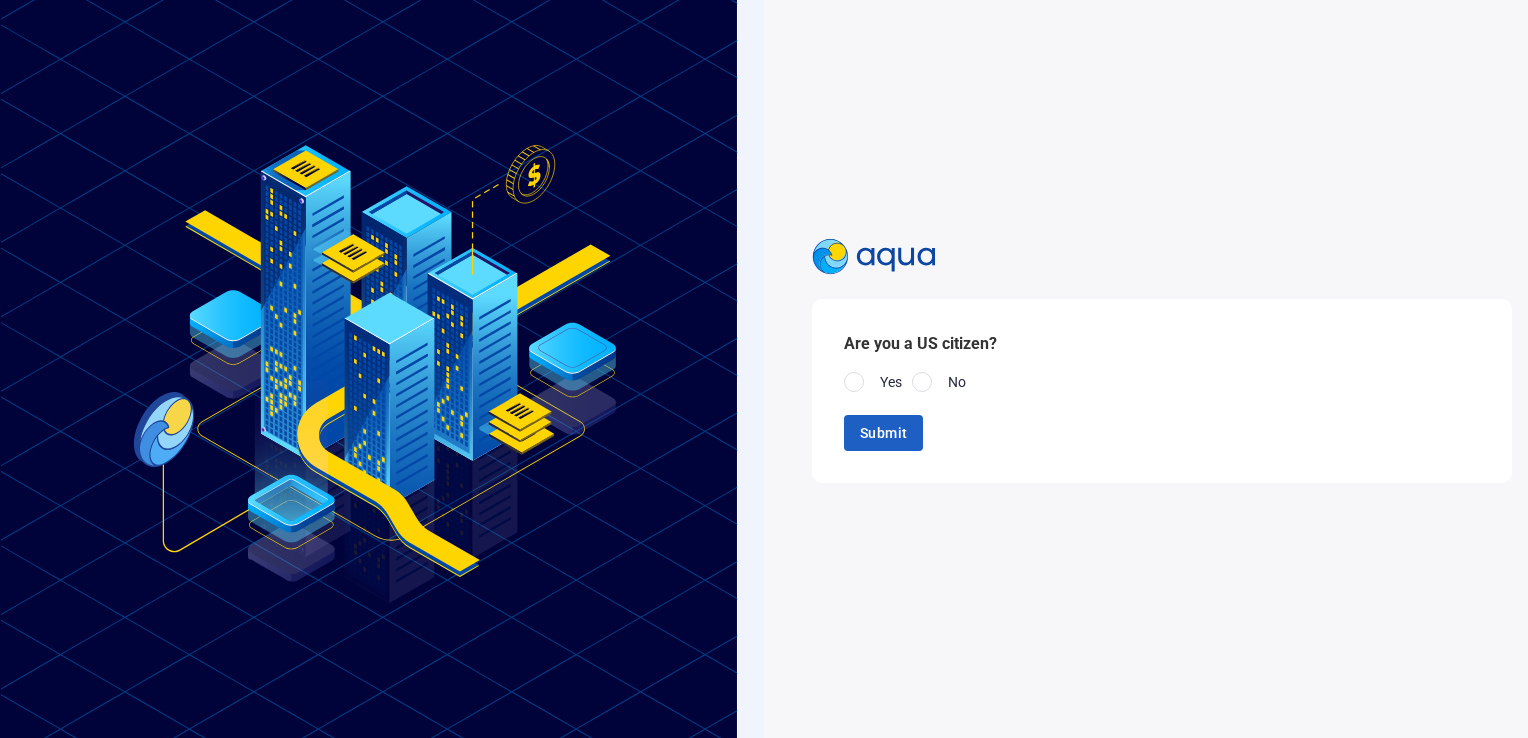 click at bounding box center (854, 382) 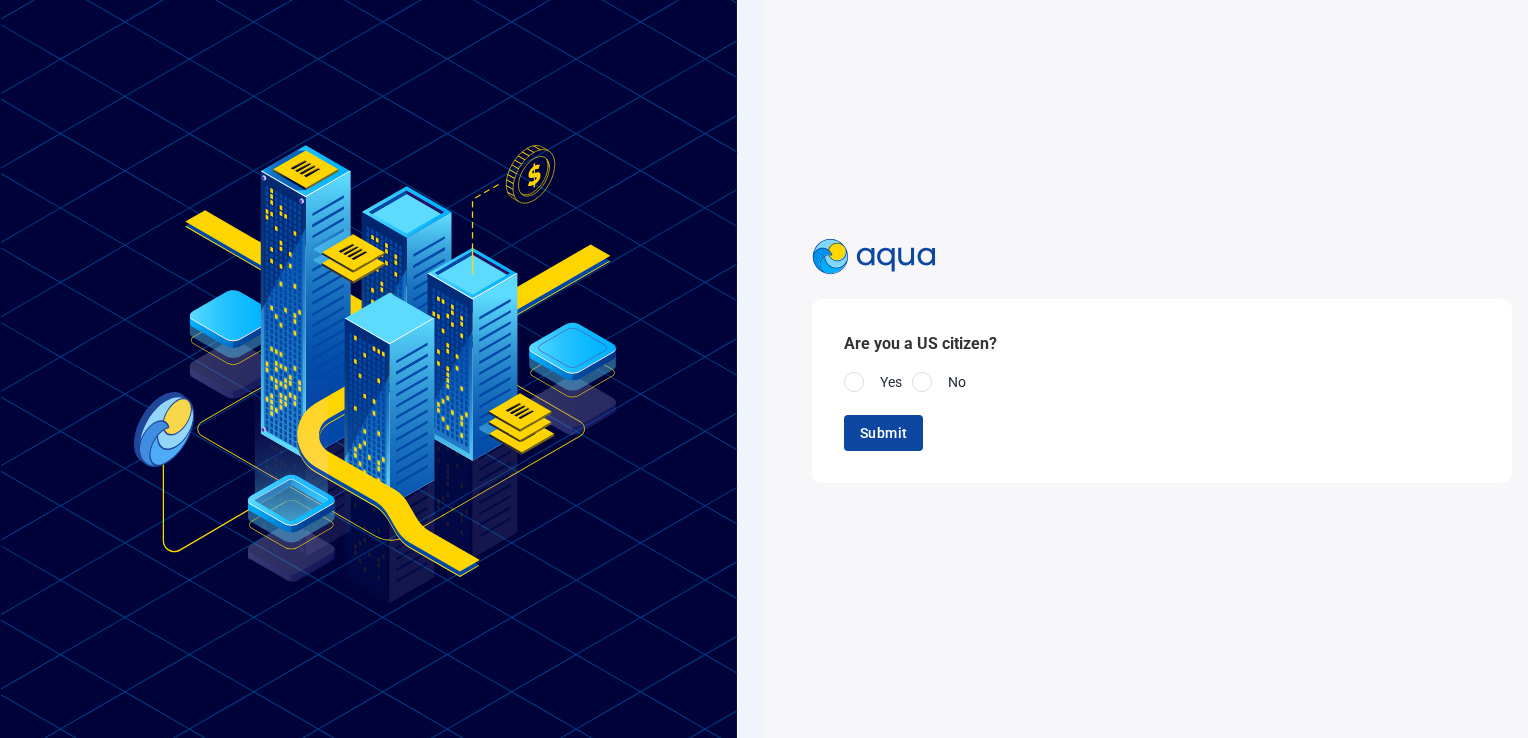click on "Submit" at bounding box center (883, 433) 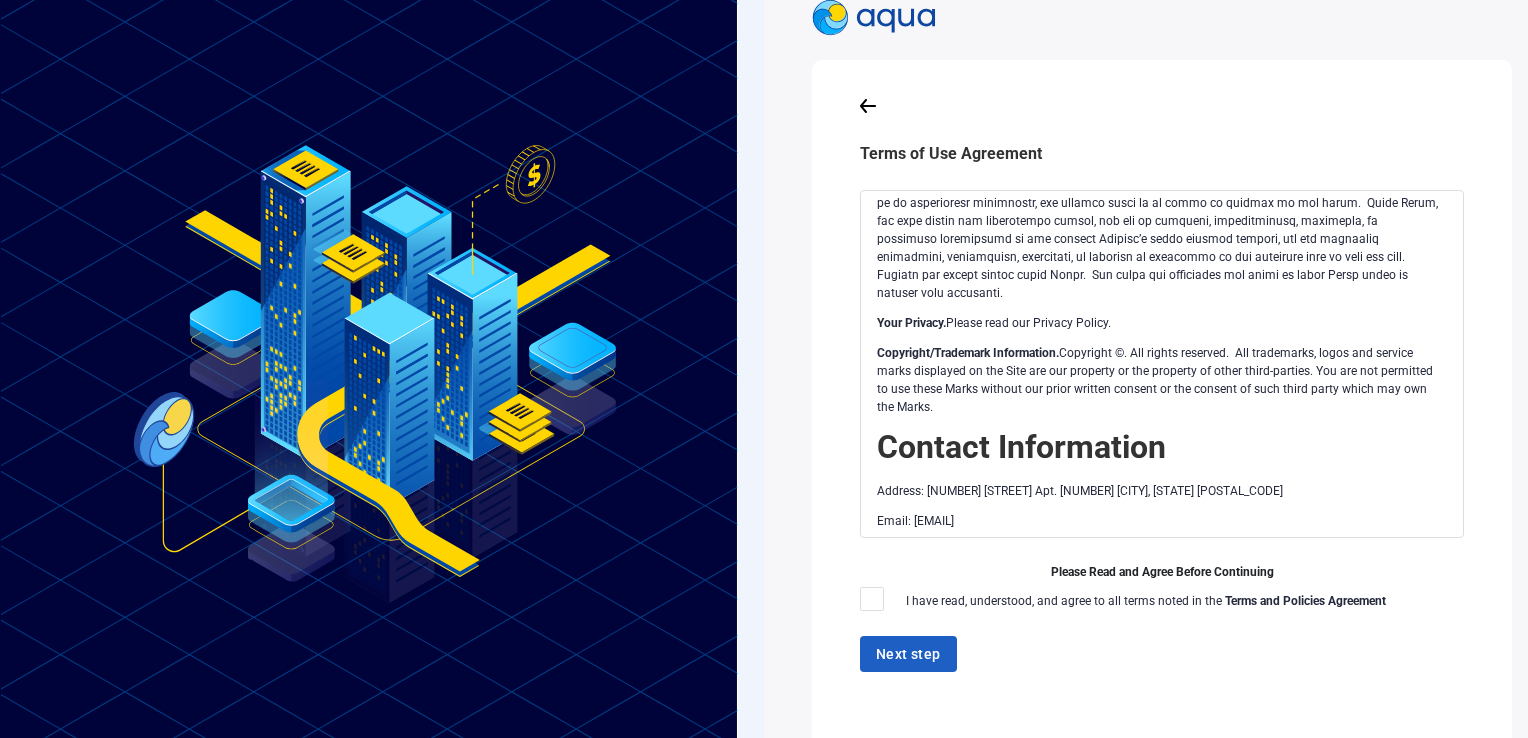 scroll, scrollTop: 5166, scrollLeft: 0, axis: vertical 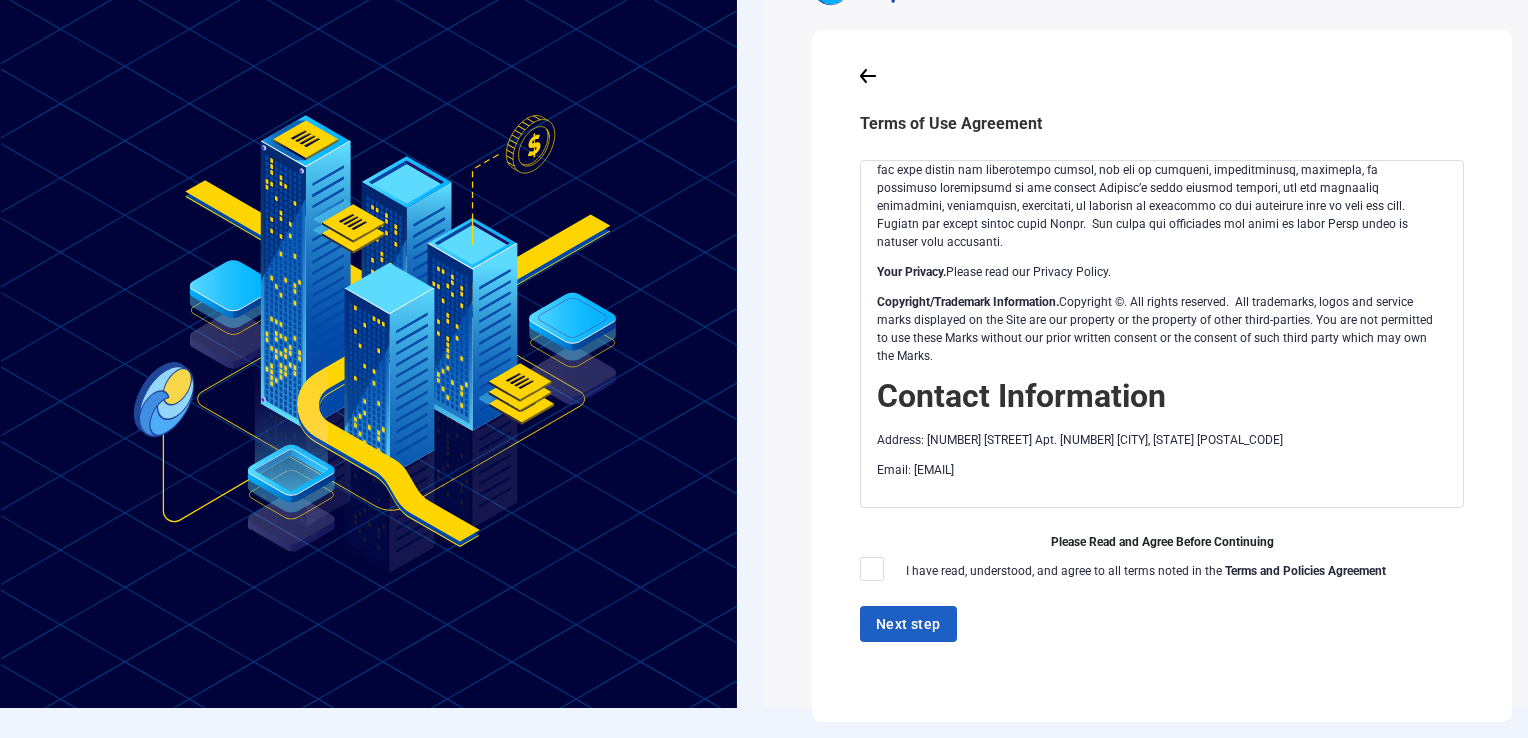 click at bounding box center (883, 569) 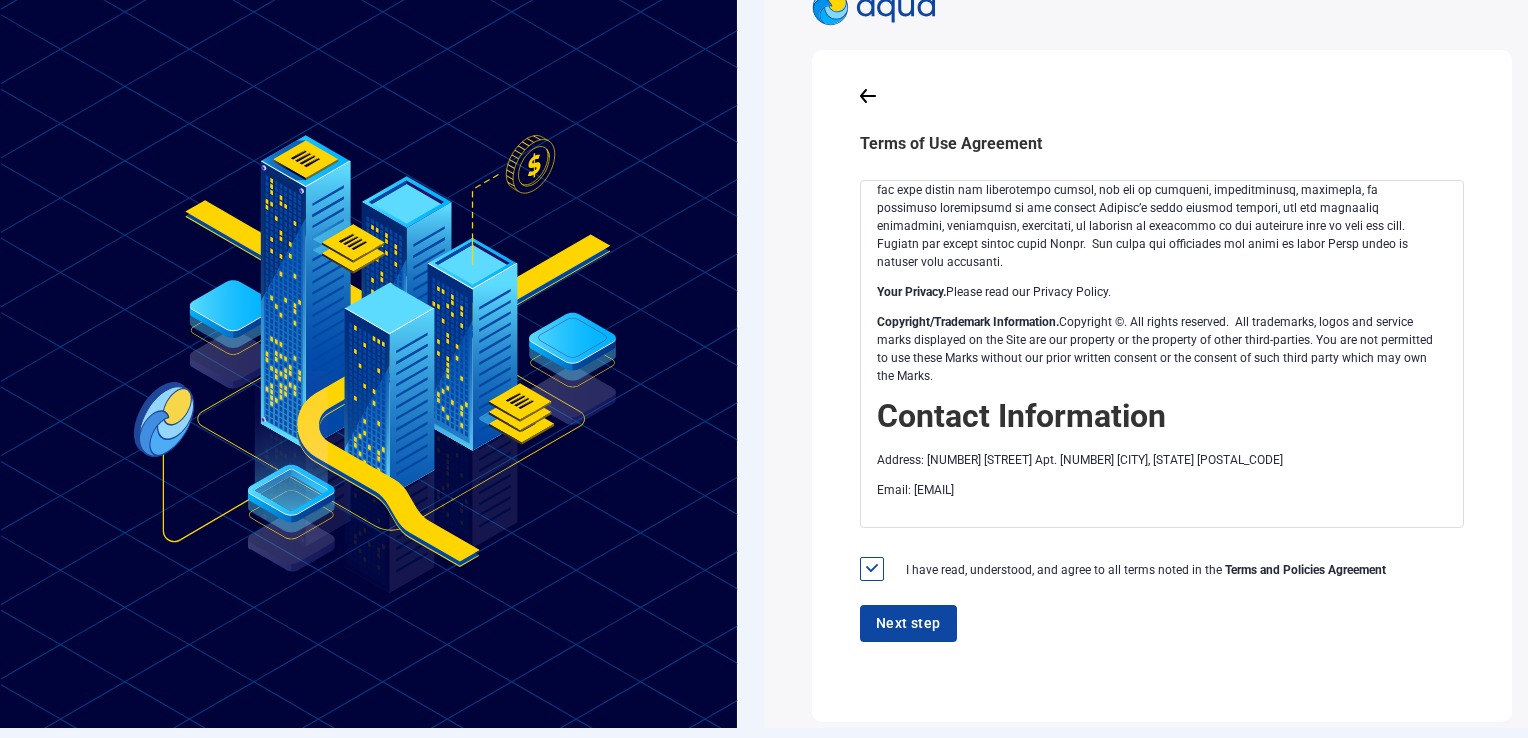 click on "Next step" at bounding box center [908, 623] 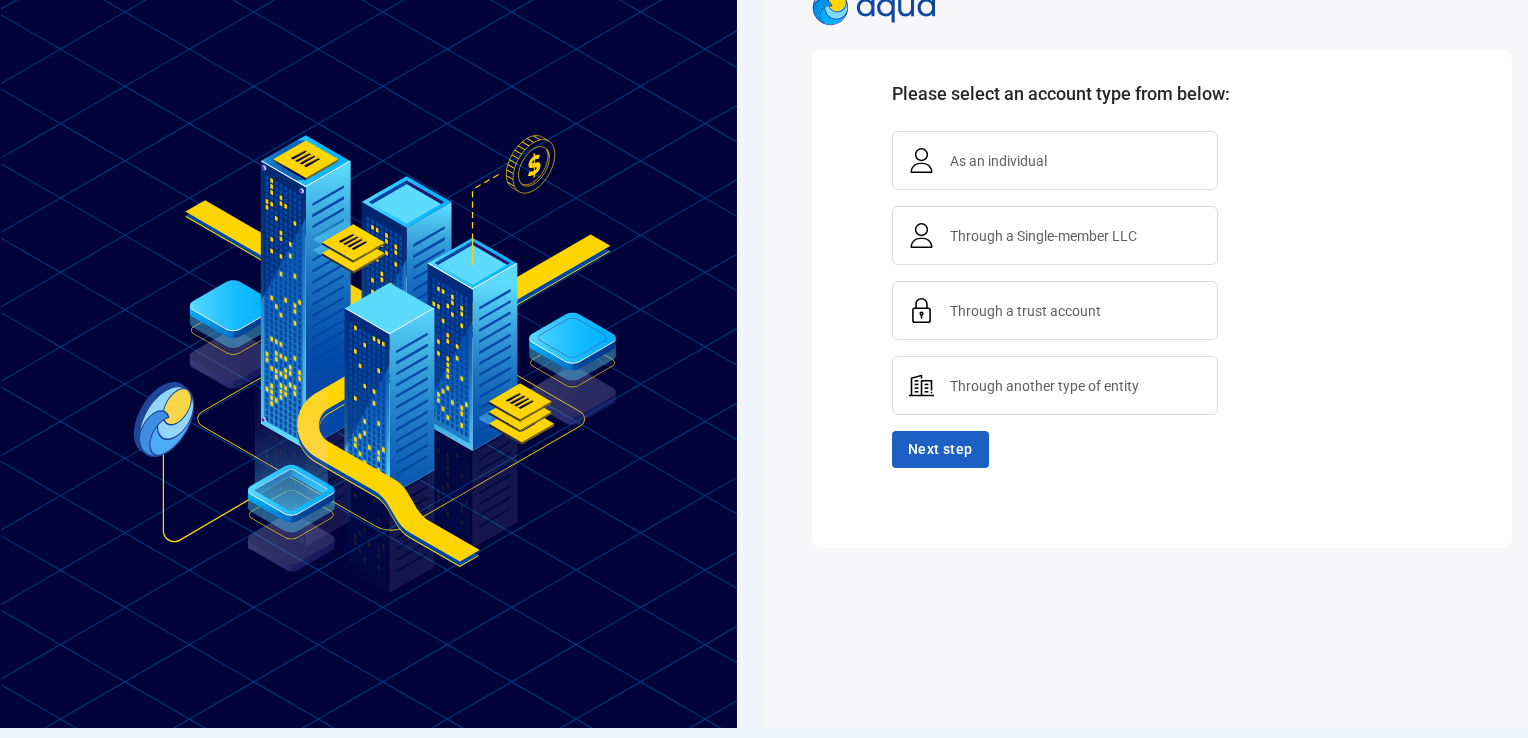 scroll, scrollTop: 0, scrollLeft: 0, axis: both 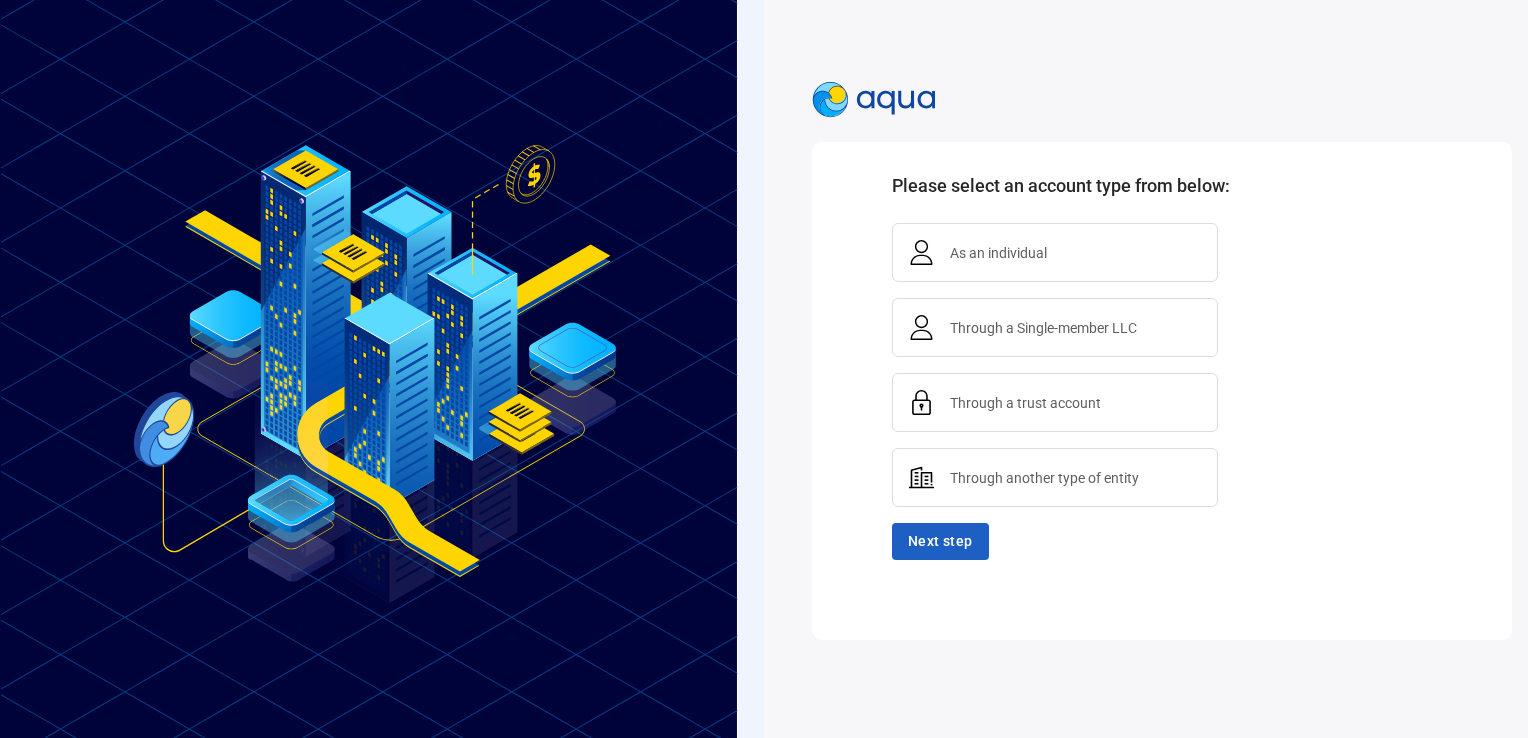 click on "As an individual" at bounding box center [998, 253] 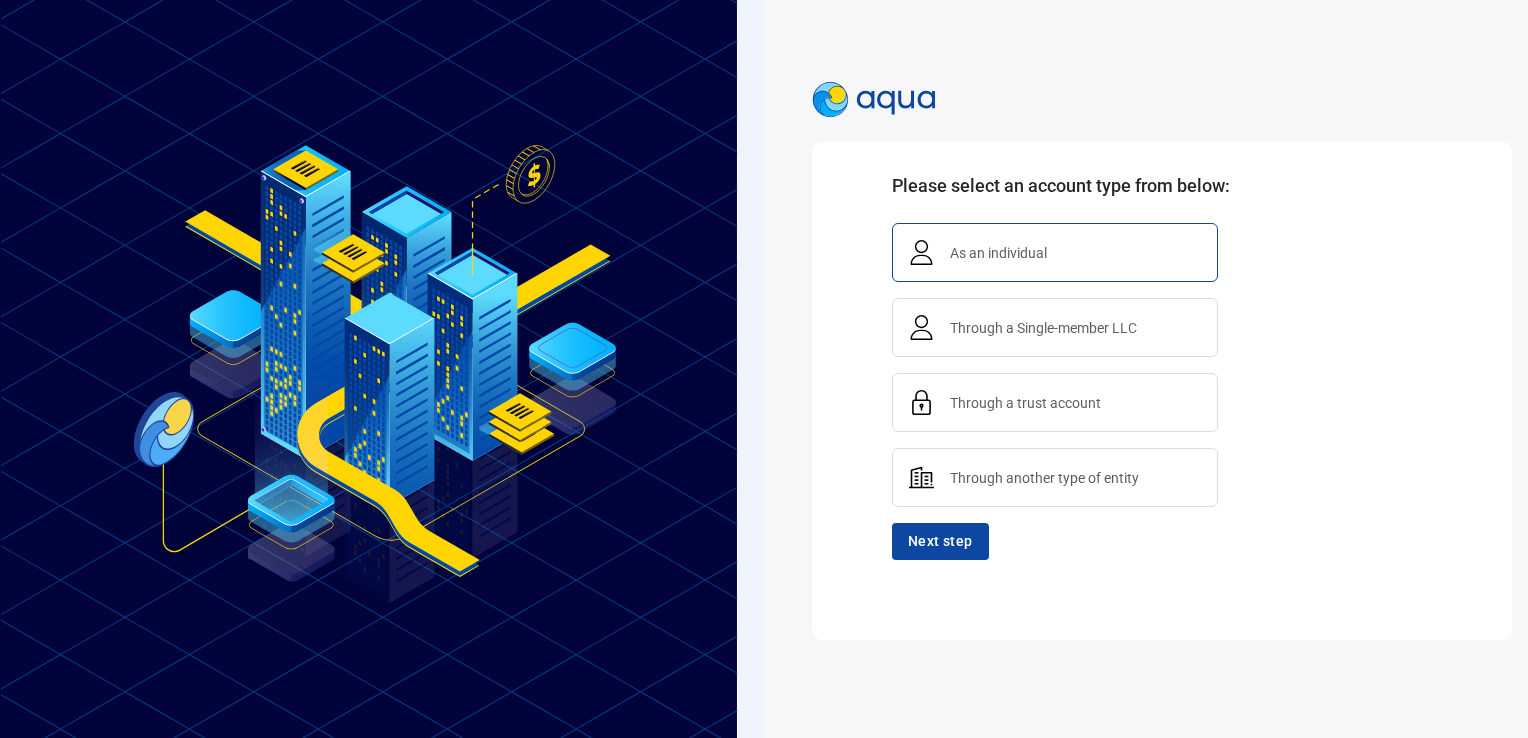 click on "Next step" at bounding box center [940, 541] 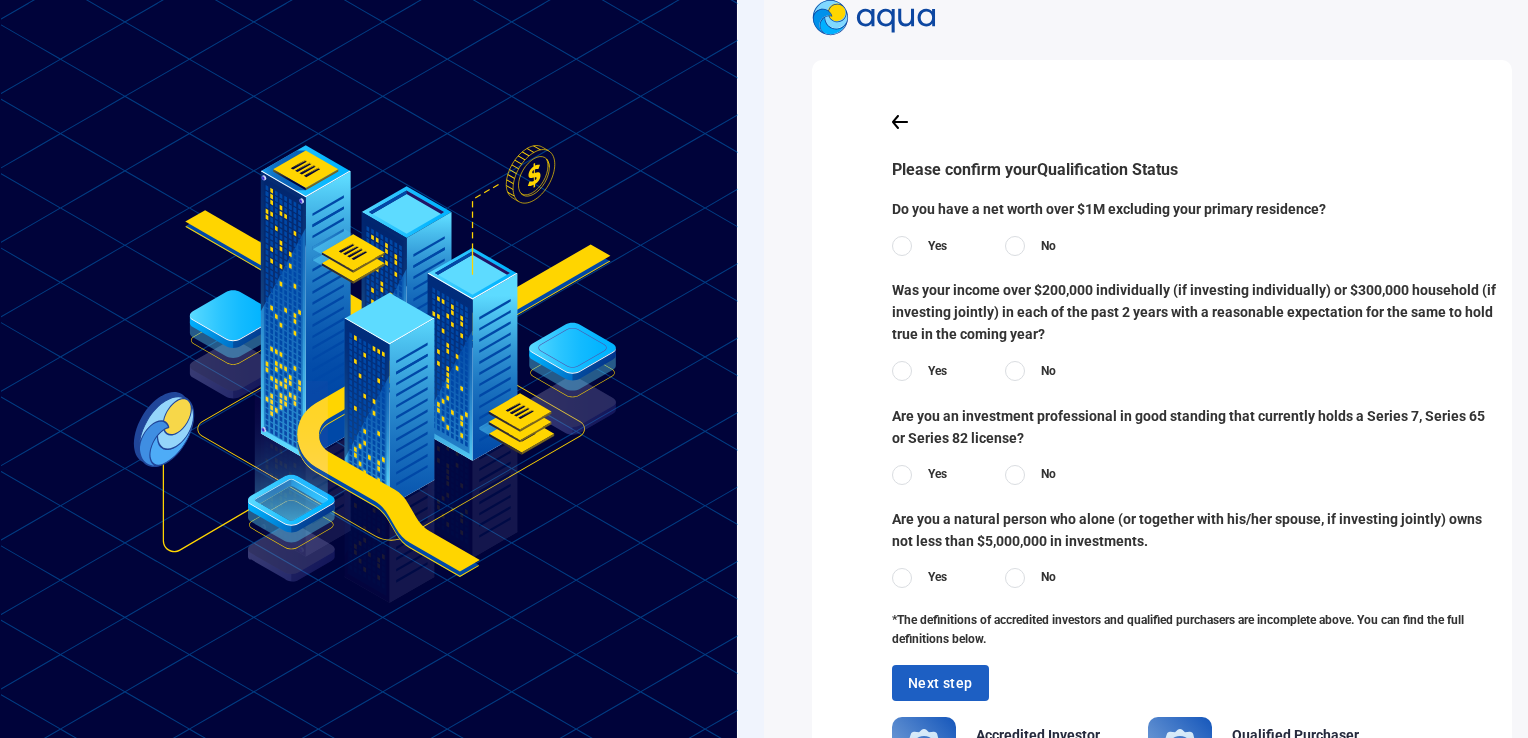 scroll, scrollTop: 102, scrollLeft: 0, axis: vertical 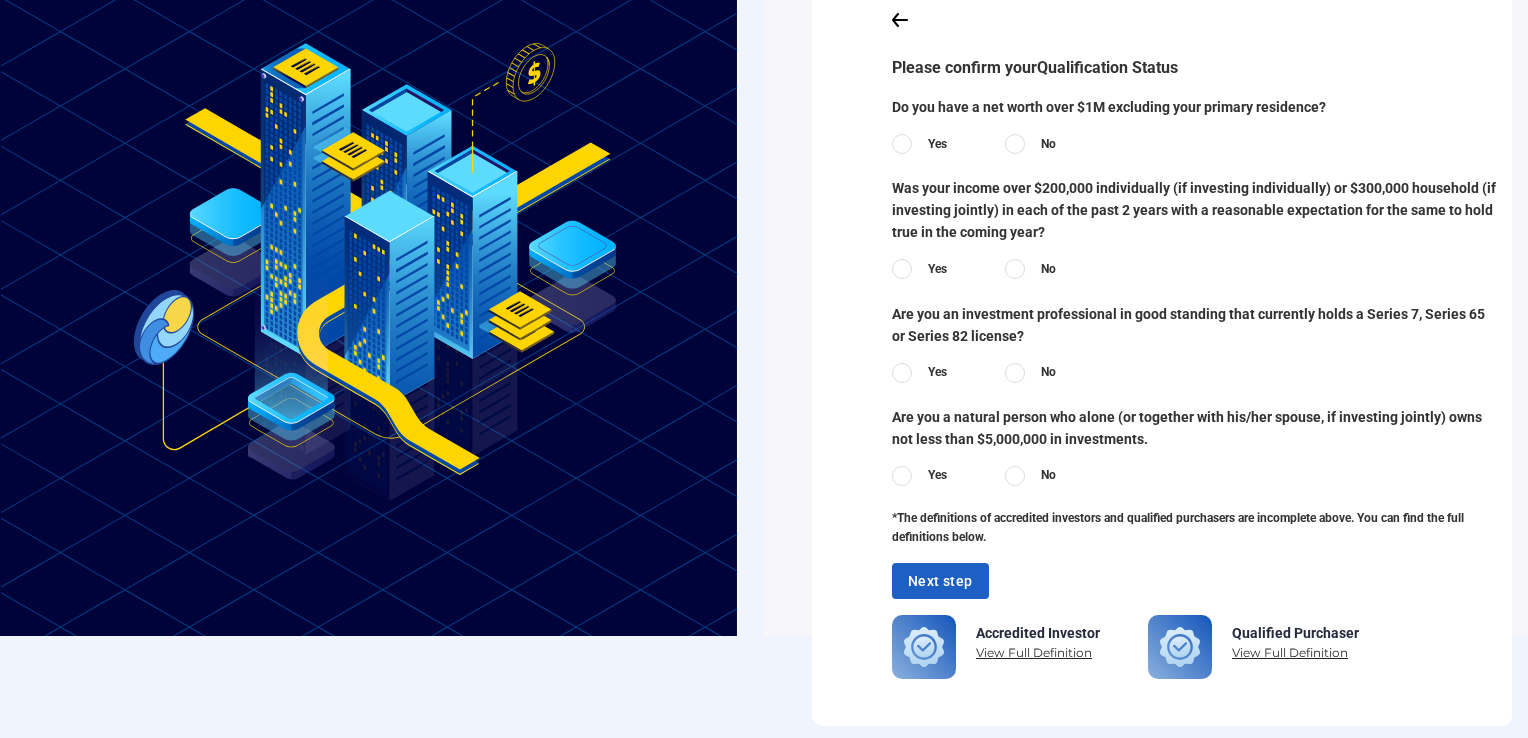 click on "View Full Definition" at bounding box center (1295, 653) 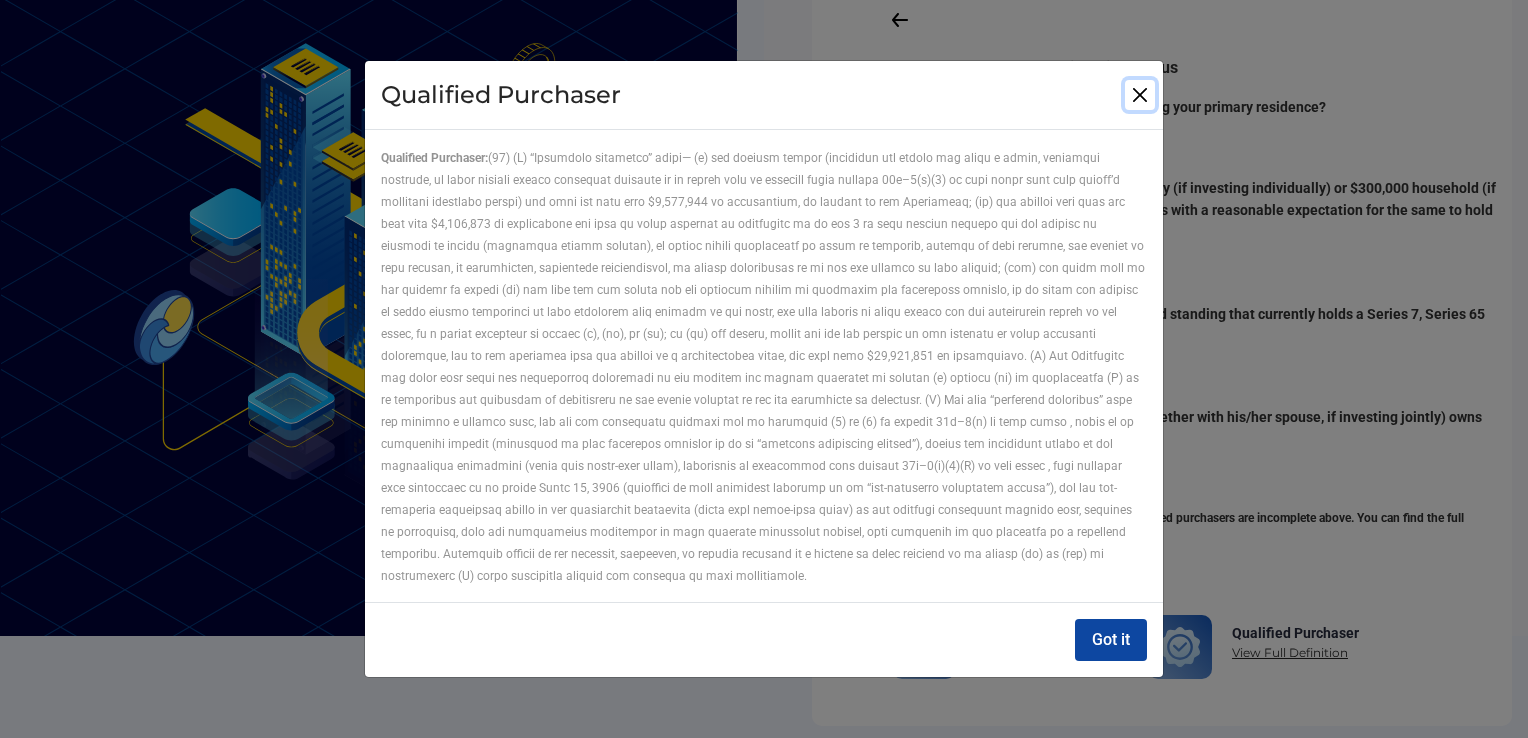 click at bounding box center (1140, 95) 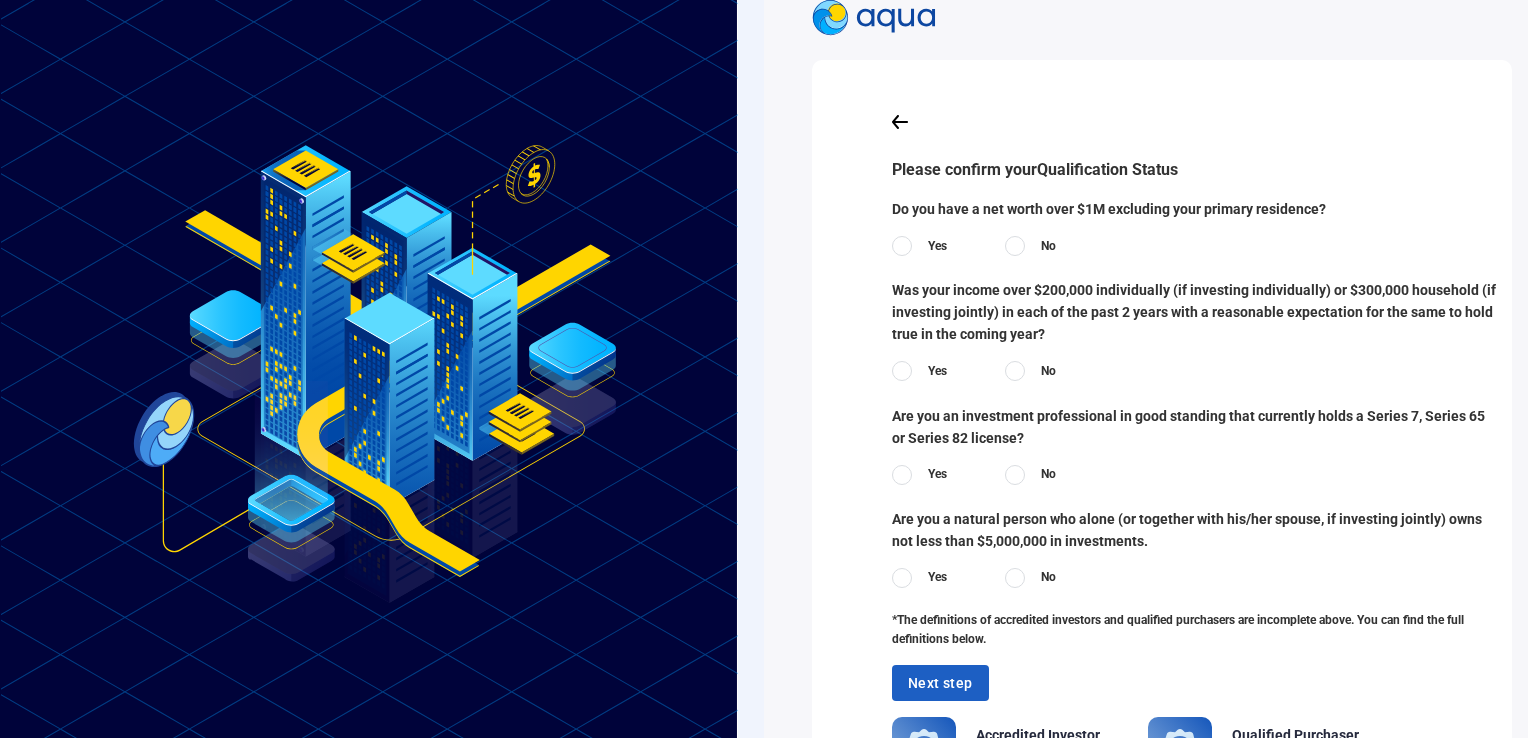 scroll, scrollTop: 0, scrollLeft: 0, axis: both 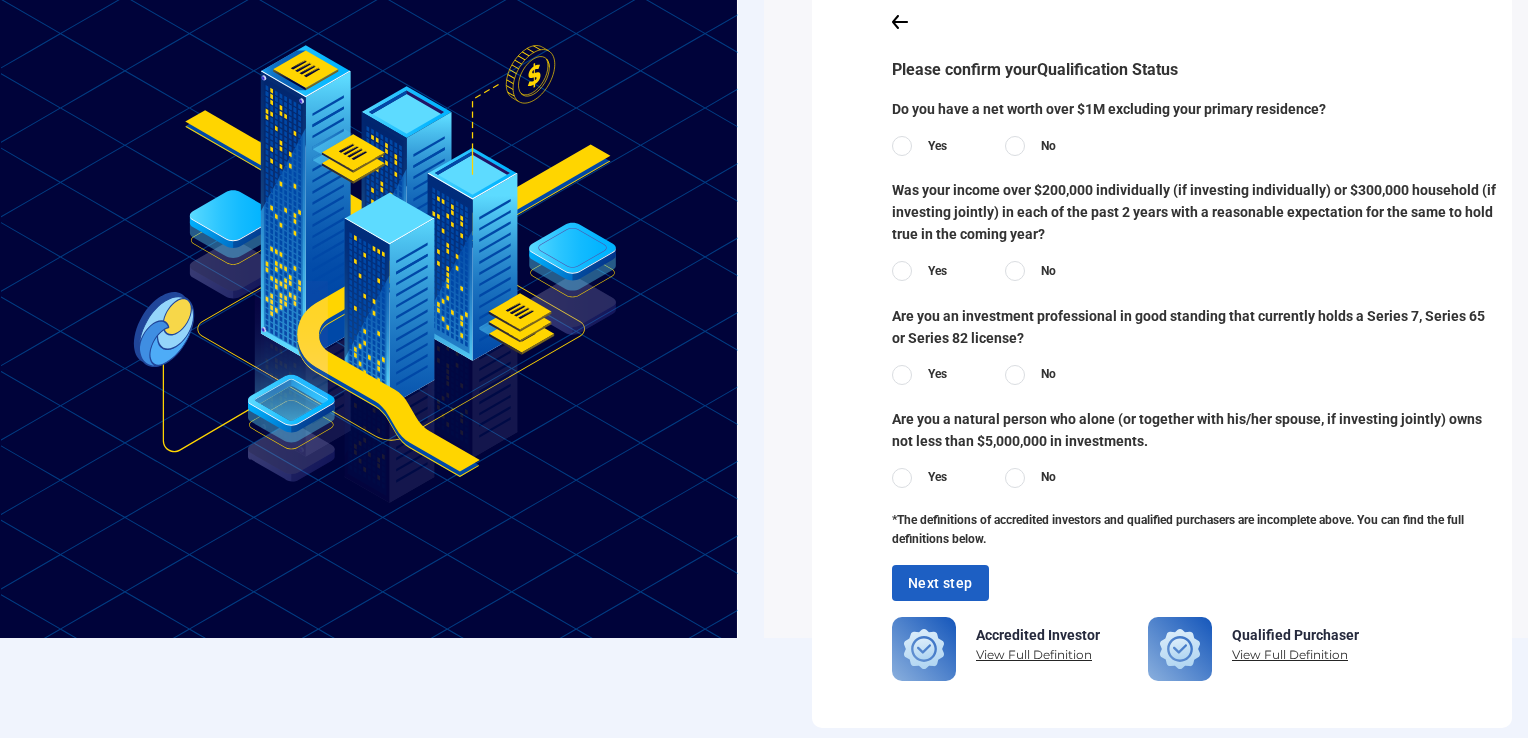 click at bounding box center [902, 271] 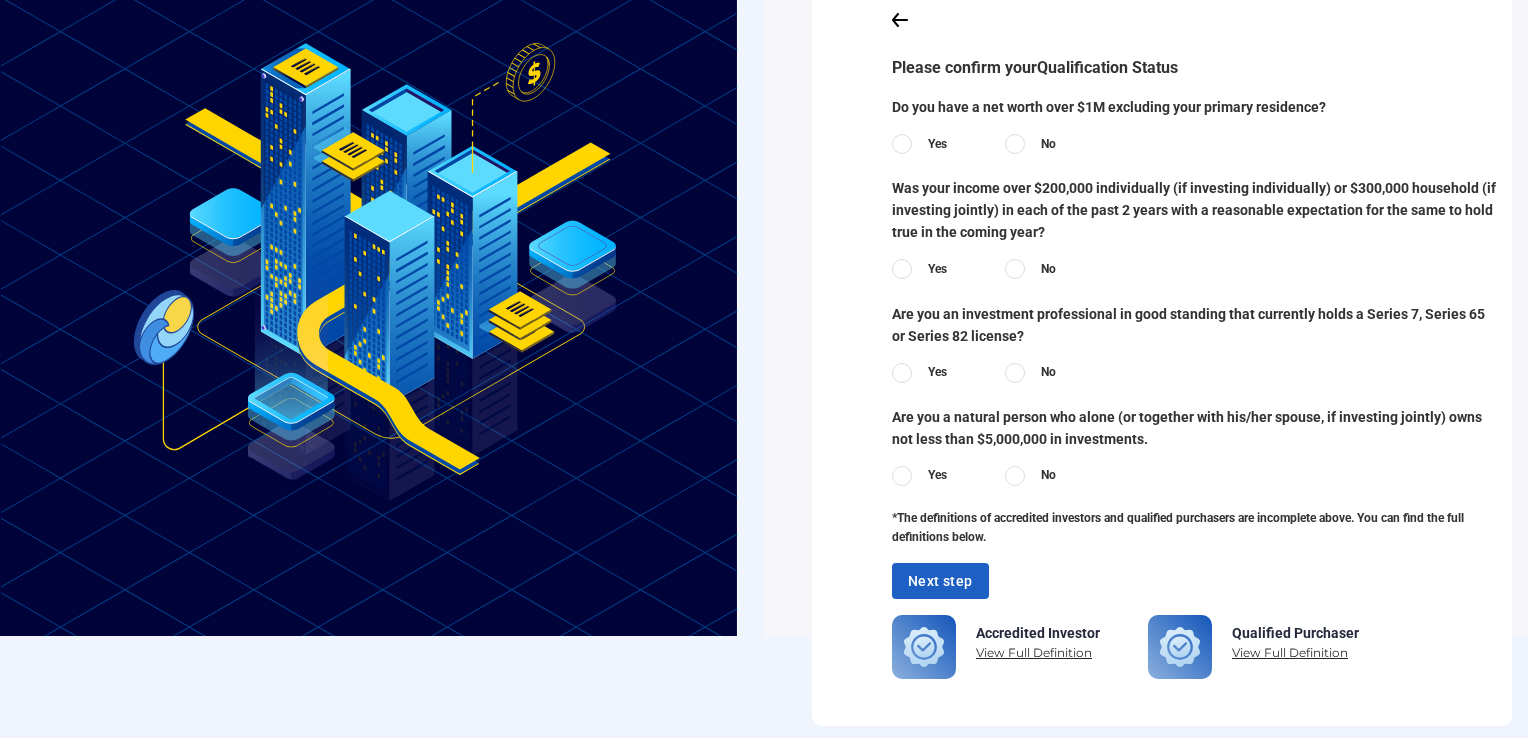 click on "No" at bounding box center (1030, 476) 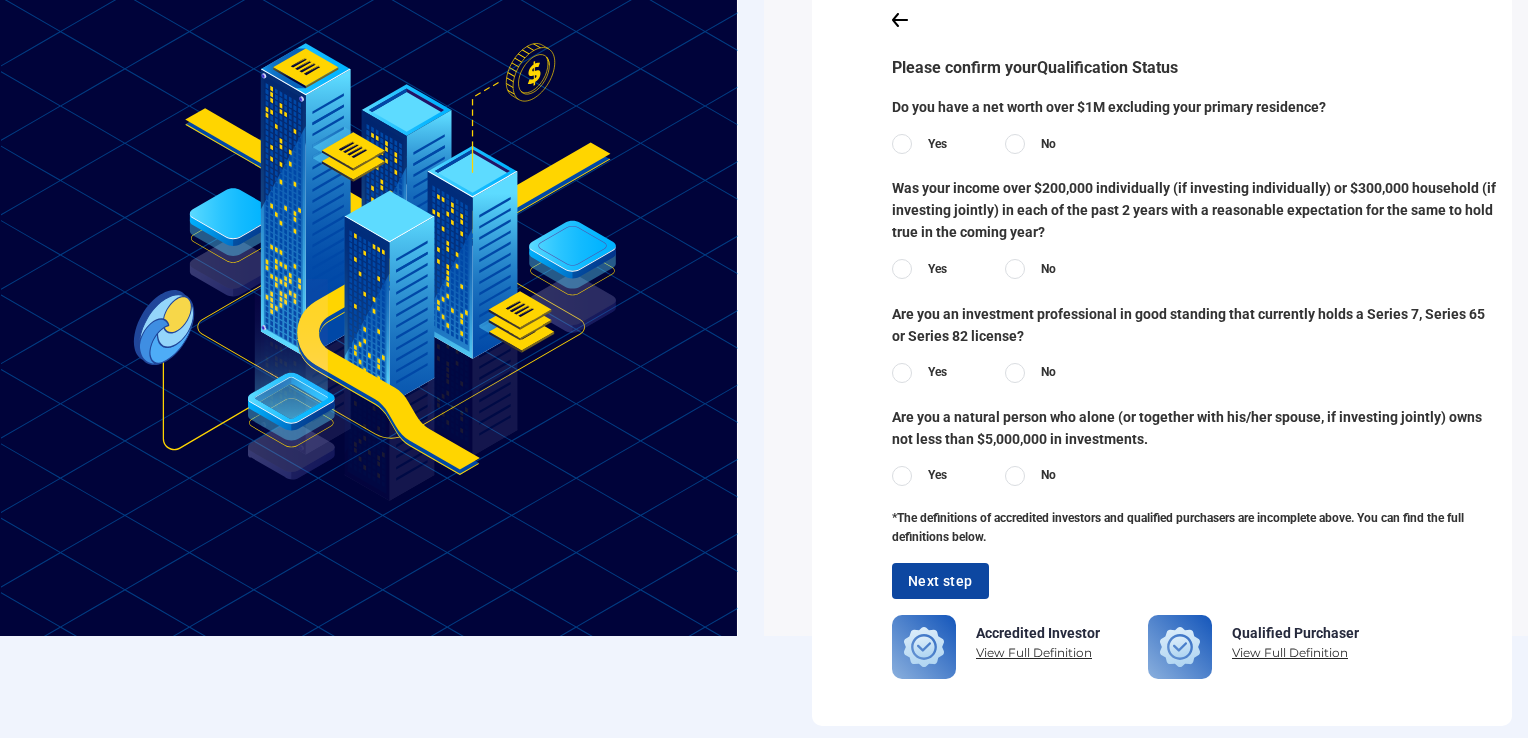 click on "Next step" at bounding box center (940, 581) 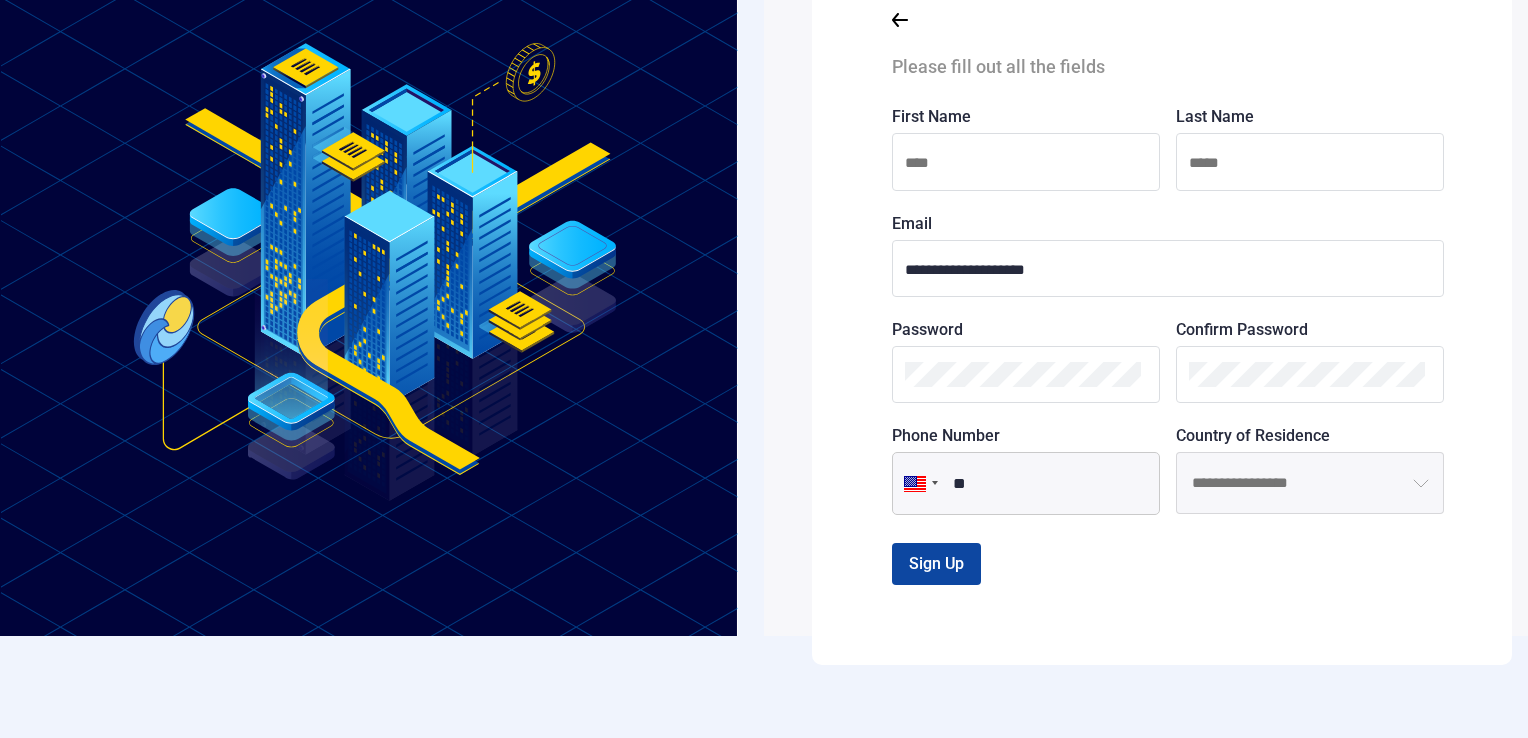 scroll, scrollTop: 43, scrollLeft: 0, axis: vertical 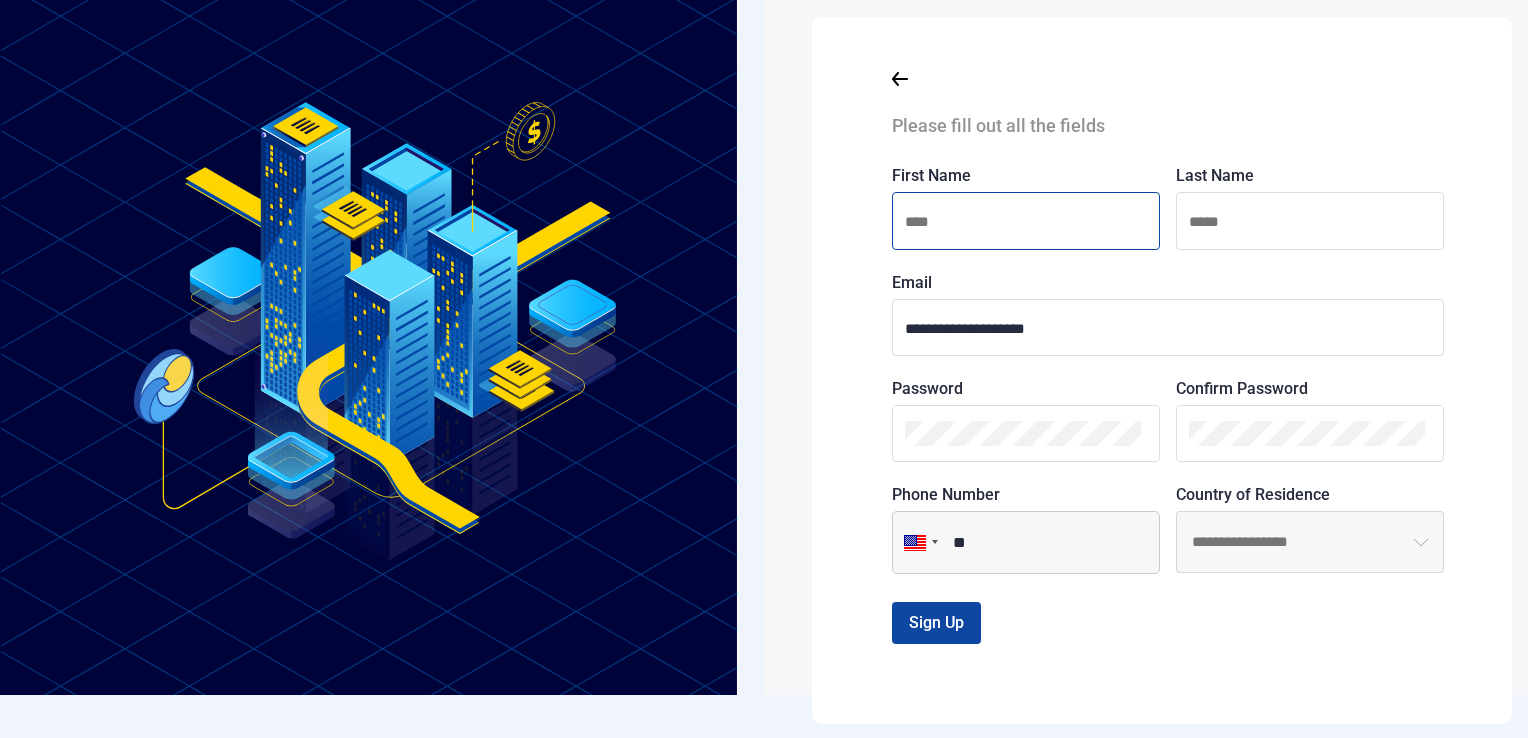 click at bounding box center (1026, 222) 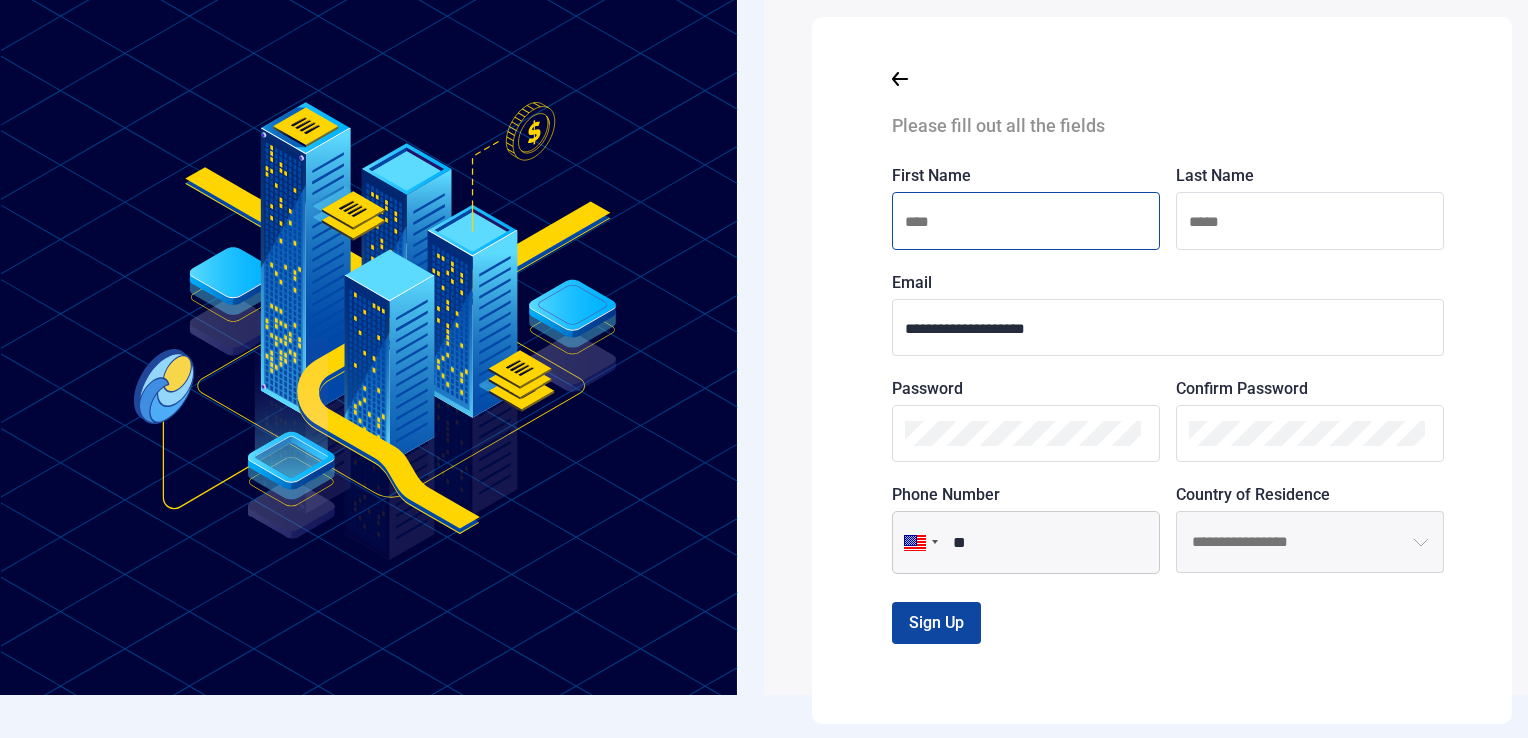 drag, startPoint x: 952, startPoint y: 226, endPoint x: 851, endPoint y: 218, distance: 101.31634 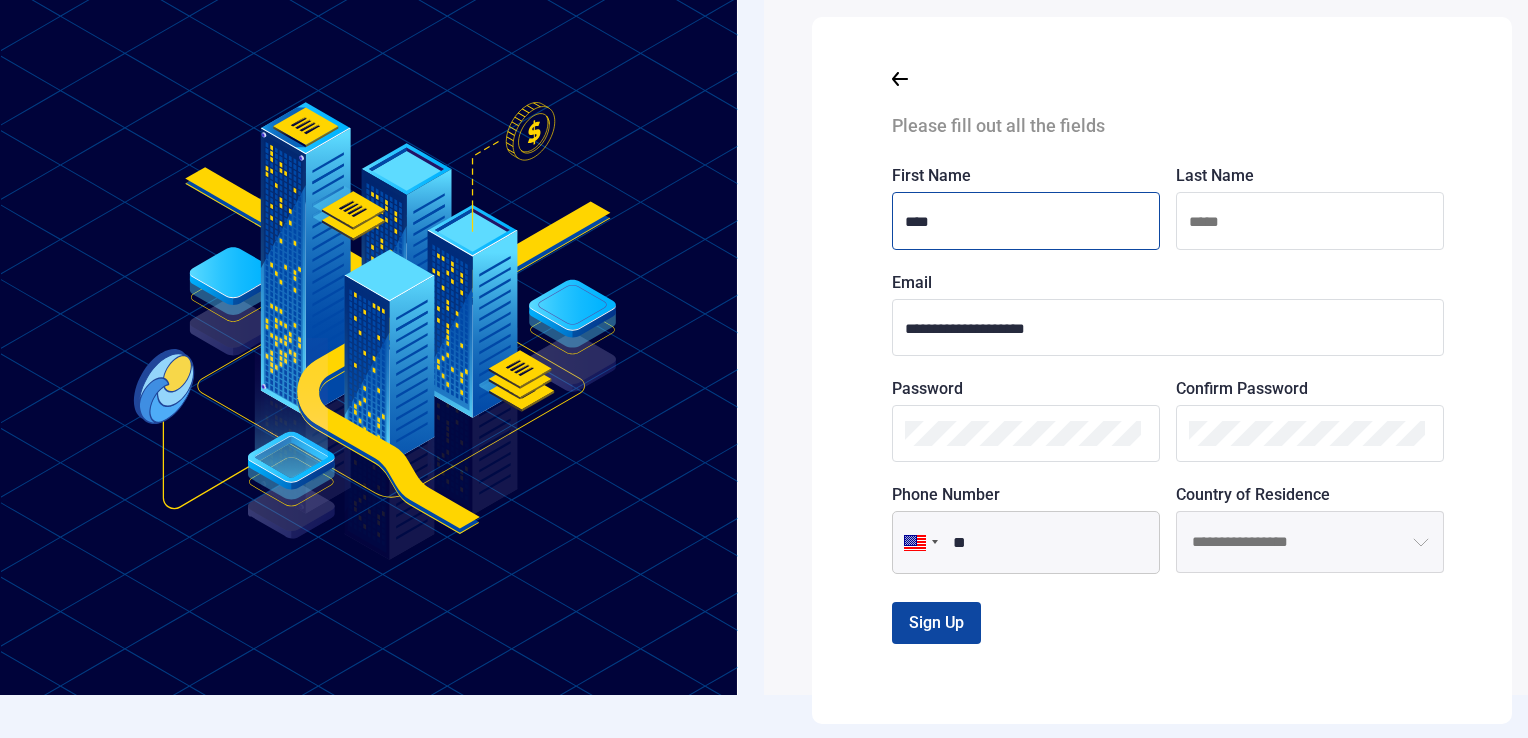 type on "****" 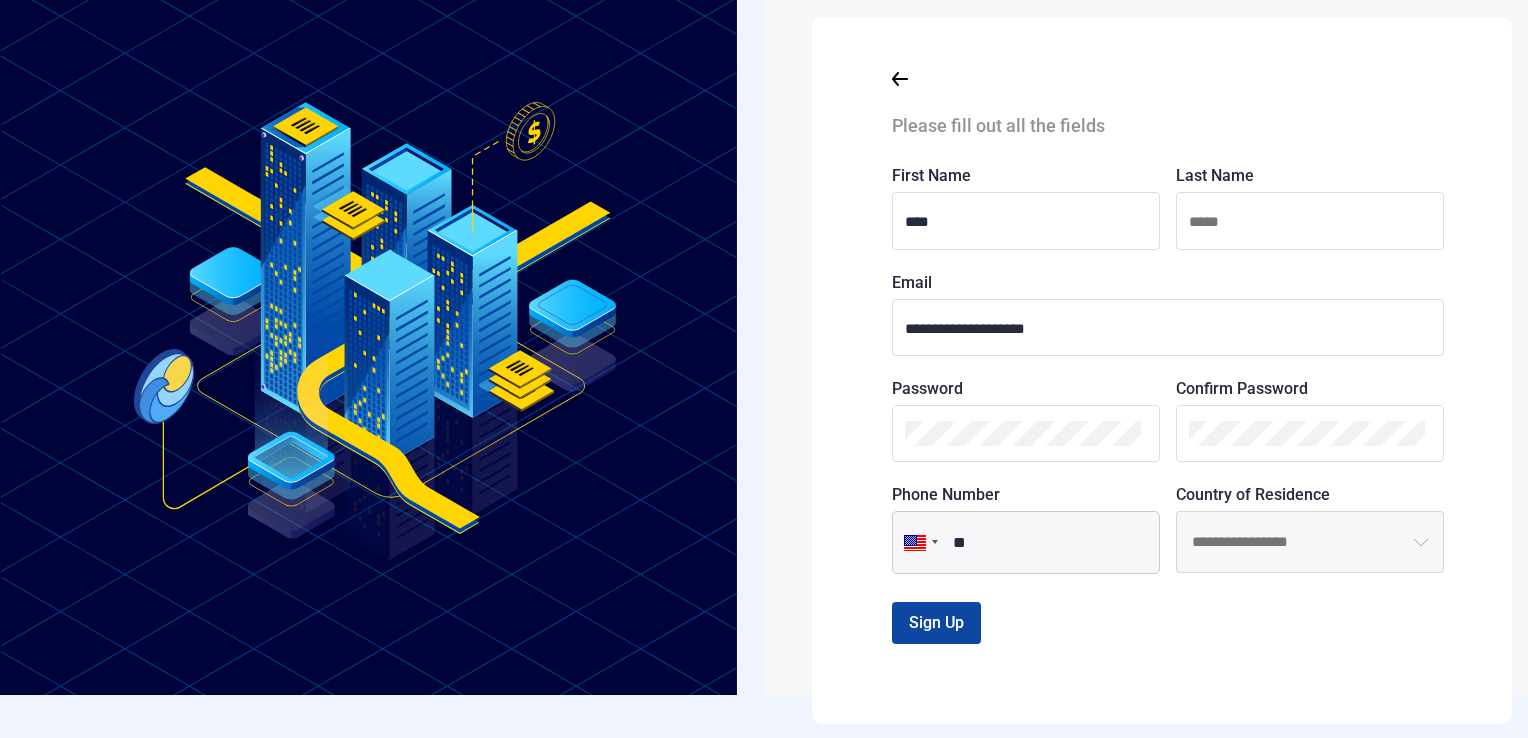 click at bounding box center [1310, 222] 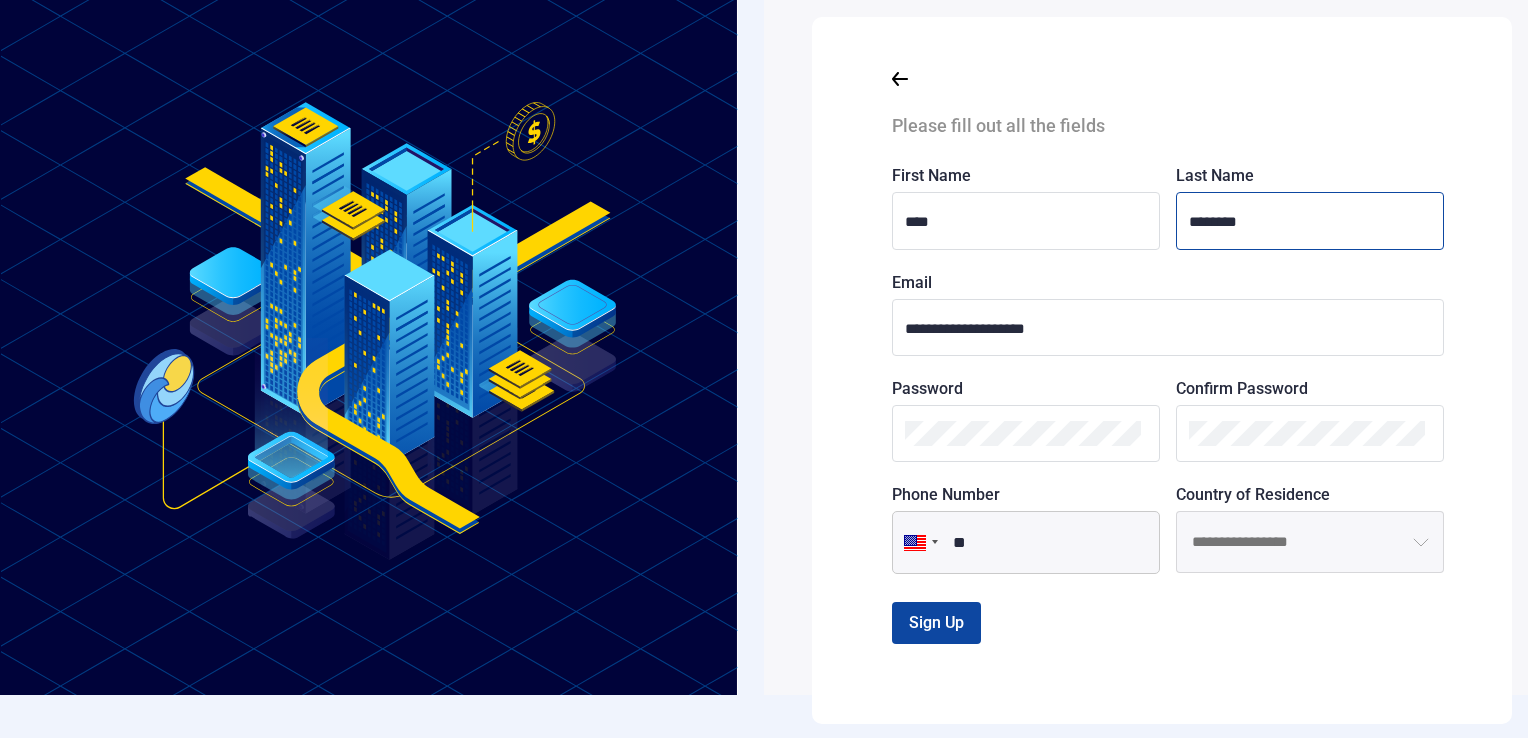 type on "********" 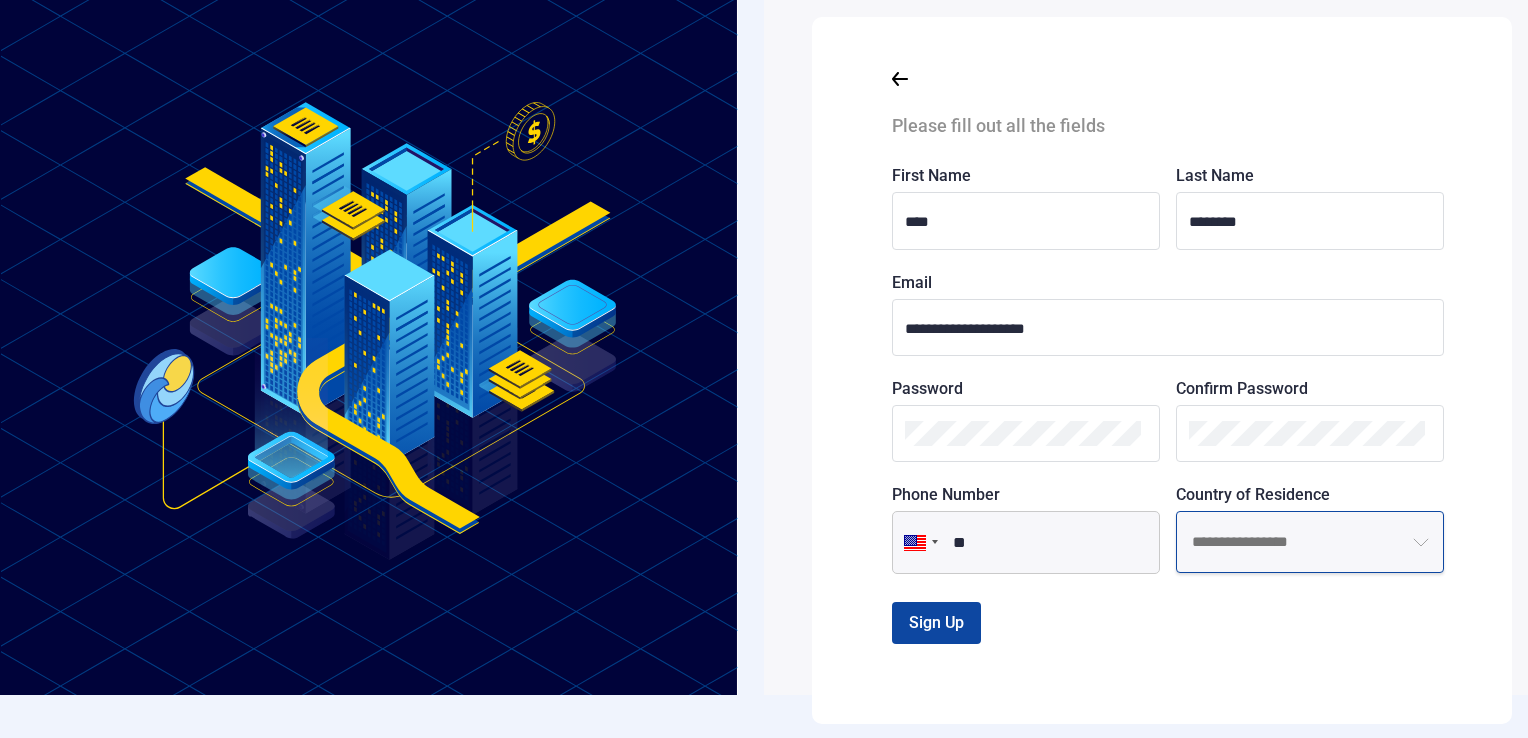 click at bounding box center (1310, 542) 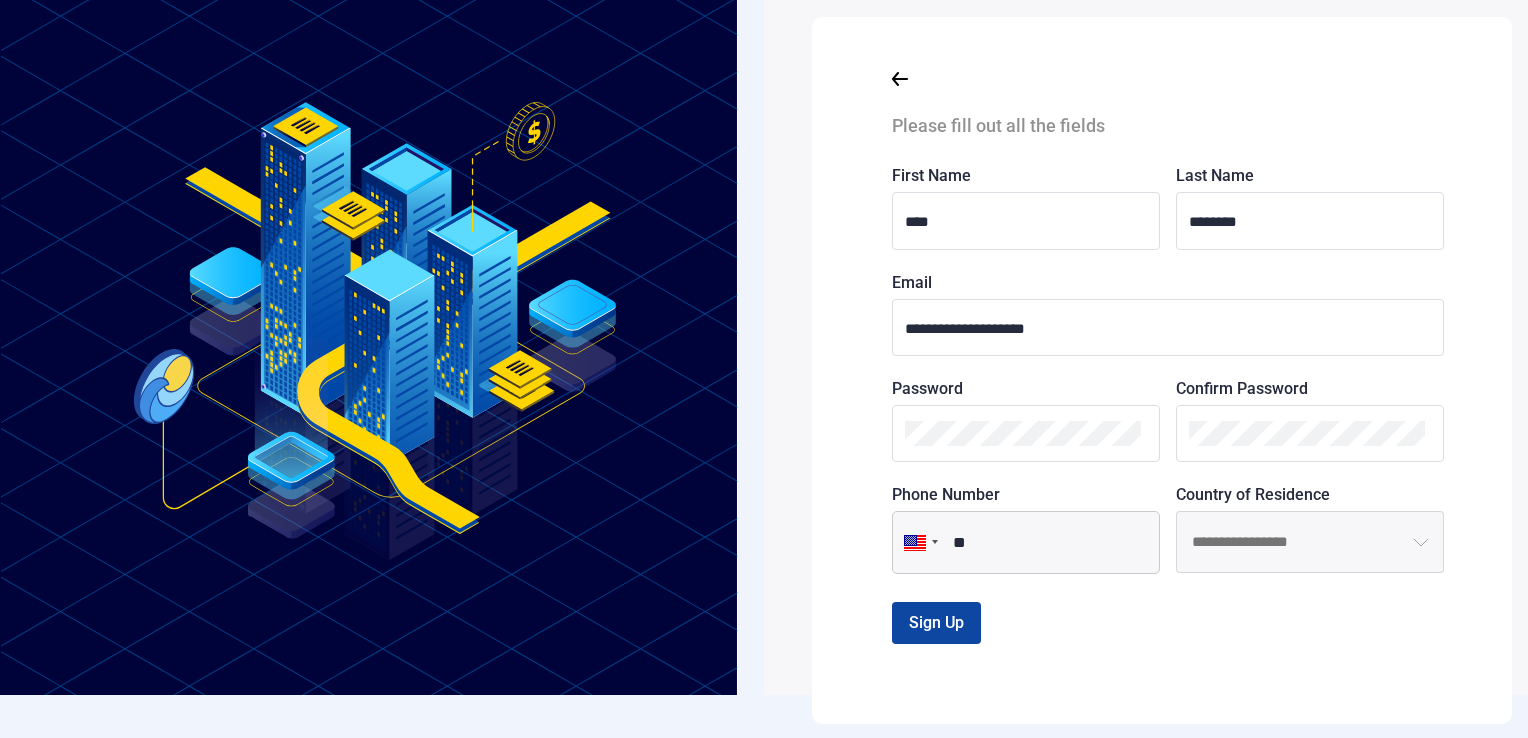 click 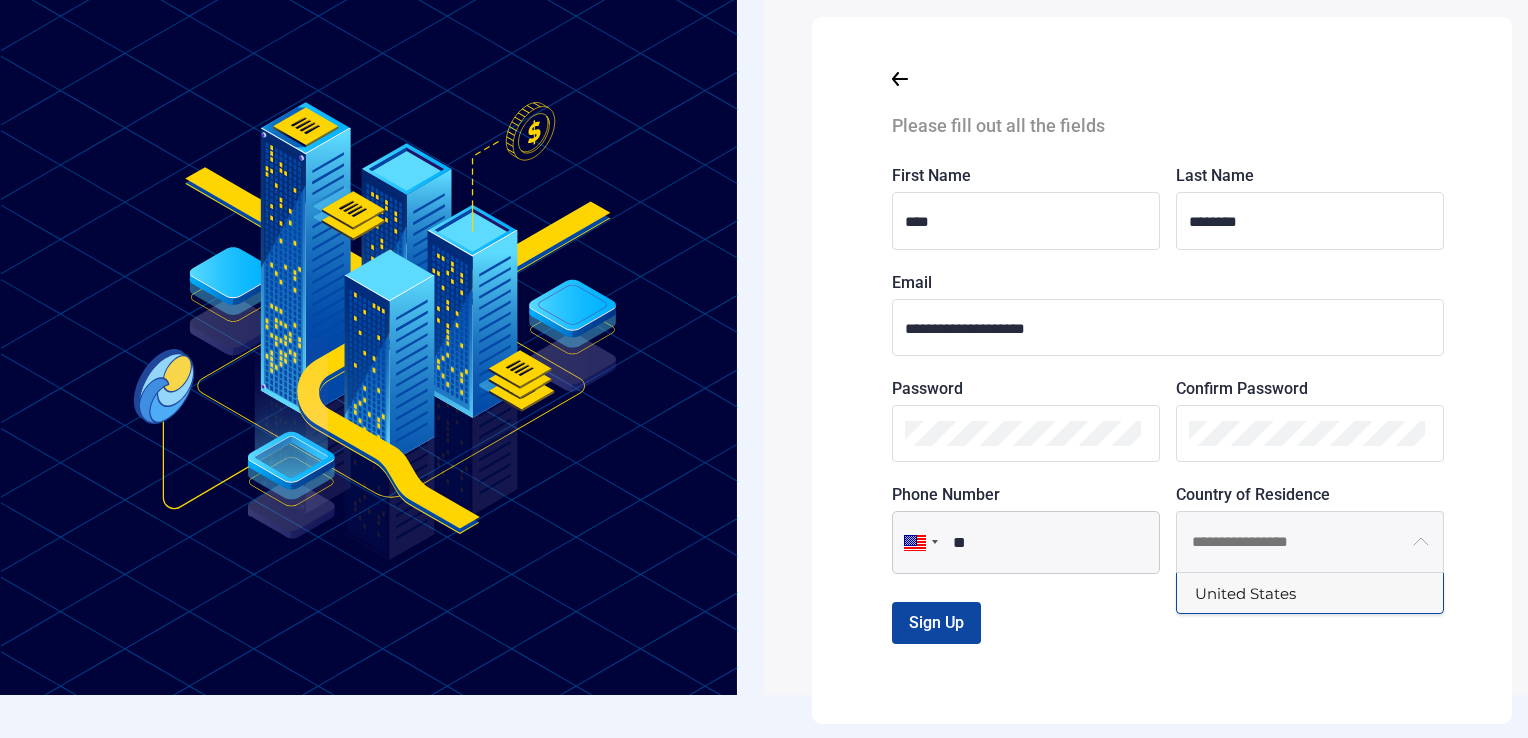 click on "United States" at bounding box center (1310, 593) 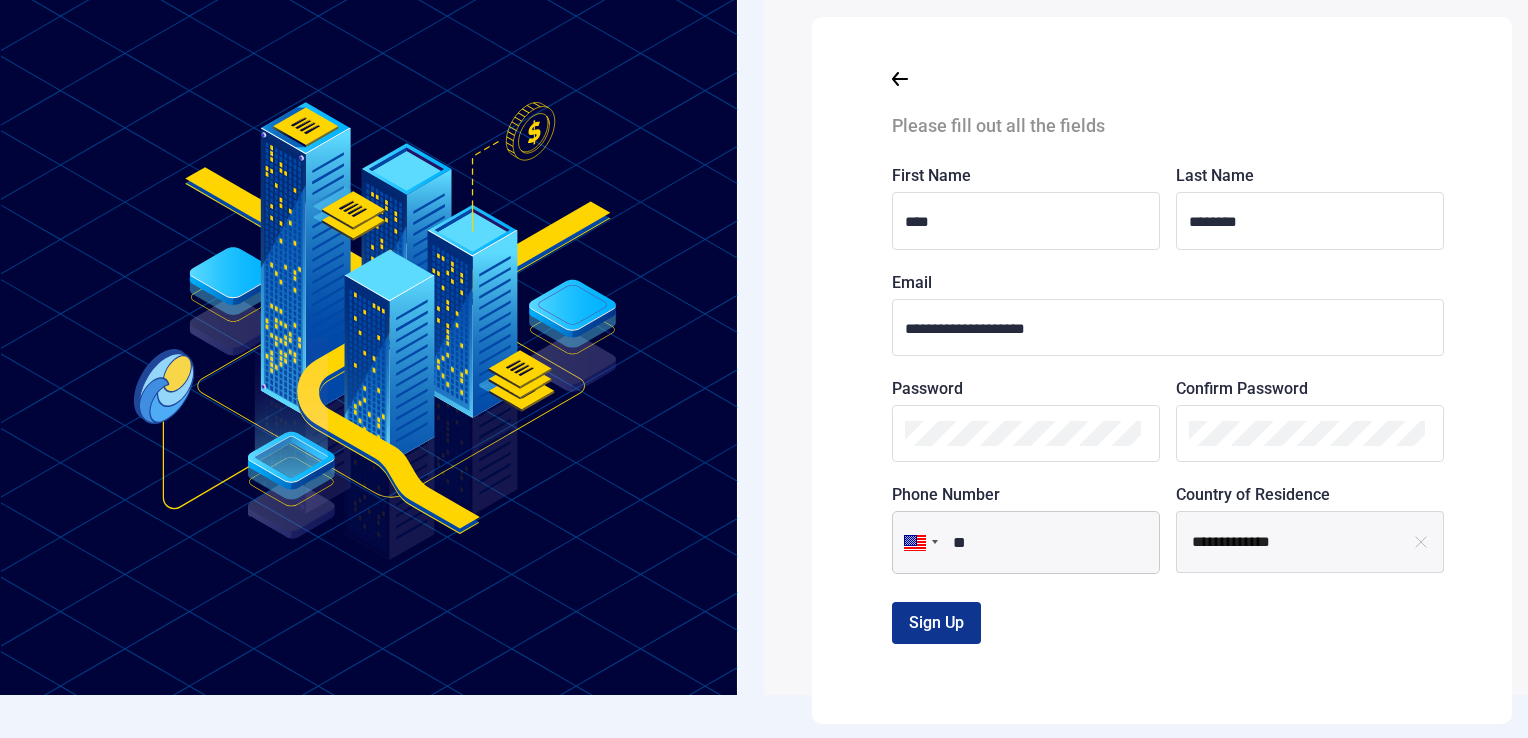 click on "Sign Up" at bounding box center (936, 622) 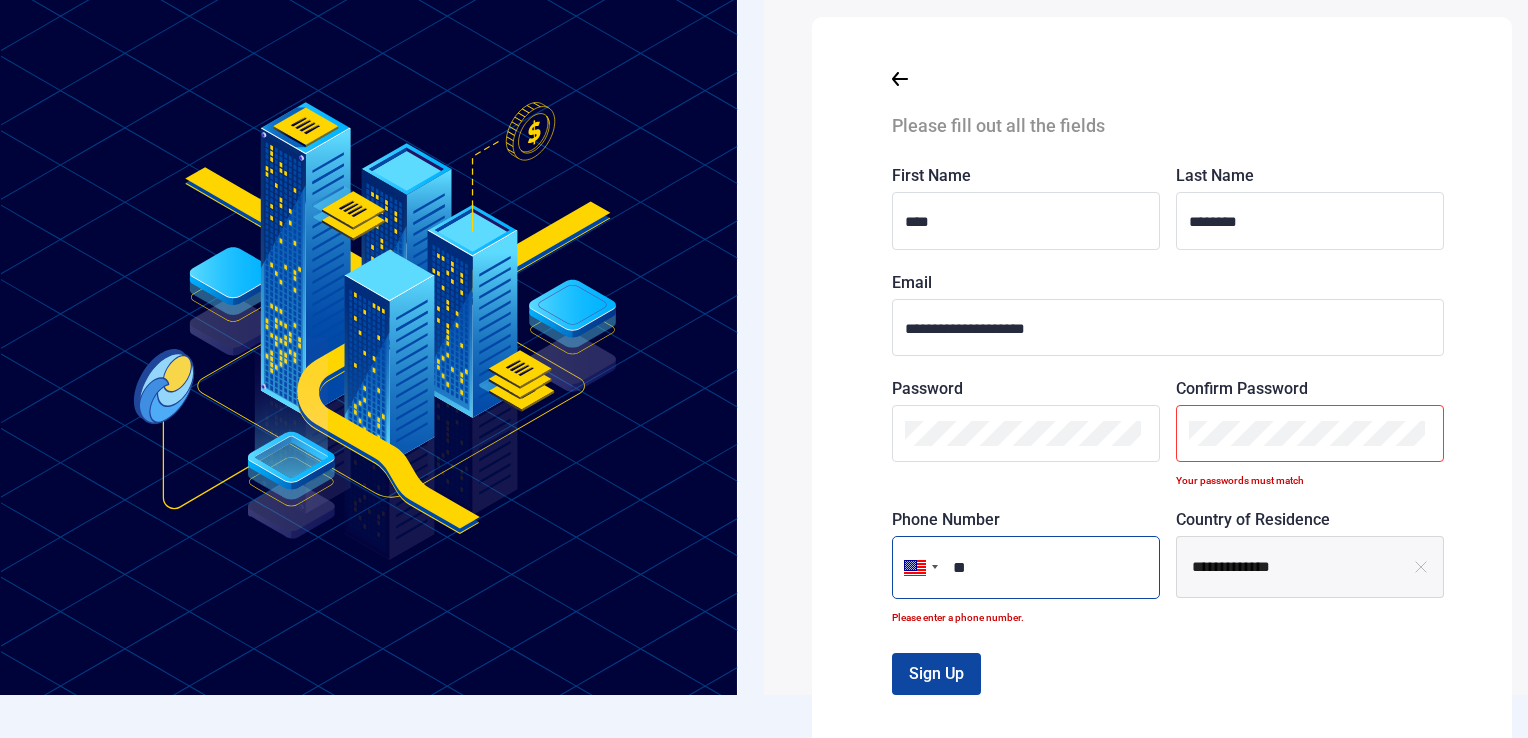 click on "**" at bounding box center (1026, 567) 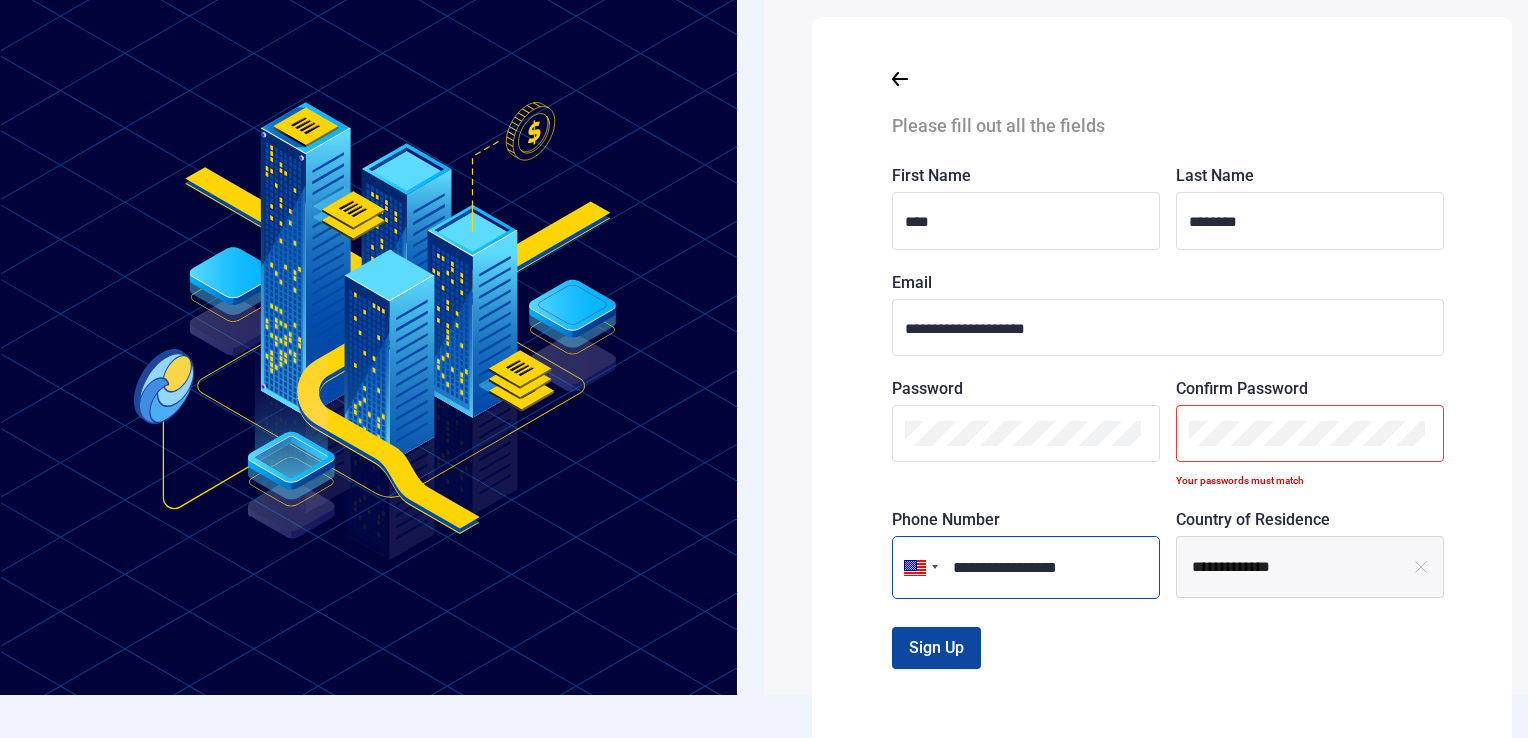 type on "**********" 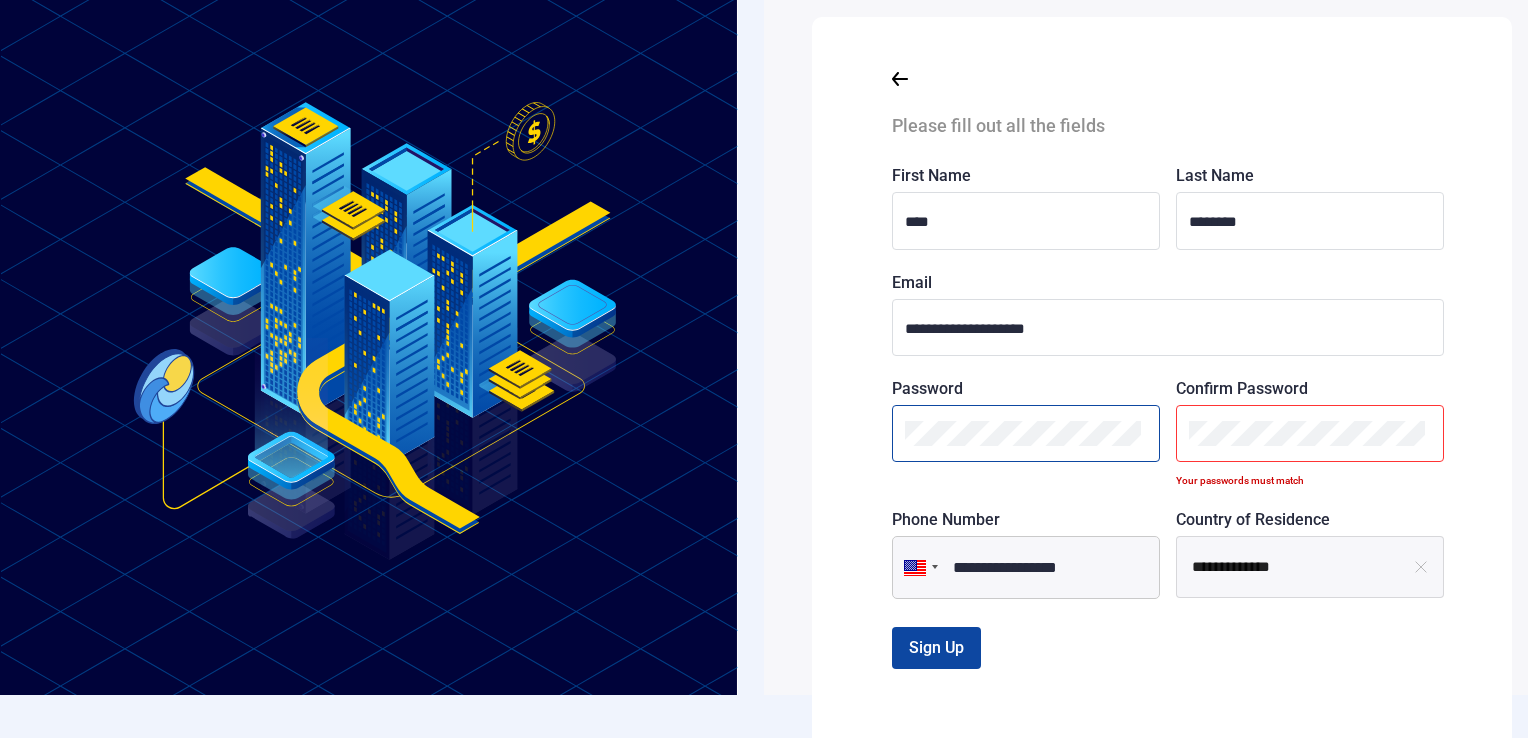 click on "**********" at bounding box center (1162, 383) 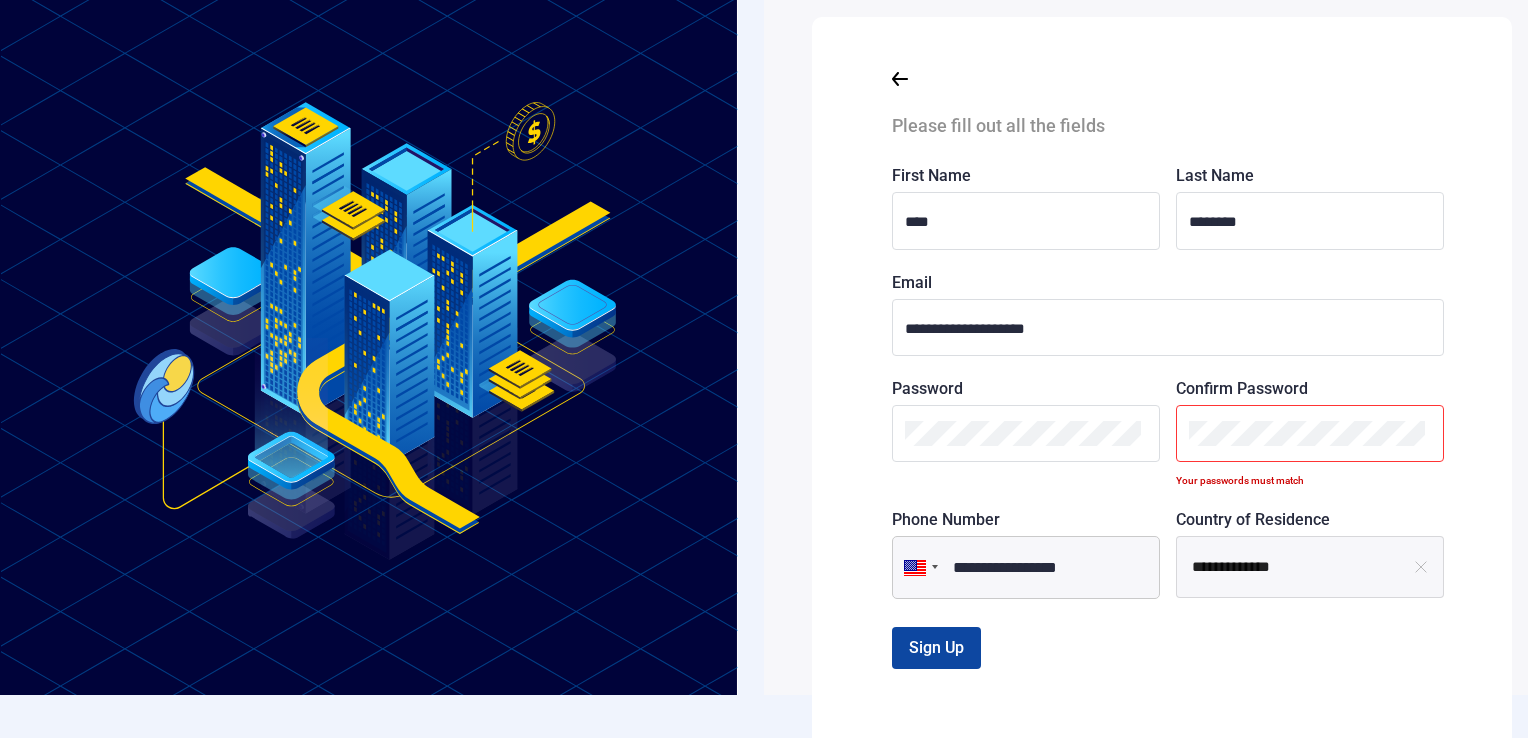 click at bounding box center [1168, 433] 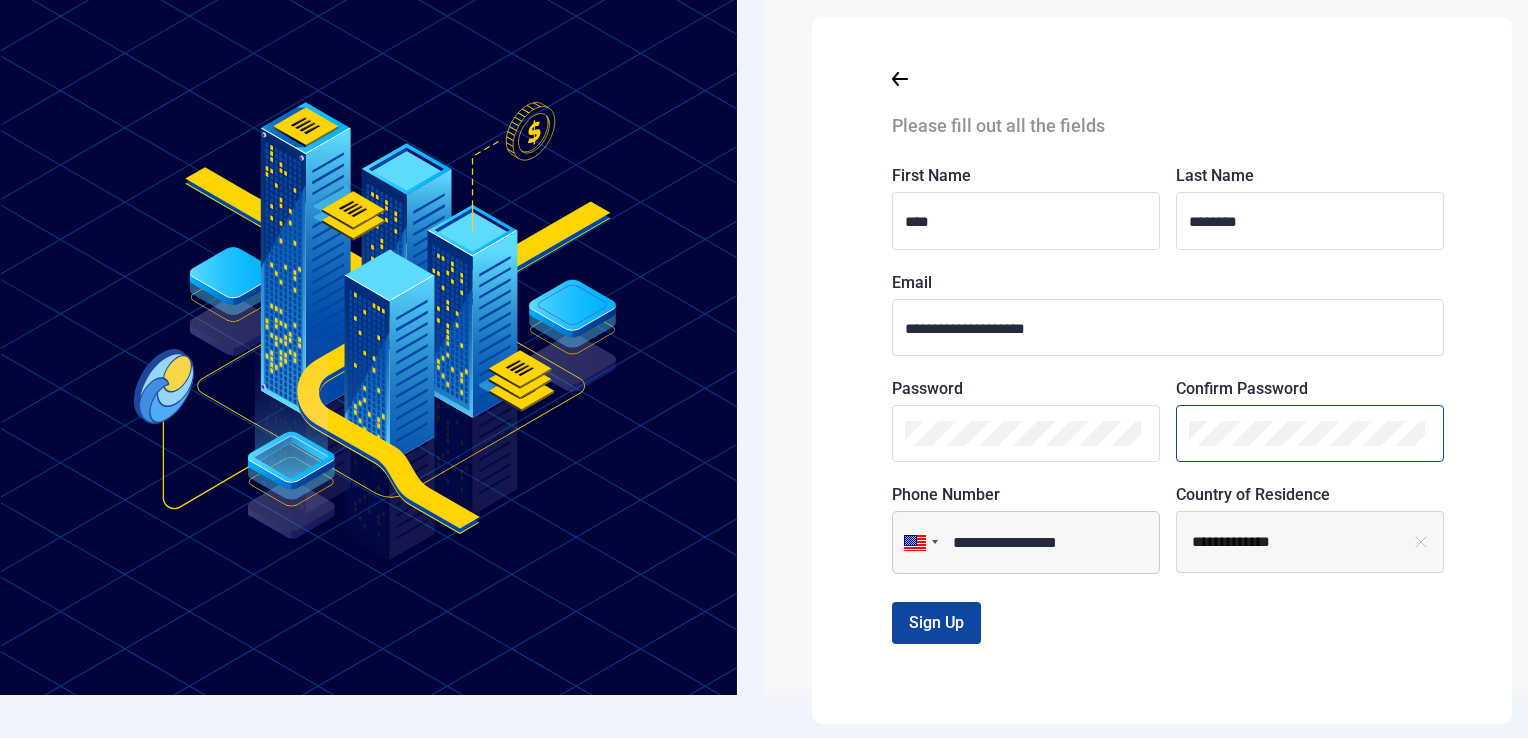 click on "Sign Up" at bounding box center (936, 622) 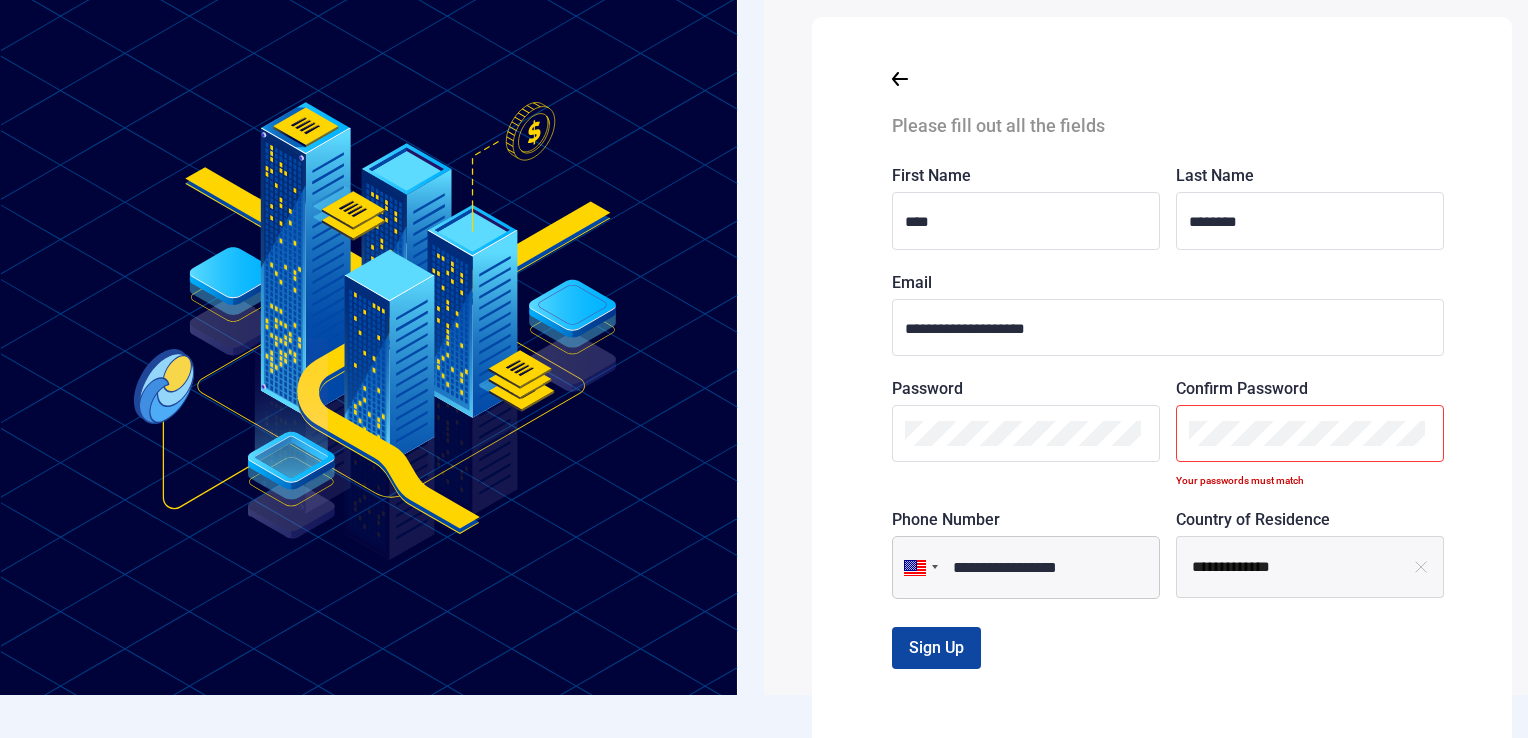 click at bounding box center (1168, 433) 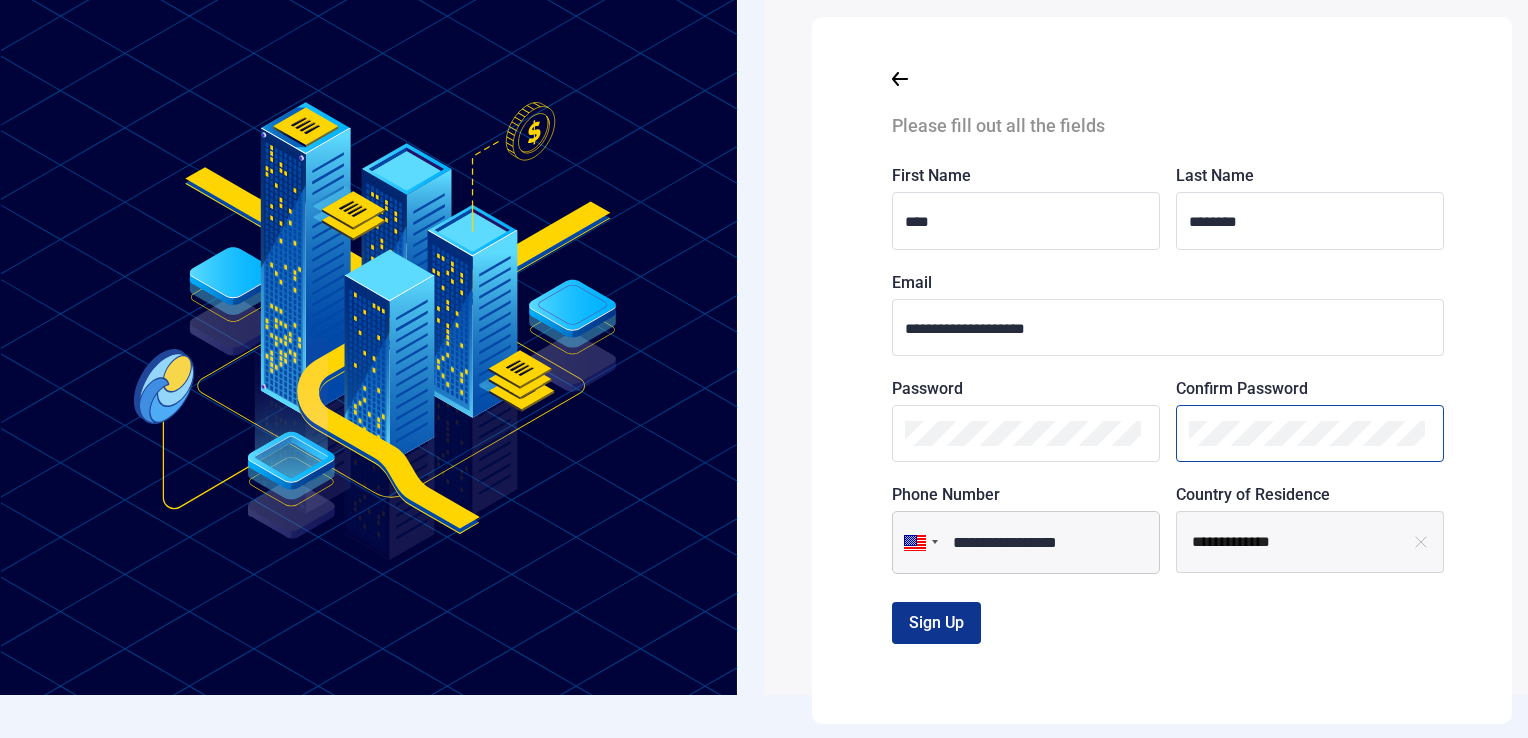 click on "Sign Up" at bounding box center [936, 622] 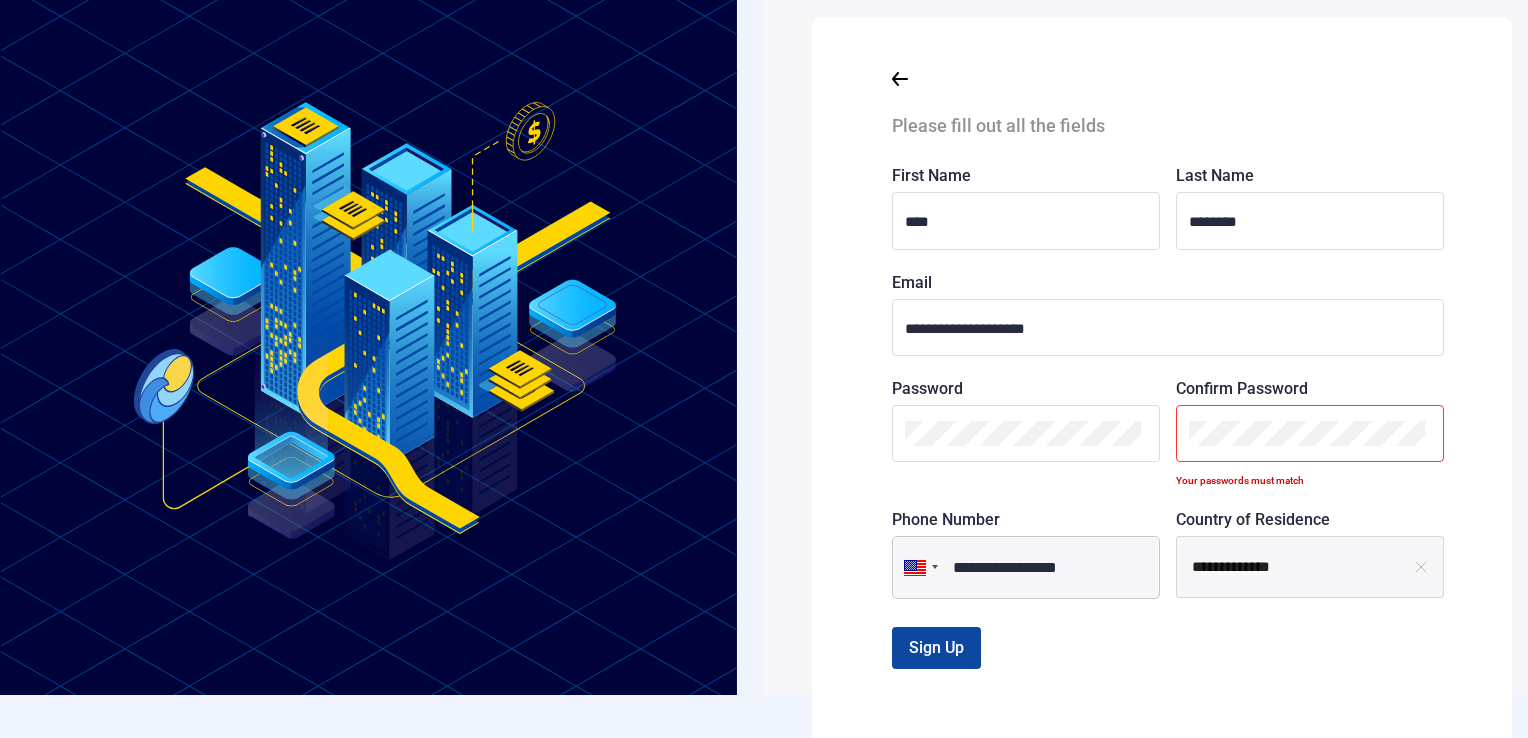 scroll, scrollTop: 0, scrollLeft: 0, axis: both 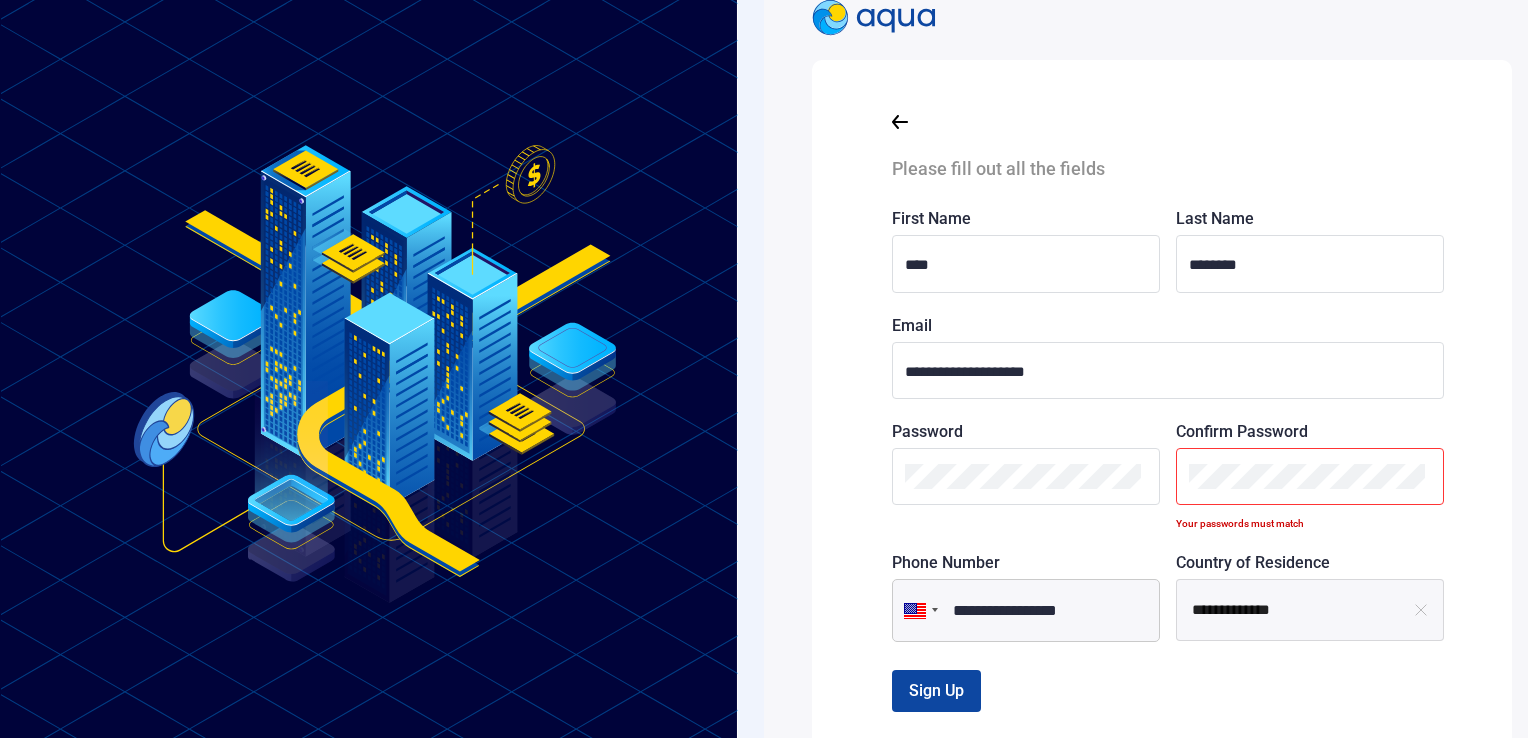 click on "Password Confirm Password Your passwords must match" at bounding box center [1176, 476] 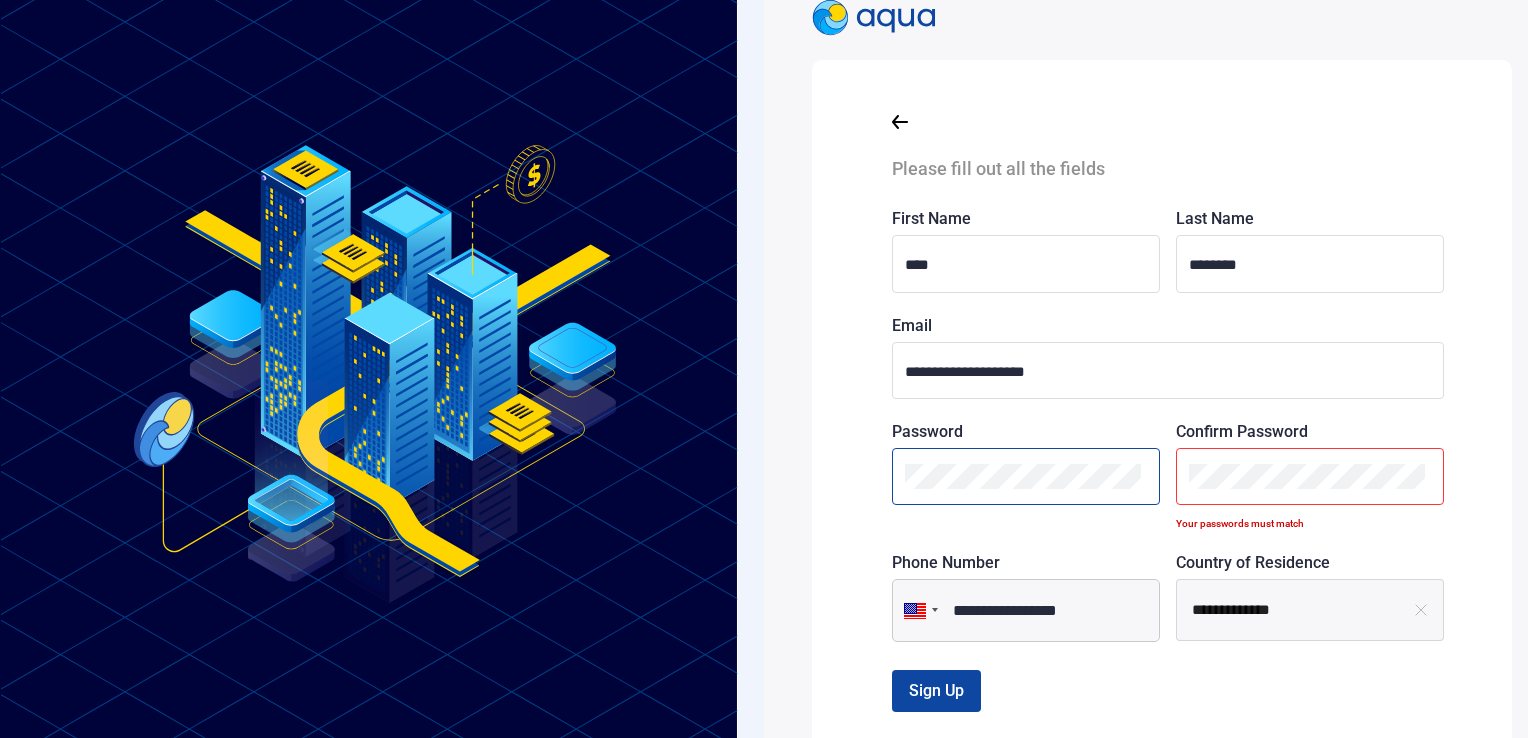 click on "**********" at bounding box center (1162, 426) 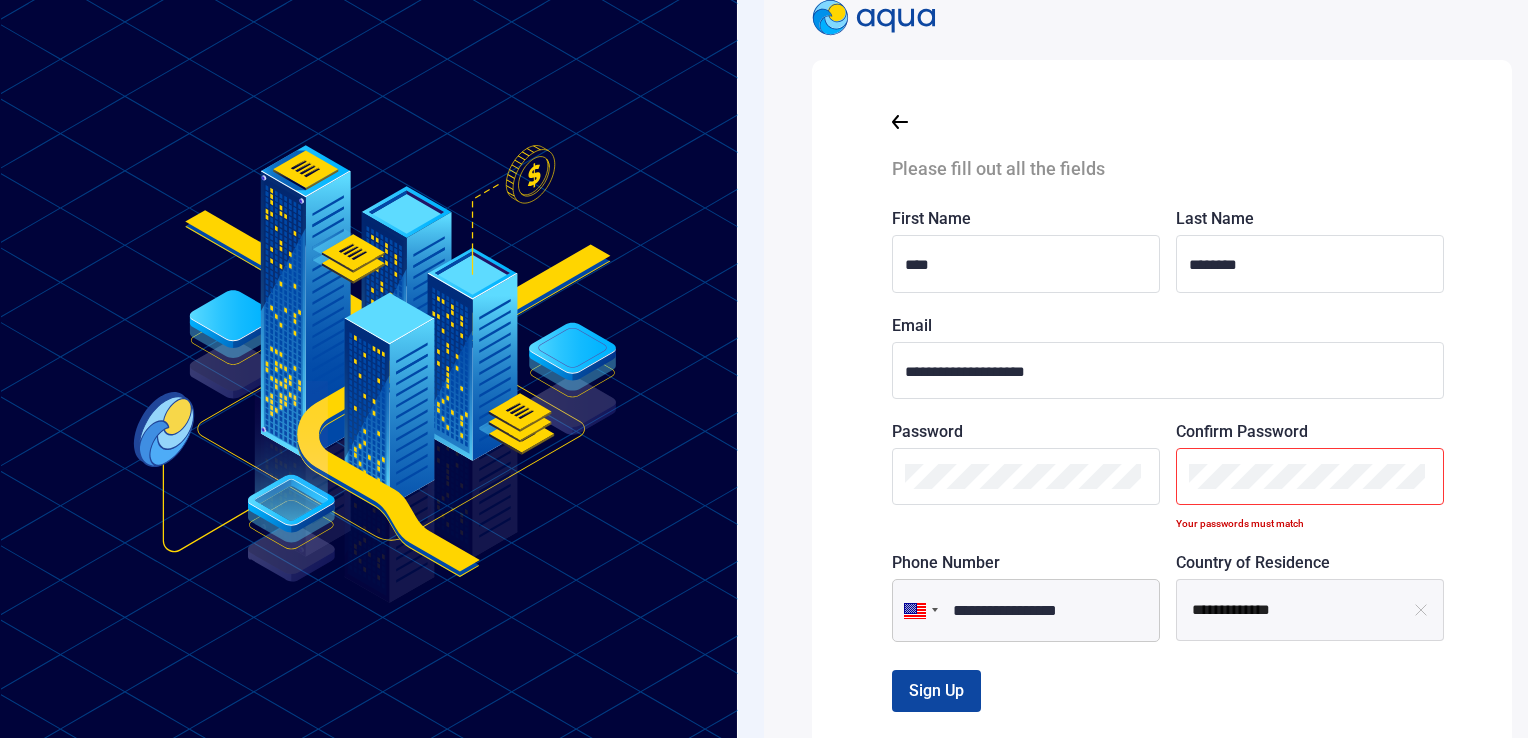 click at bounding box center (1168, 476) 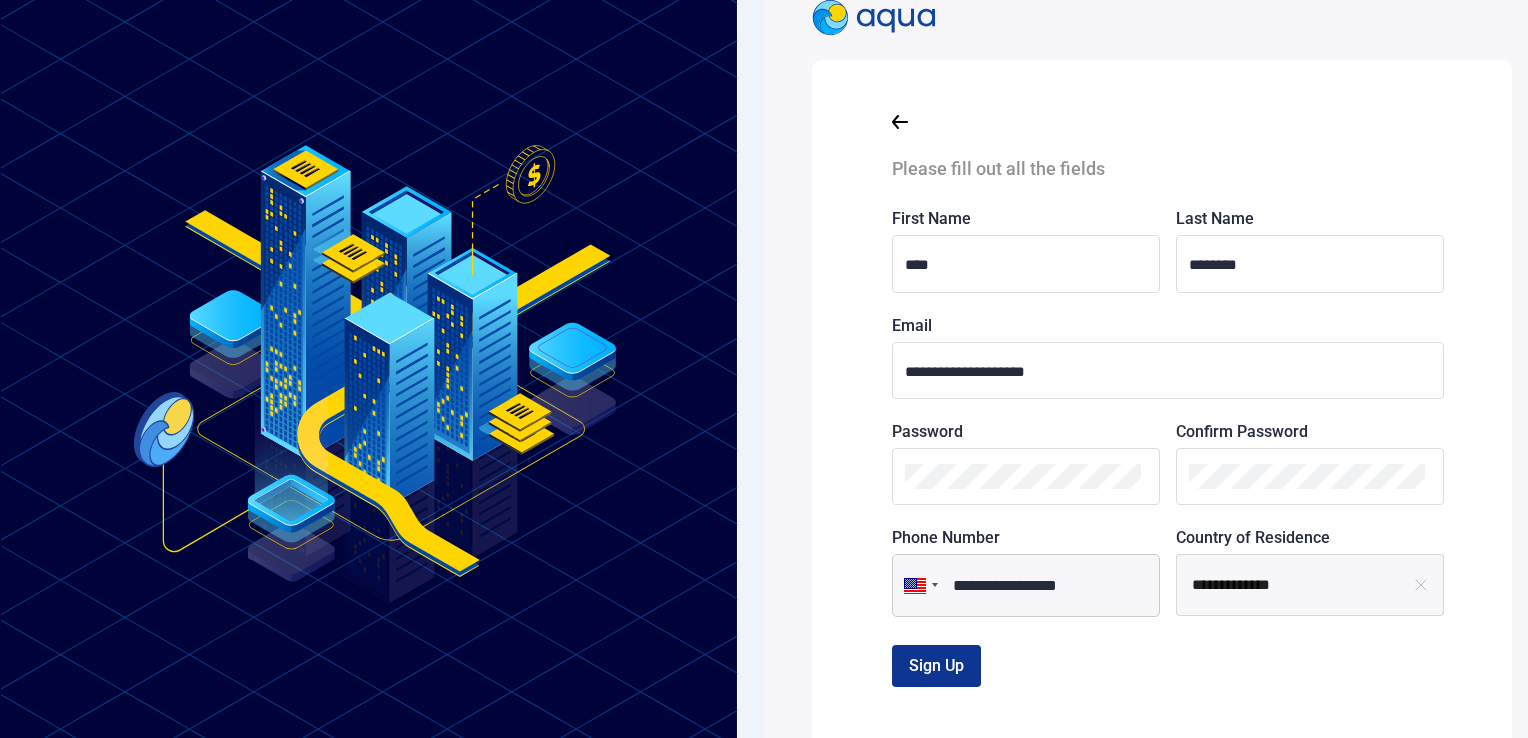 click on "Sign Up" at bounding box center [936, 665] 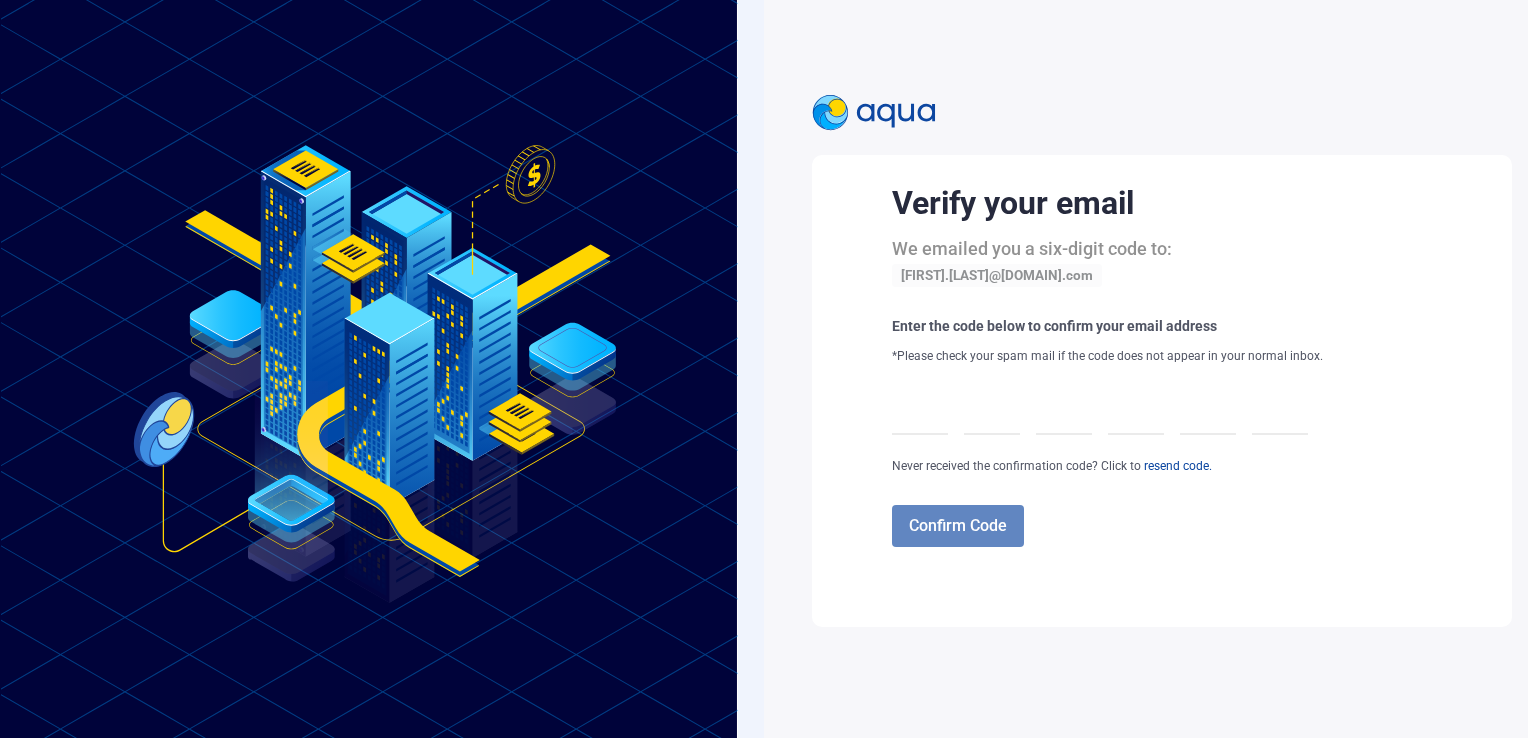 click on "resend code." at bounding box center [1176, 466] 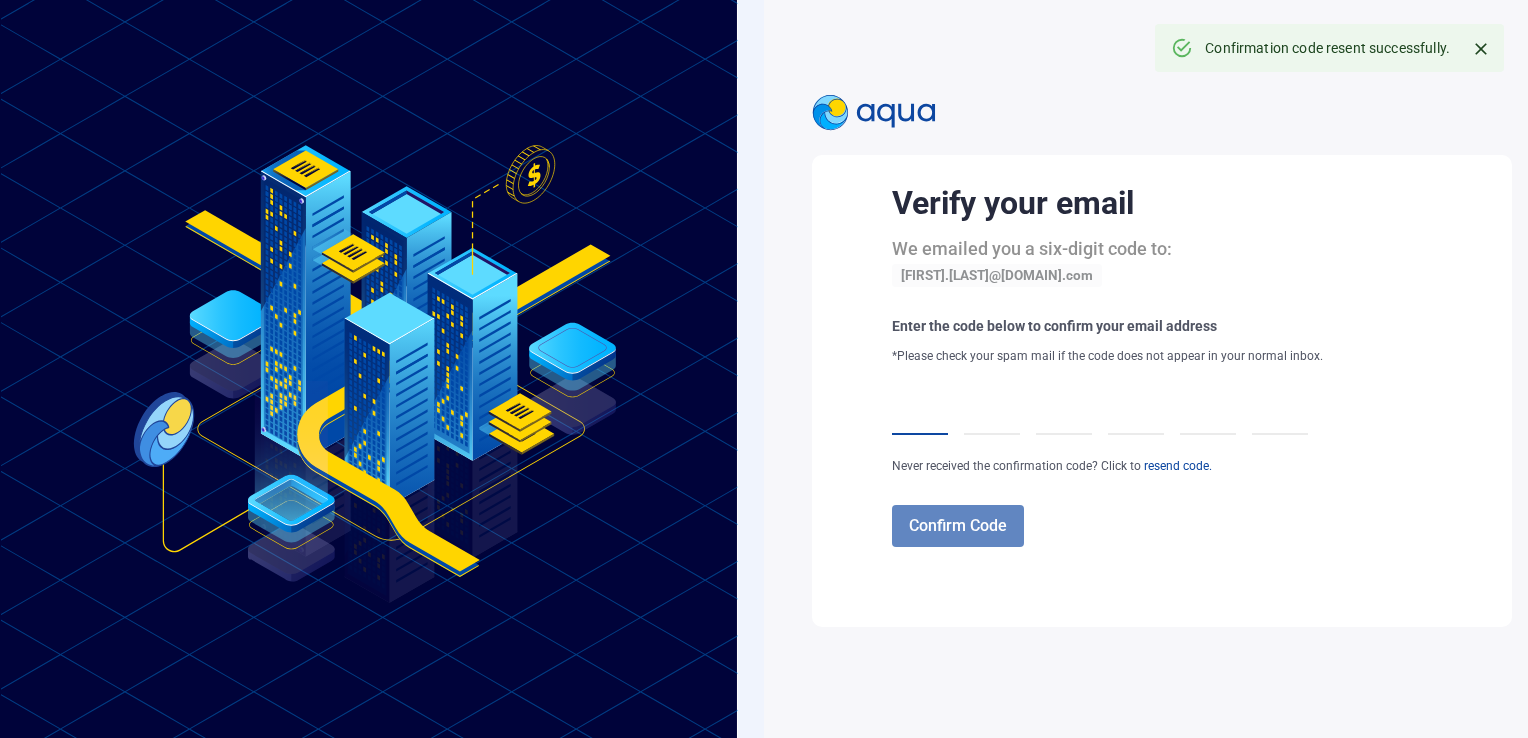 click at bounding box center (920, 407) 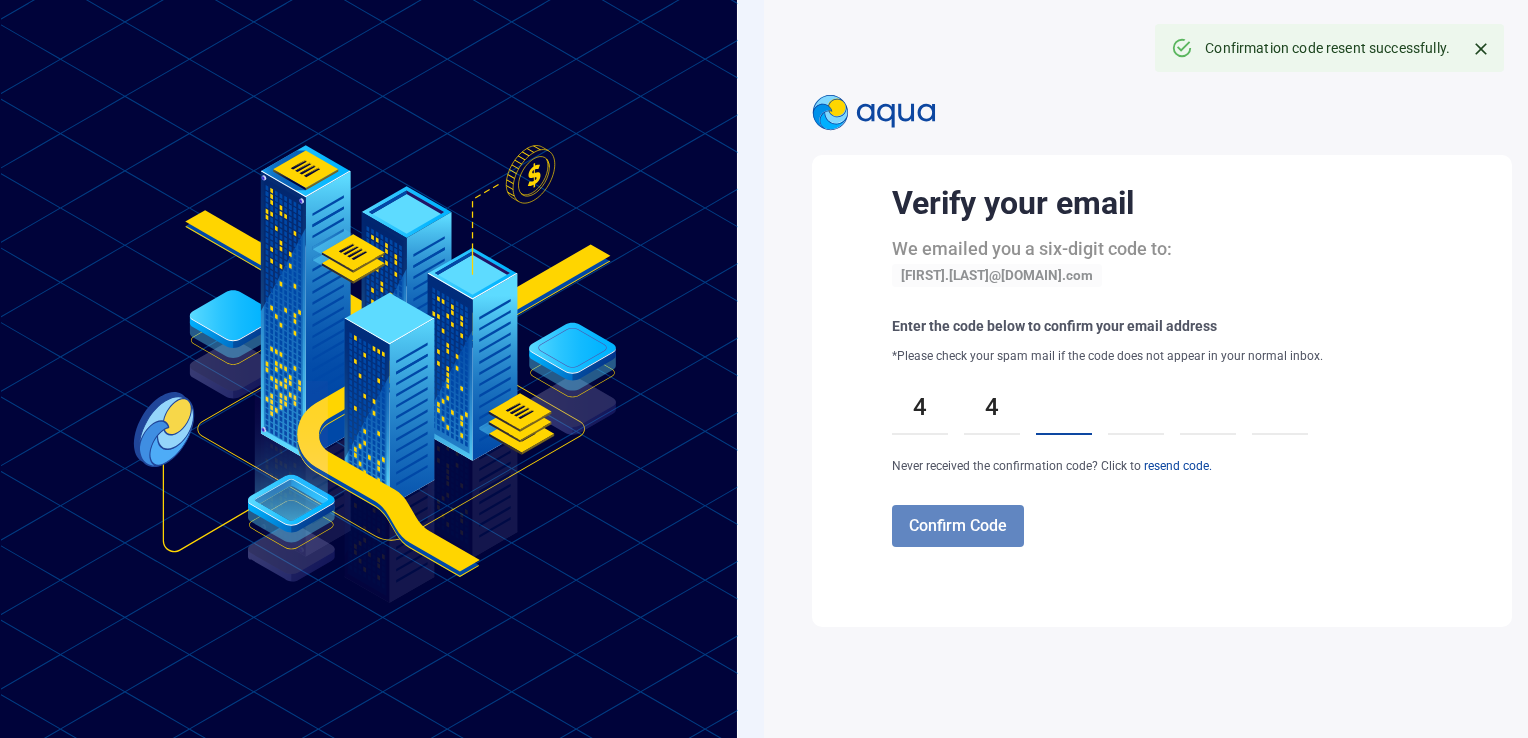 type on "*" 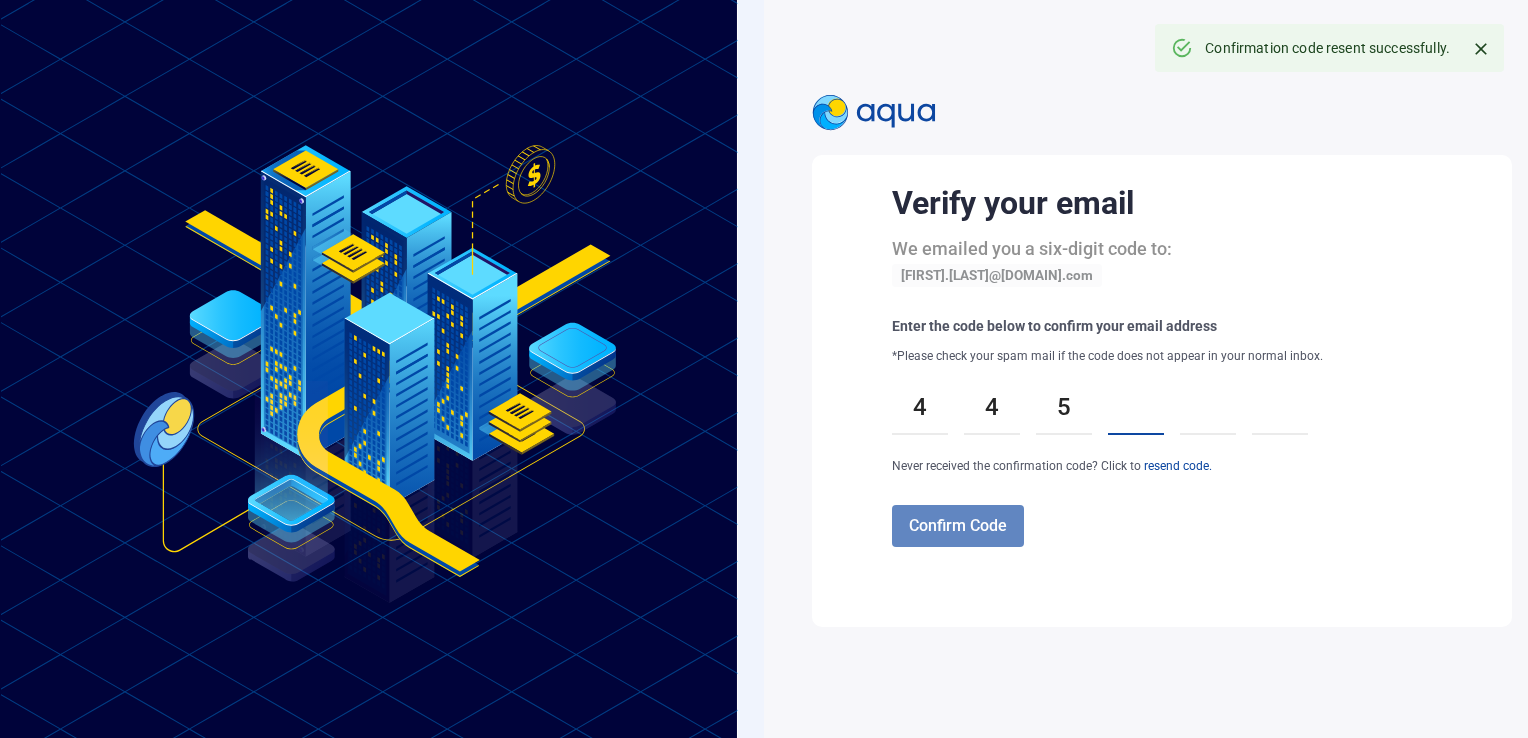 type on "*" 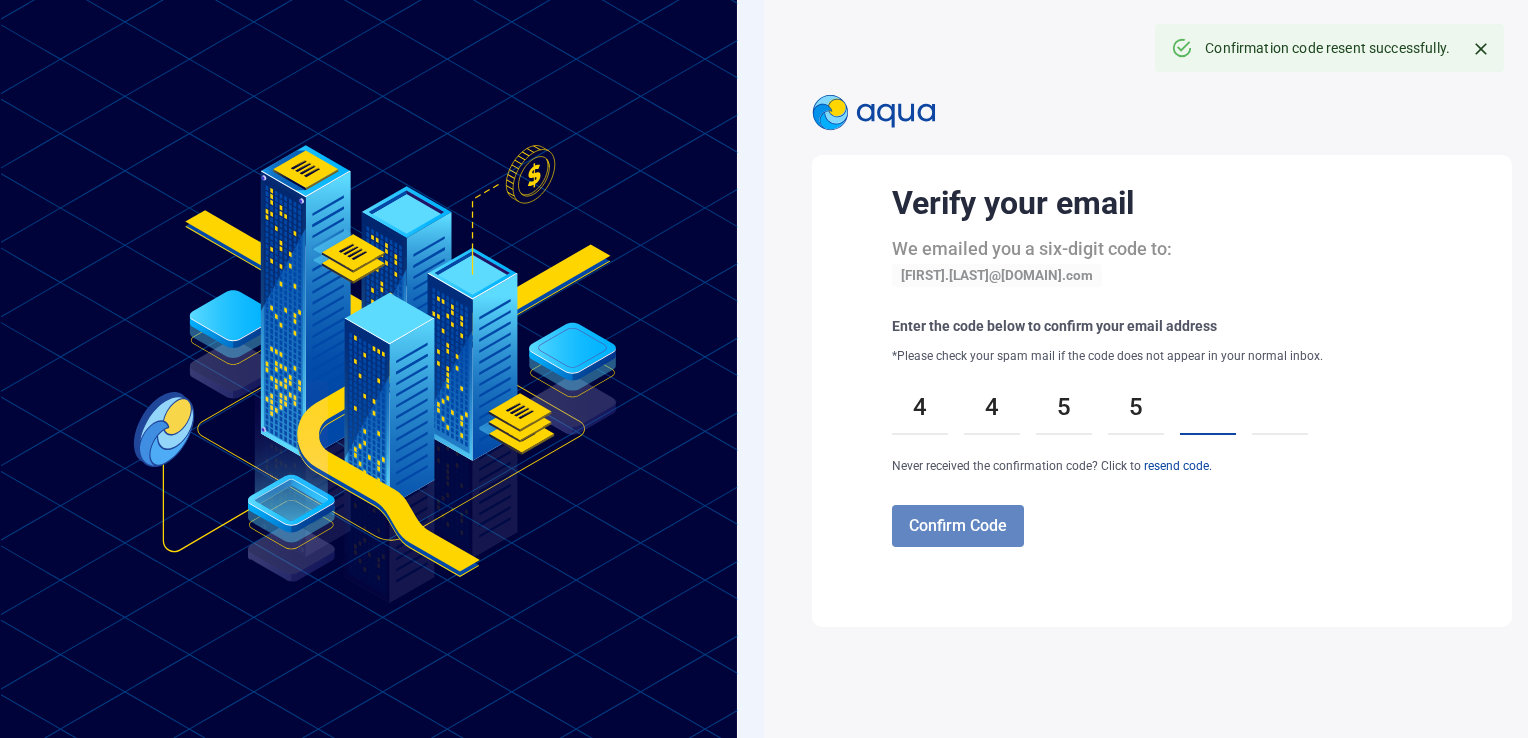 type on "*" 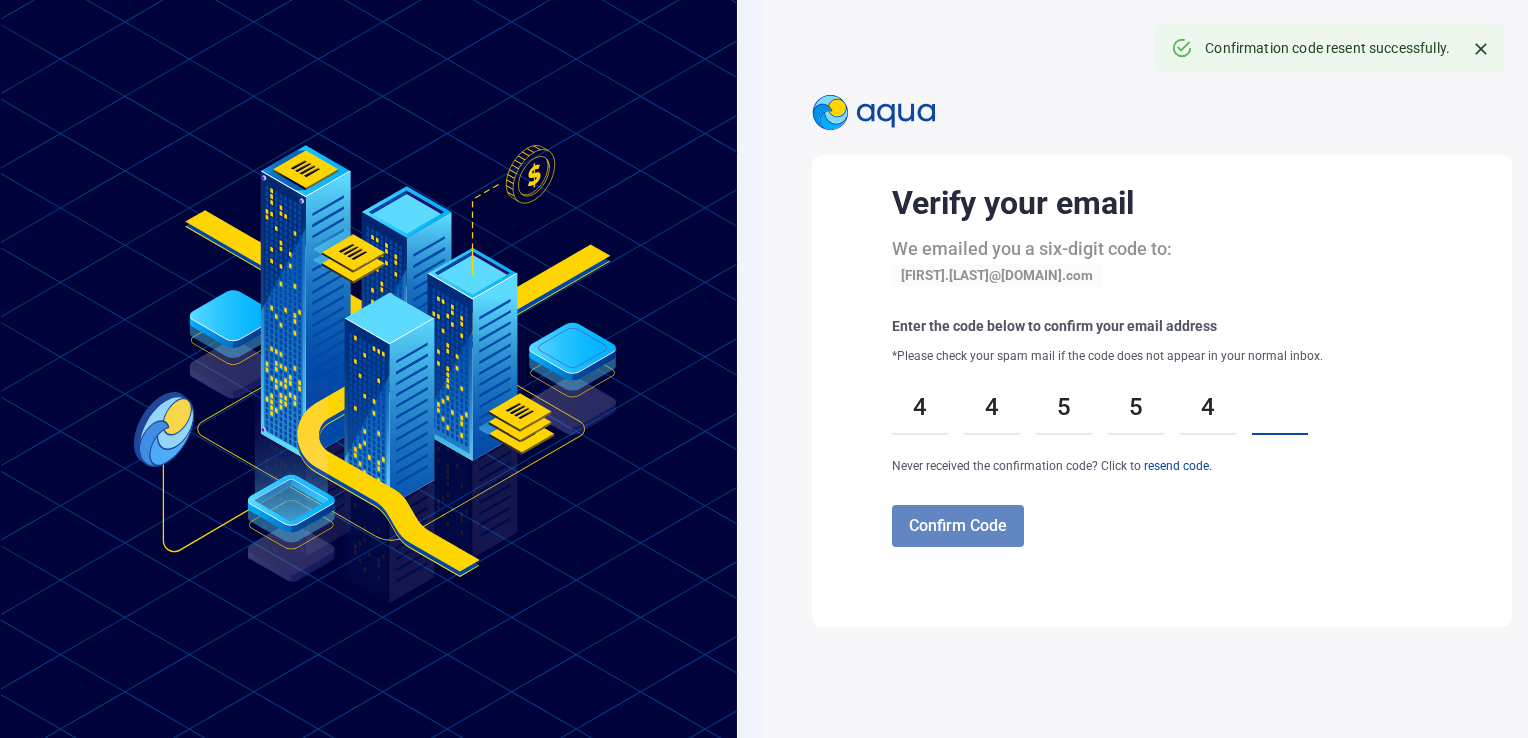 type on "*" 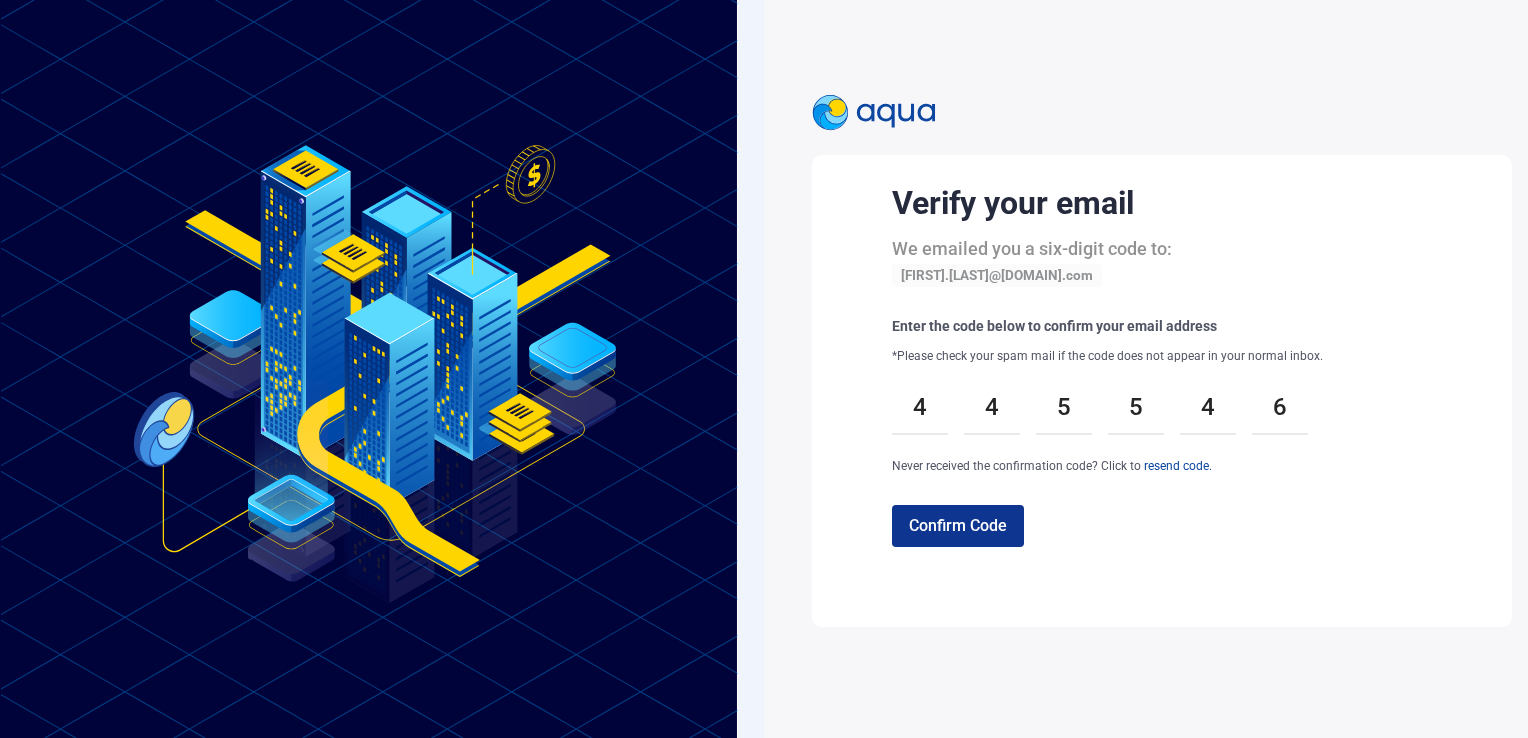click on "Confirm Code" at bounding box center (958, 525) 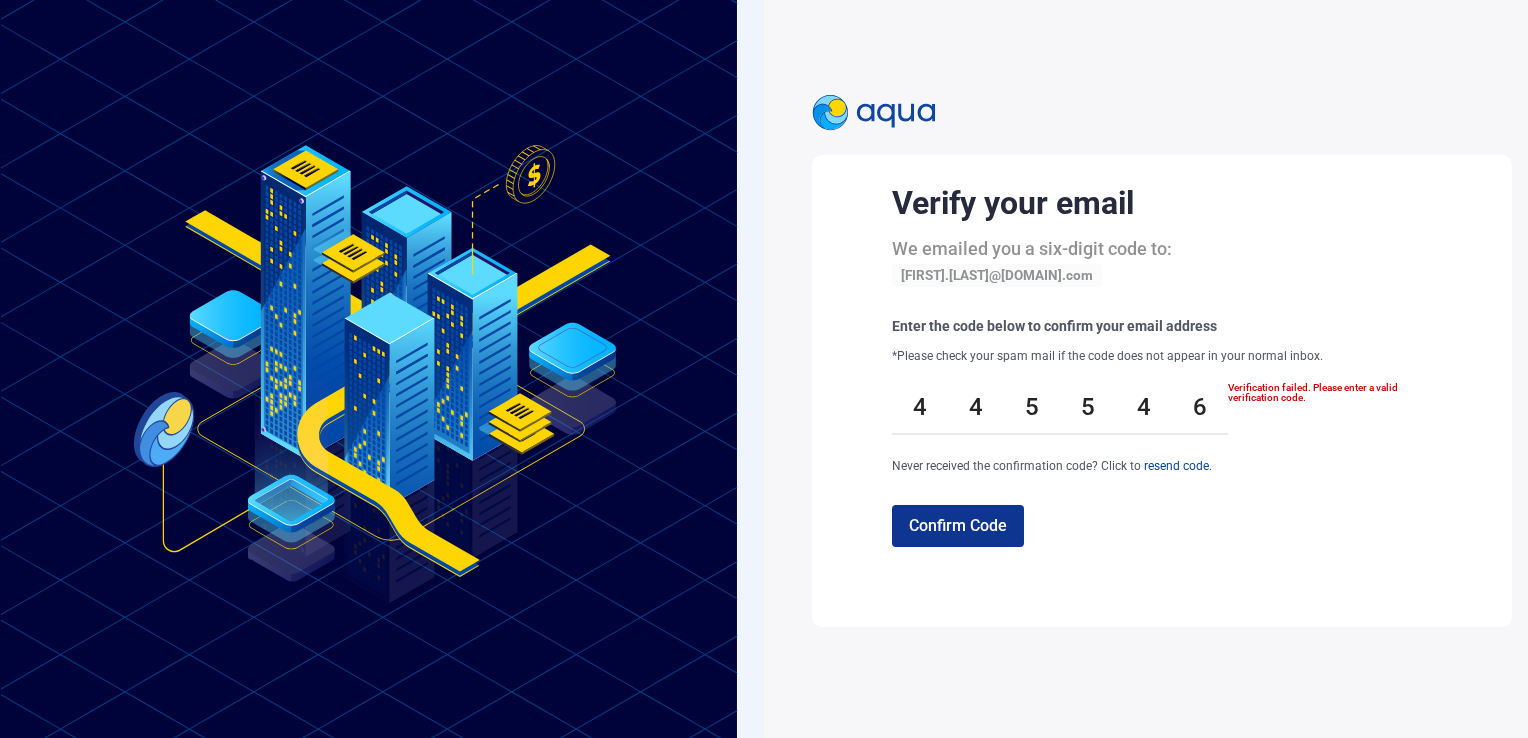 click on "resend code." at bounding box center [1176, 466] 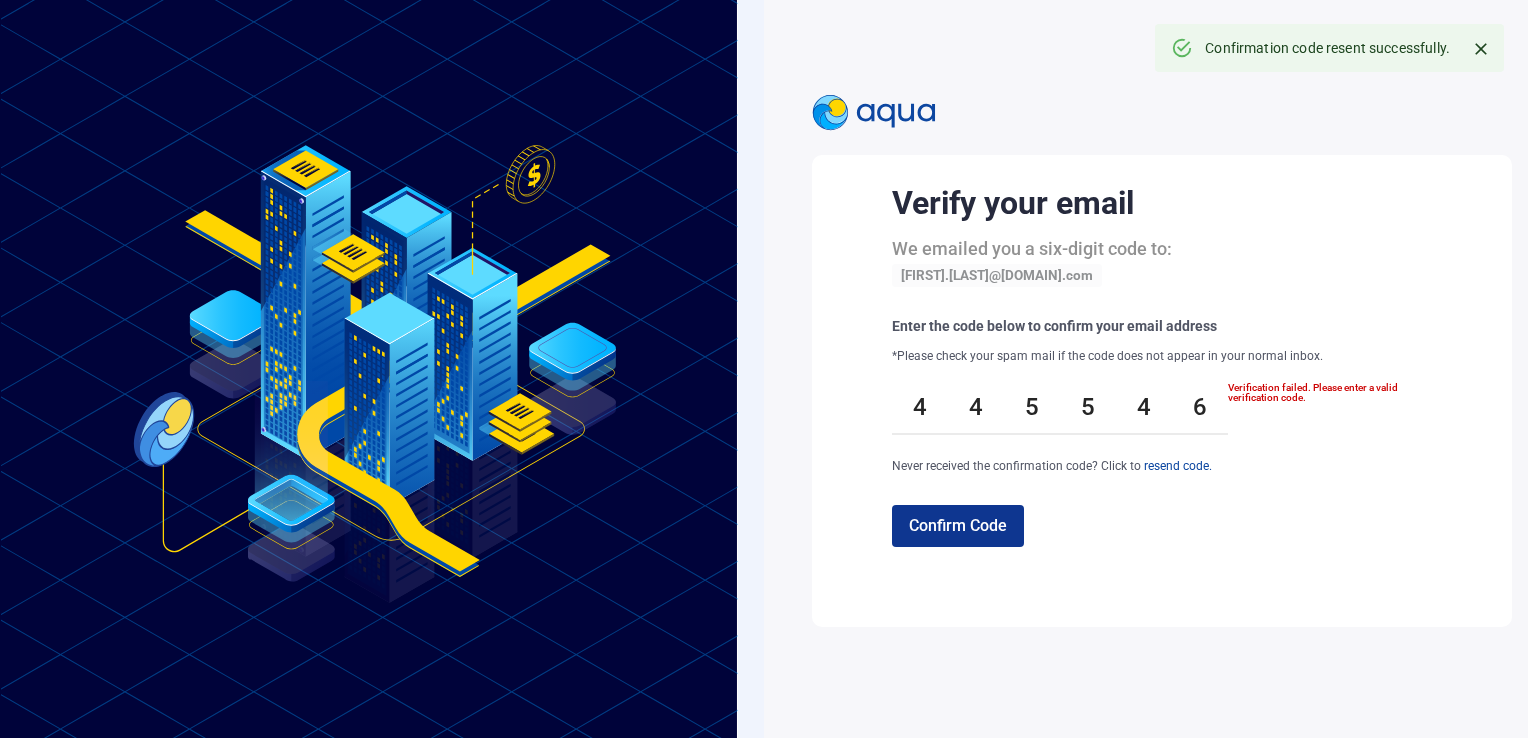 click on "4" at bounding box center (976, 407) 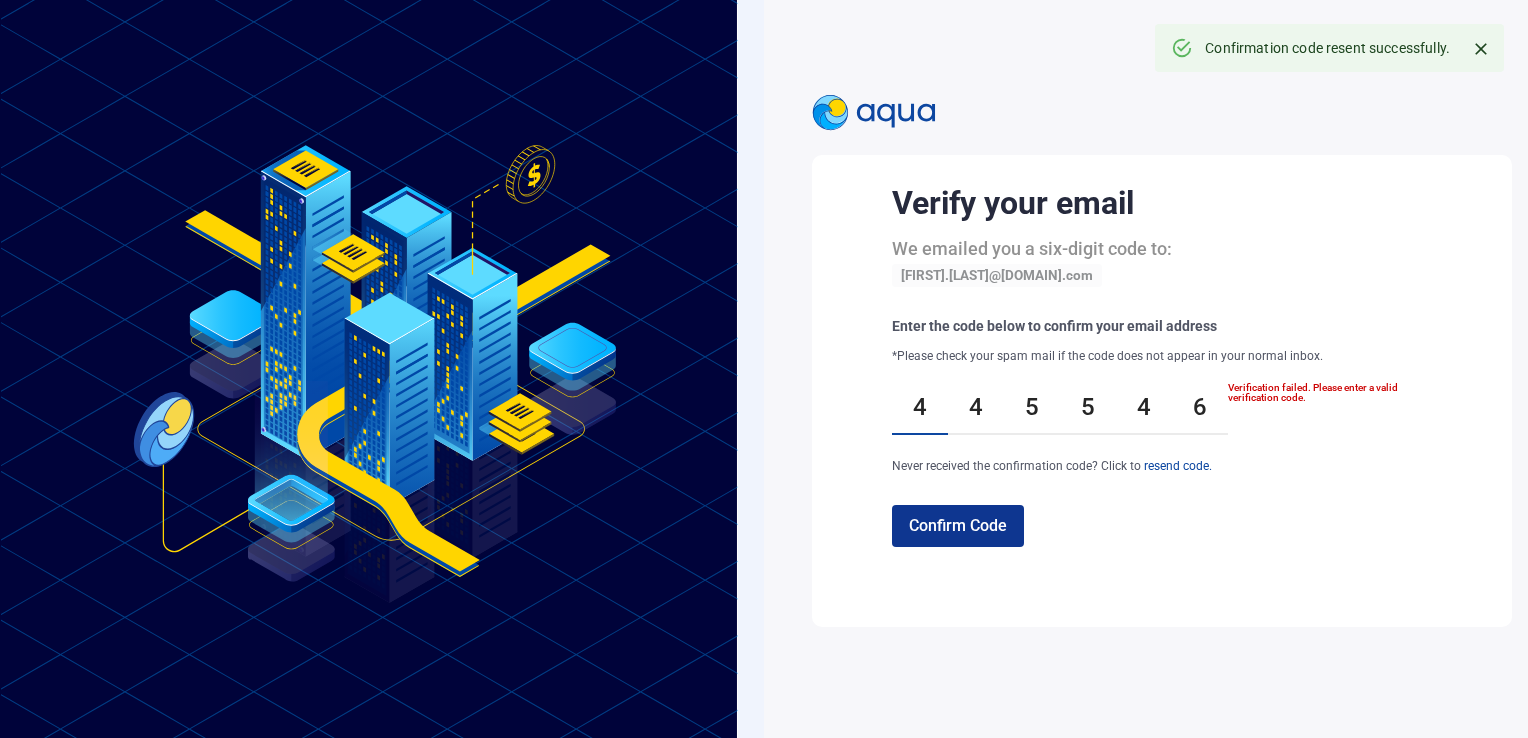 click on "4" at bounding box center (920, 407) 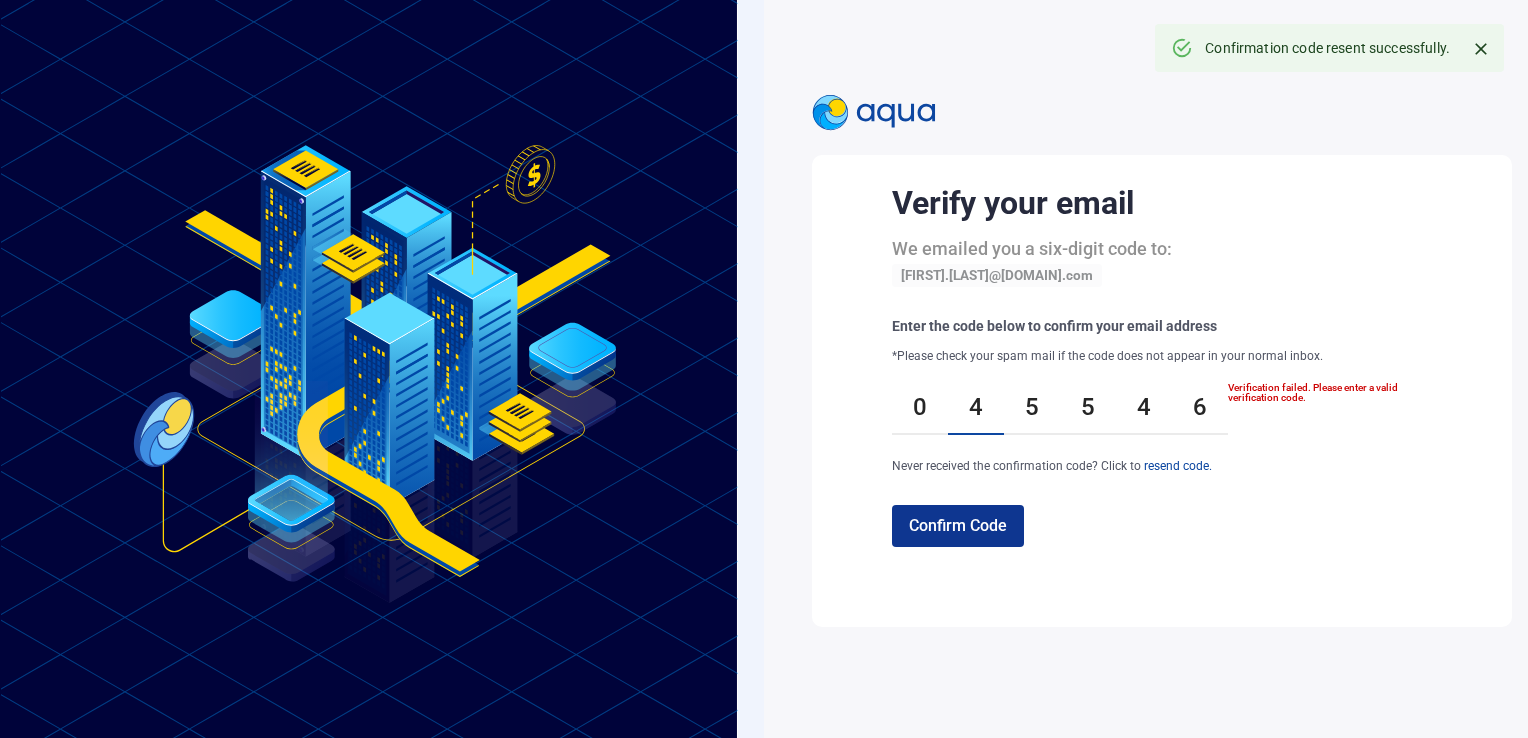 type on "*" 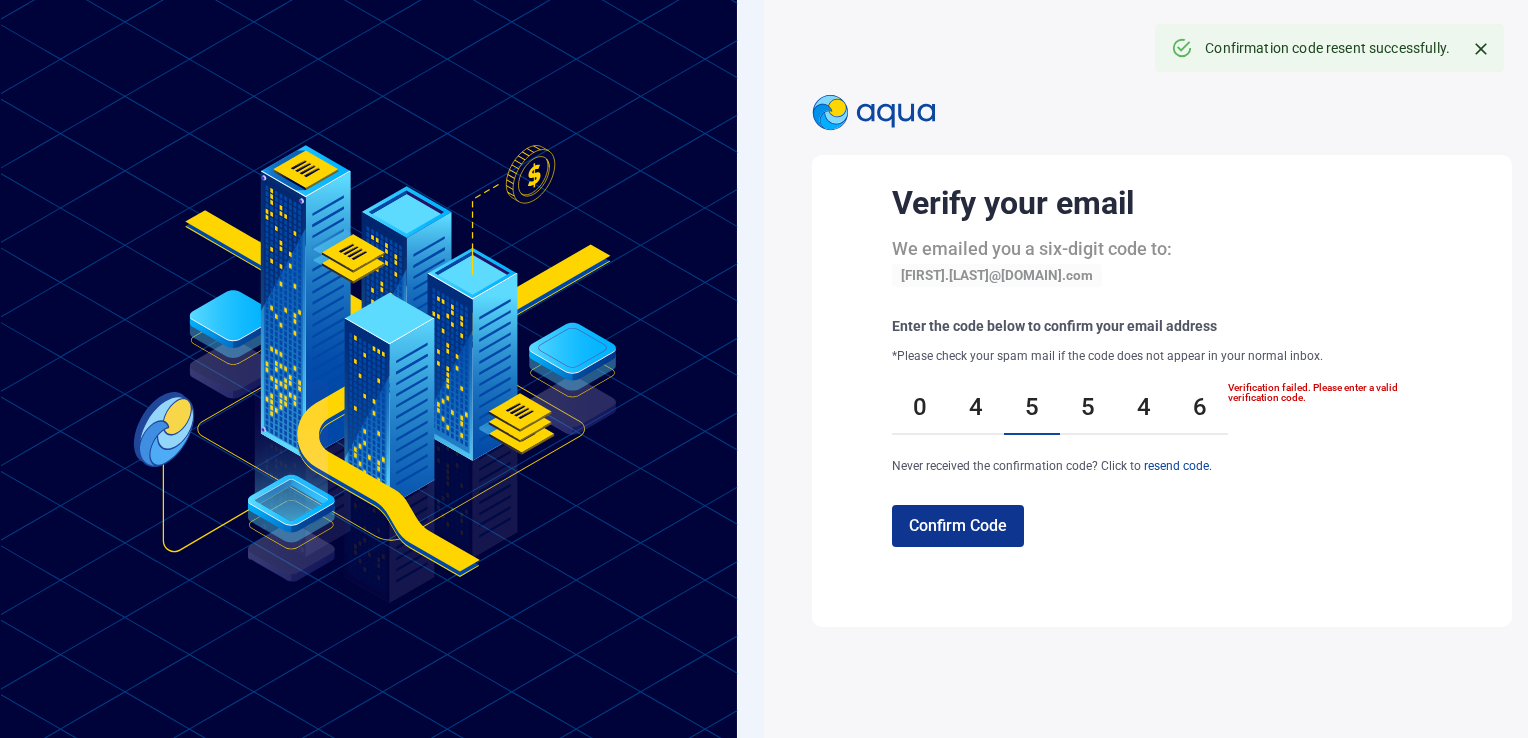 type on "*" 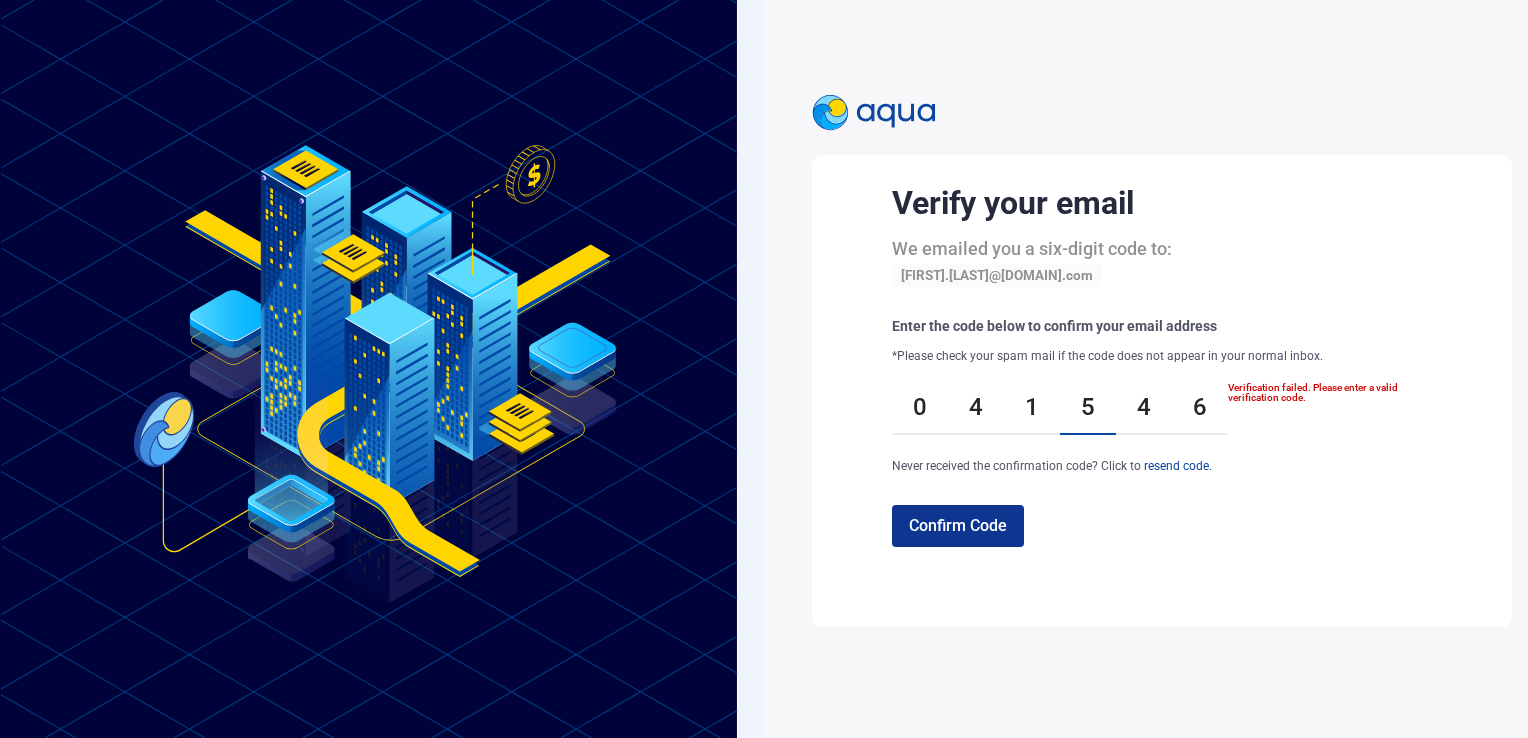 type on "*" 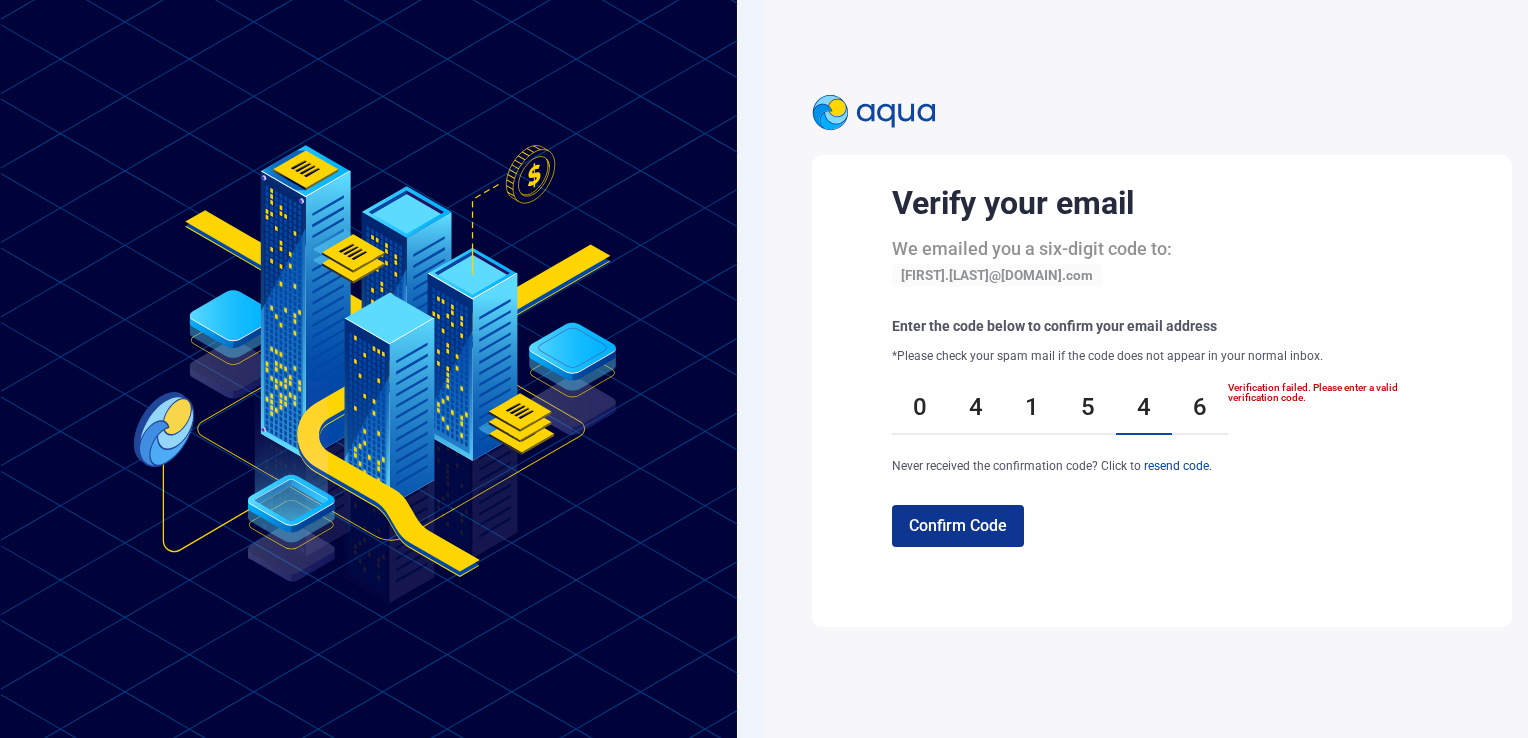 type on "**" 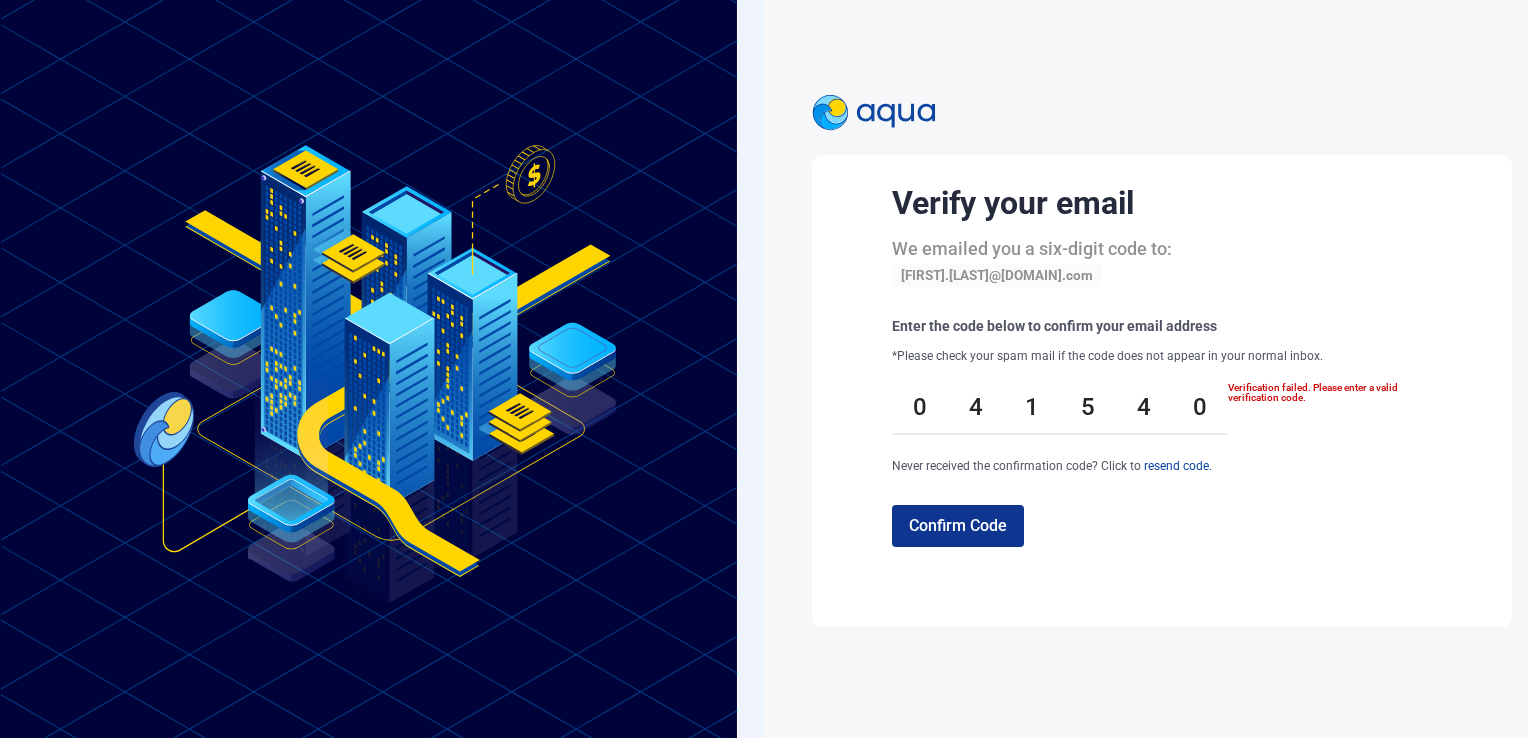 click on "Confirm Code" at bounding box center [958, 526] 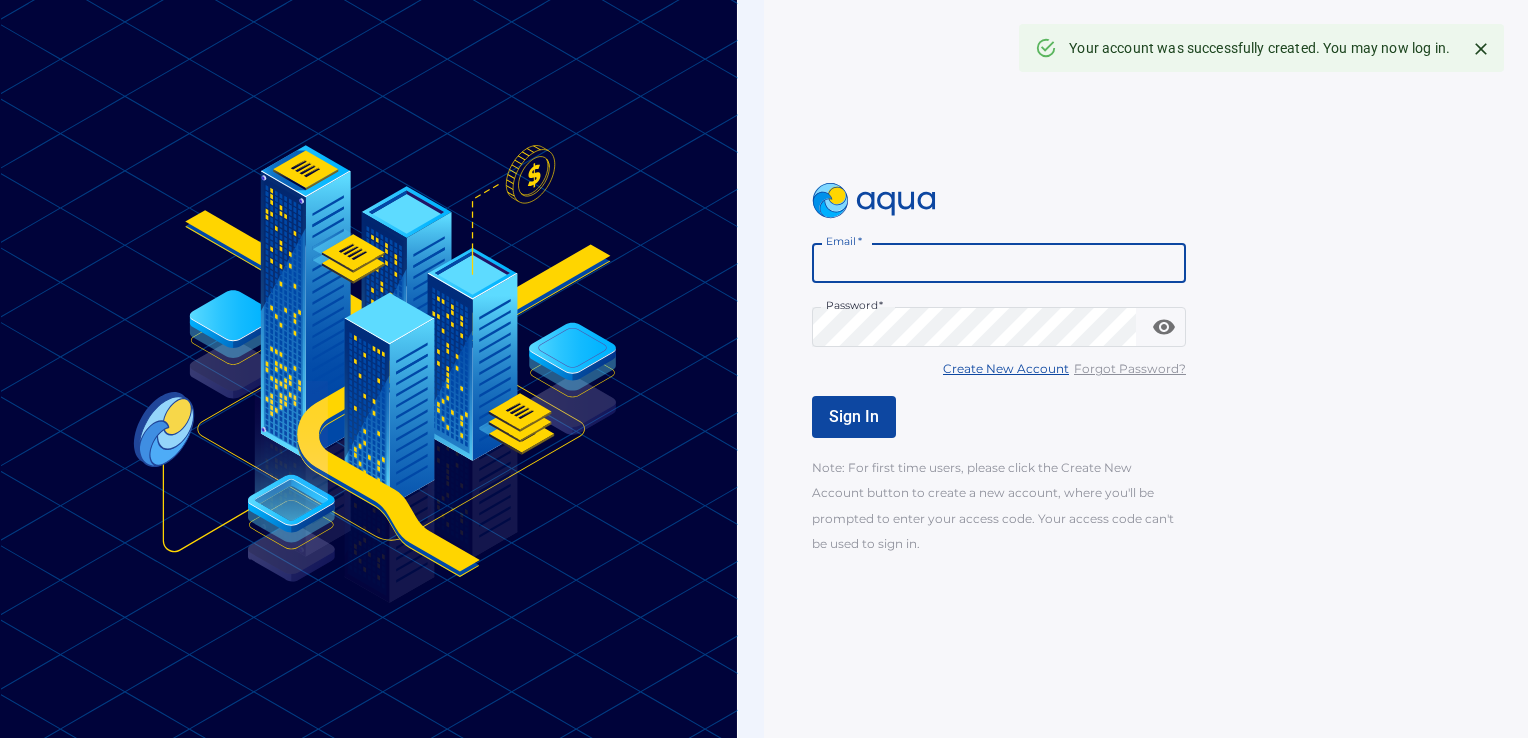 click on "Email   *" at bounding box center (999, 263) 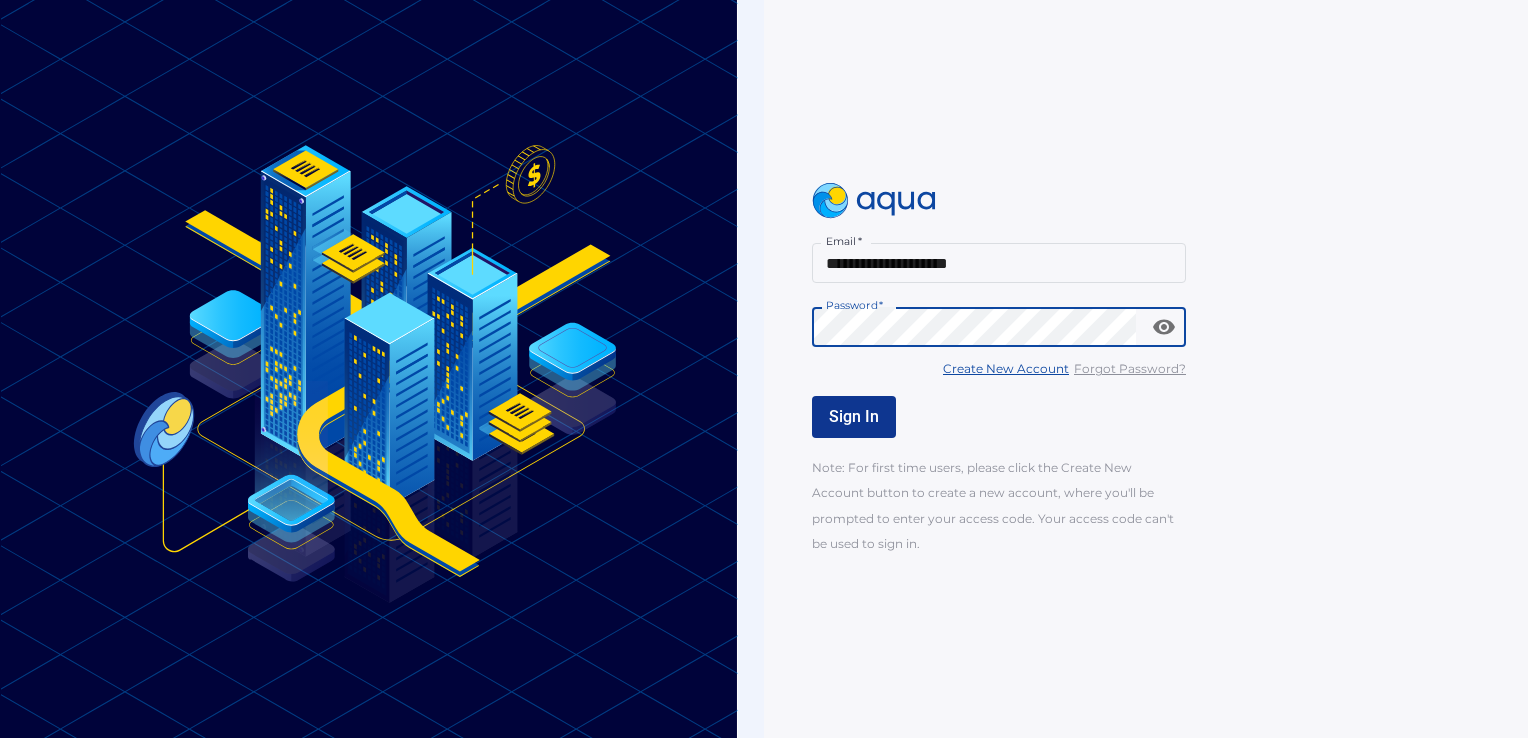 click on "Sign In" at bounding box center [854, 416] 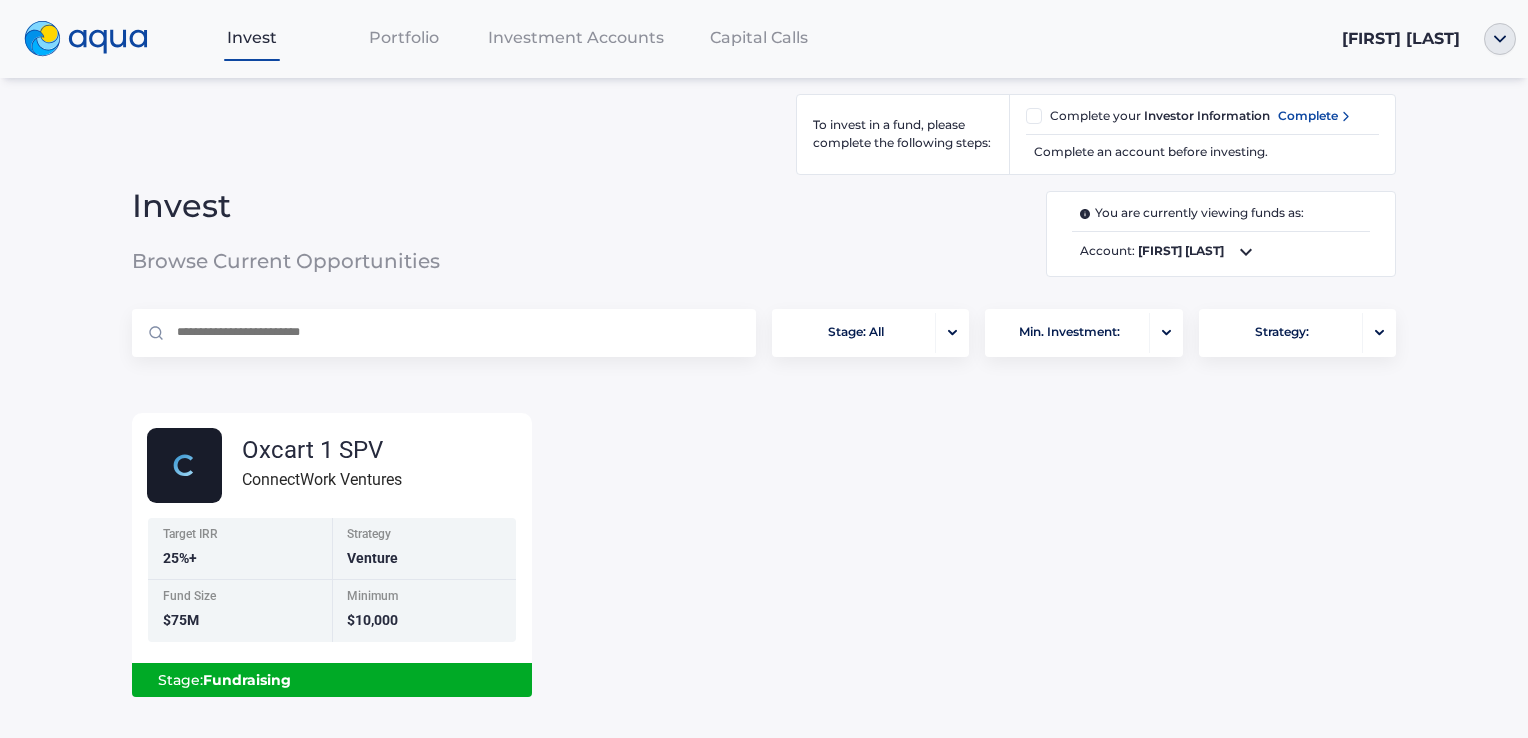 scroll, scrollTop: 23, scrollLeft: 0, axis: vertical 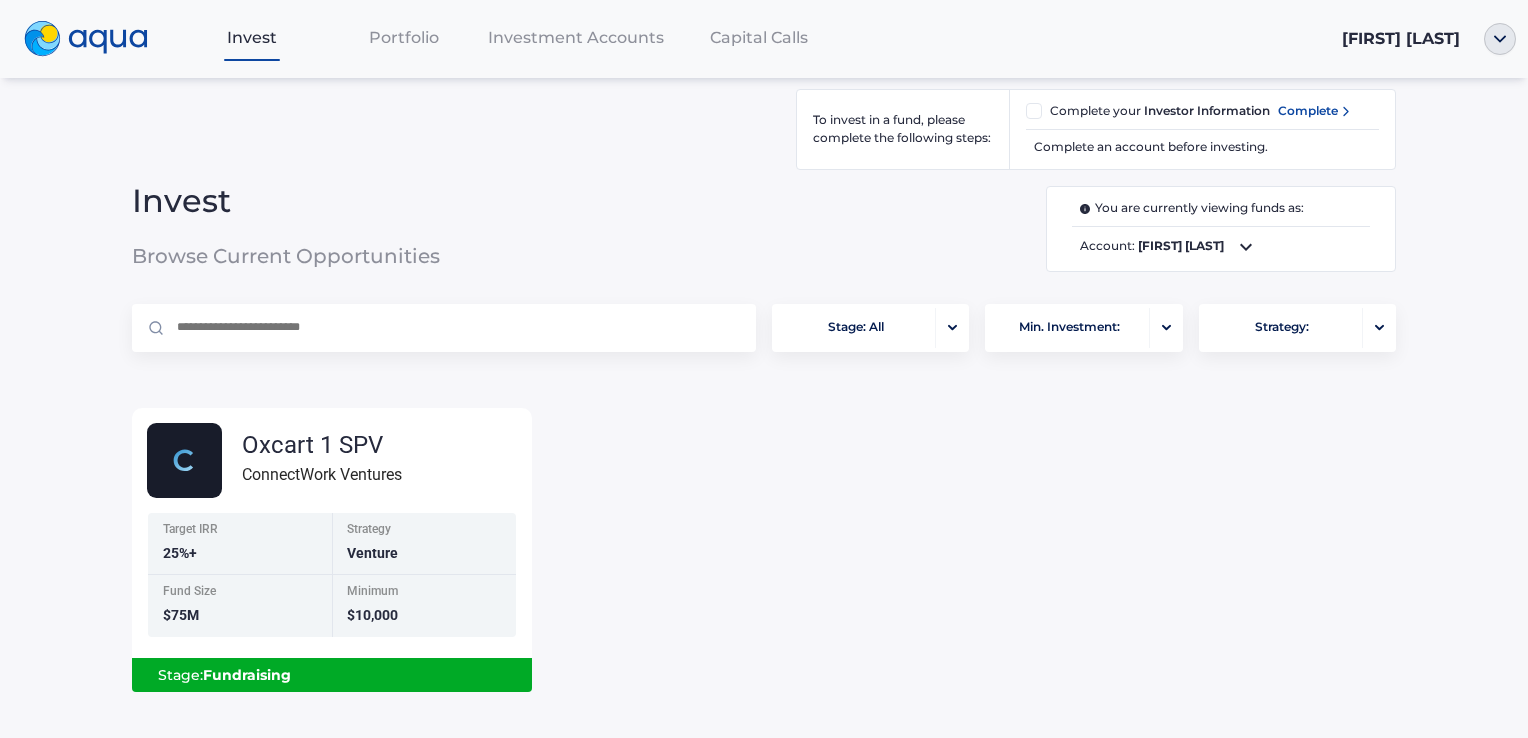 click on "Fundraising" at bounding box center (247, 675) 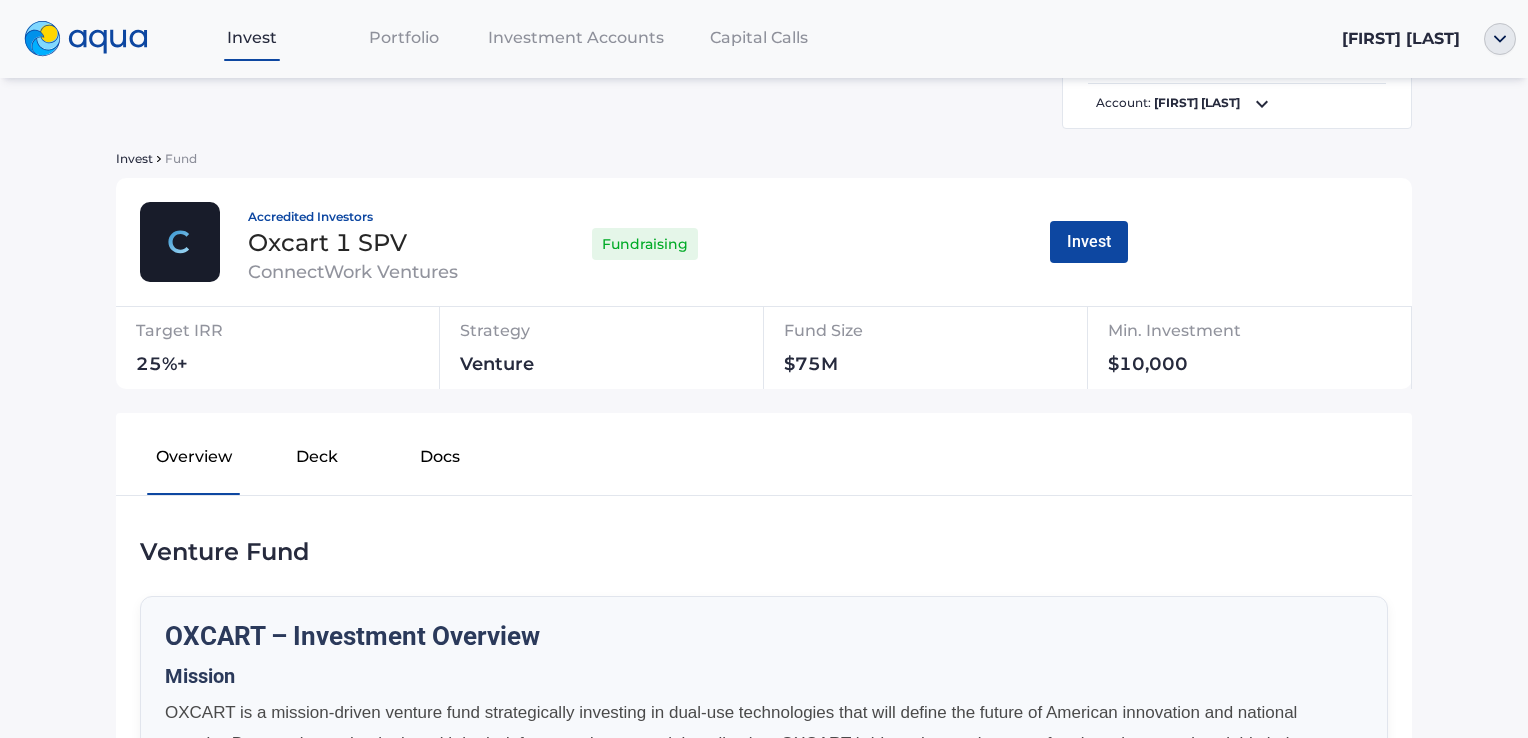 scroll, scrollTop: 0, scrollLeft: 0, axis: both 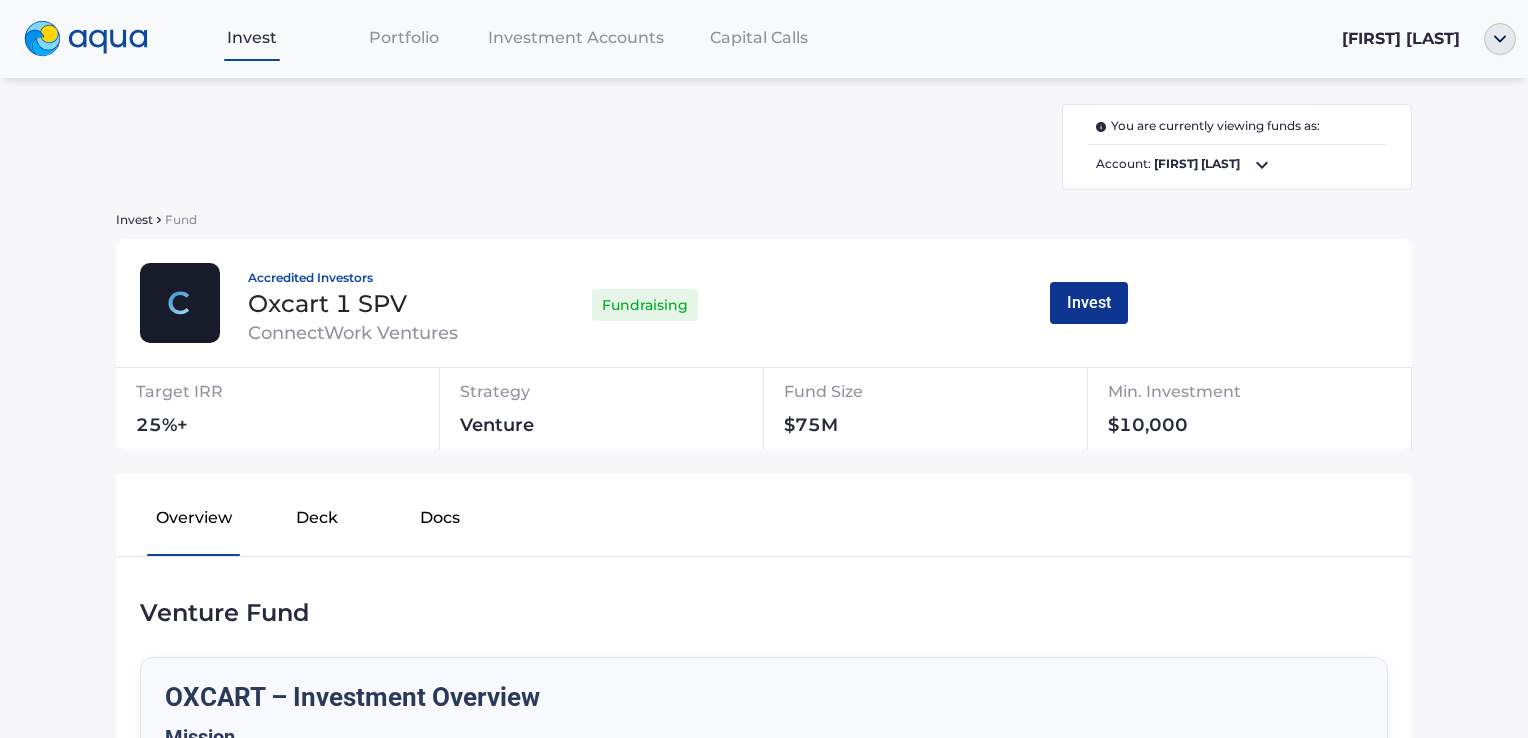 click on "Invest" at bounding box center [1089, 303] 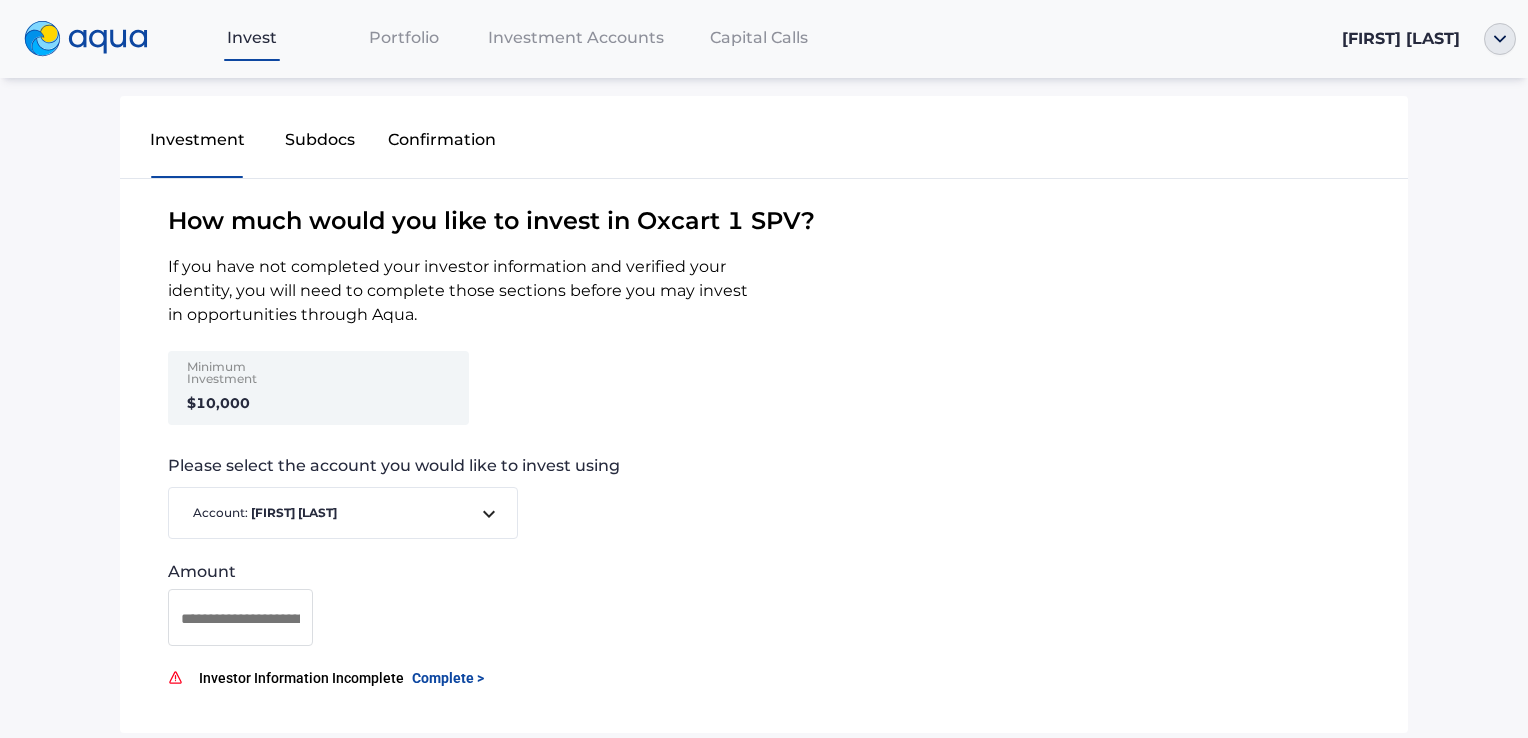scroll, scrollTop: 119, scrollLeft: 0, axis: vertical 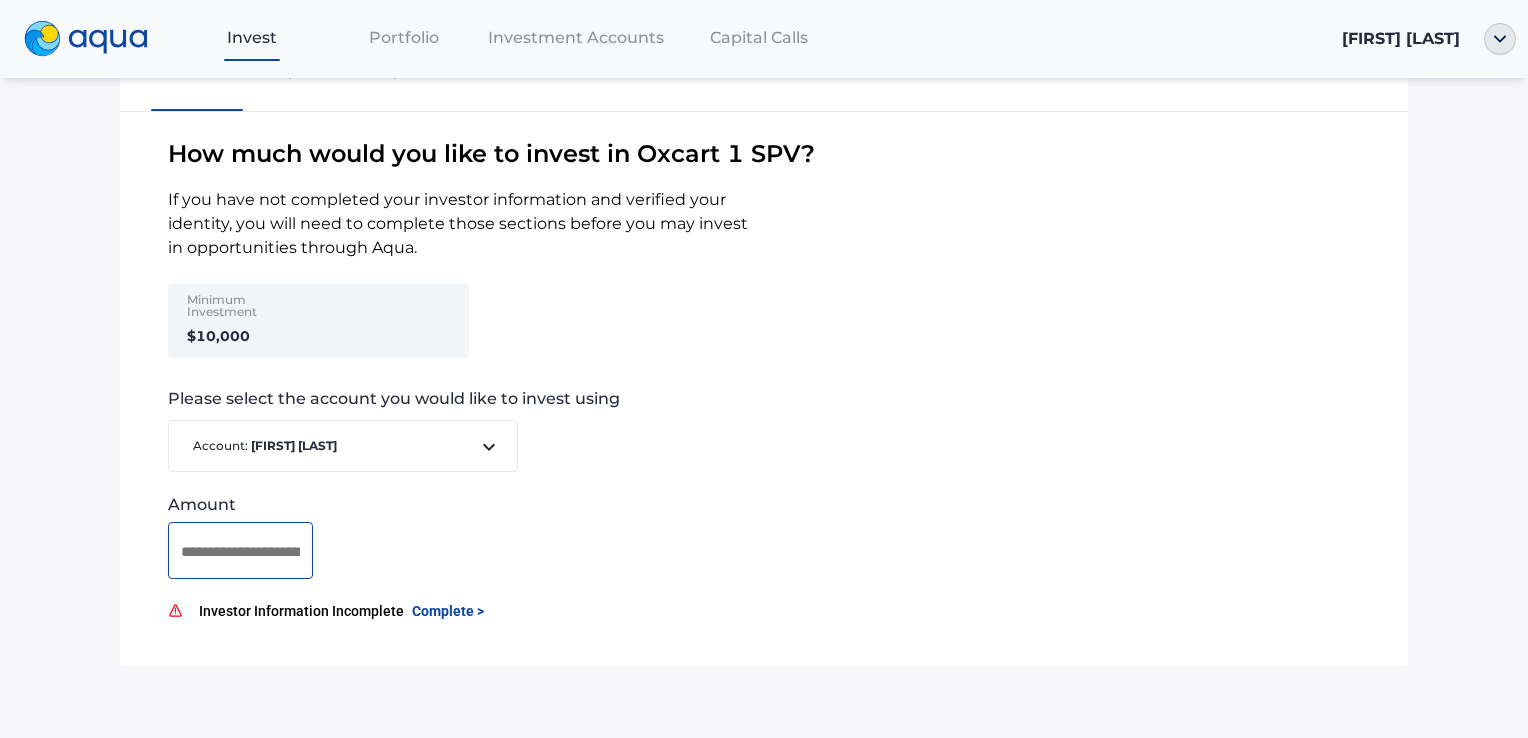 click at bounding box center (240, 551) 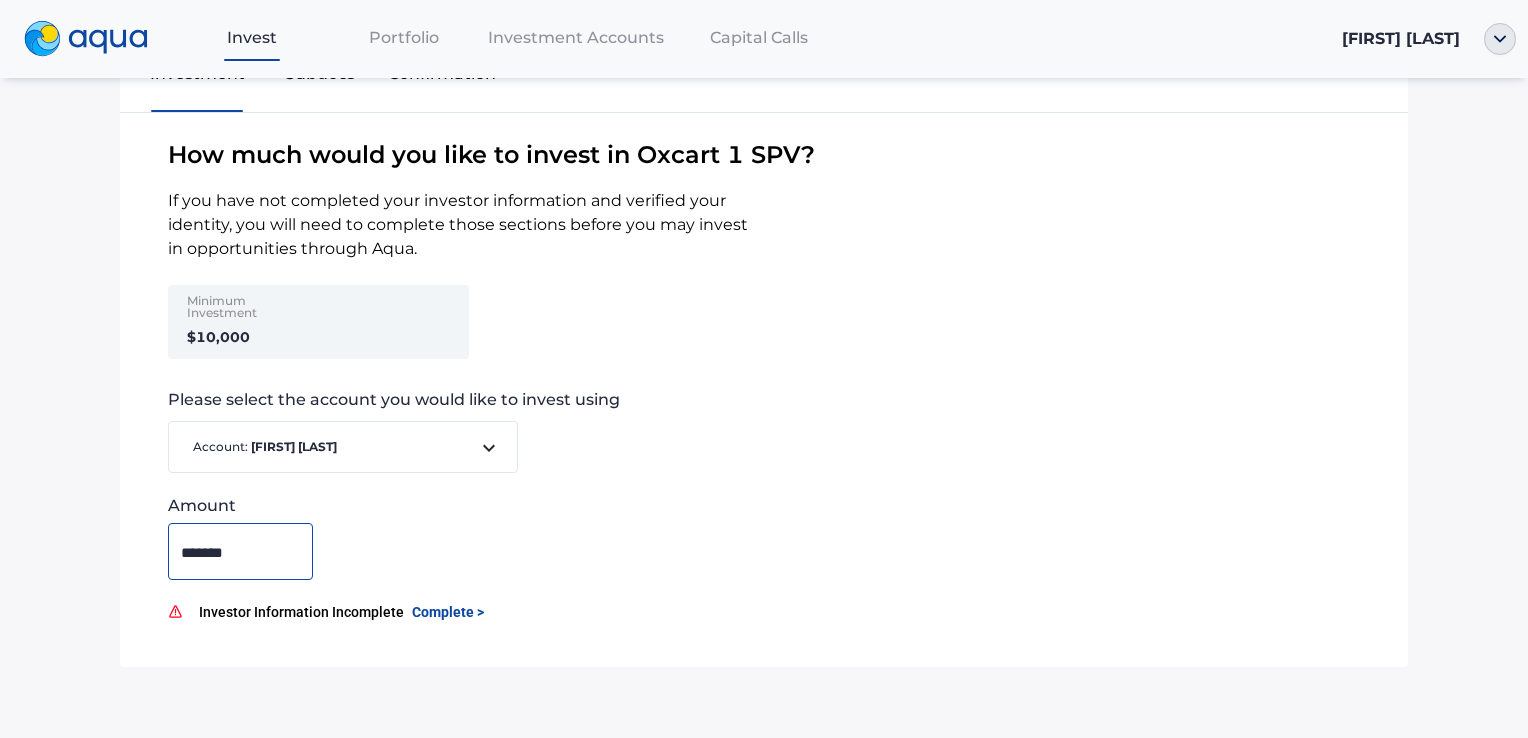 scroll, scrollTop: 119, scrollLeft: 0, axis: vertical 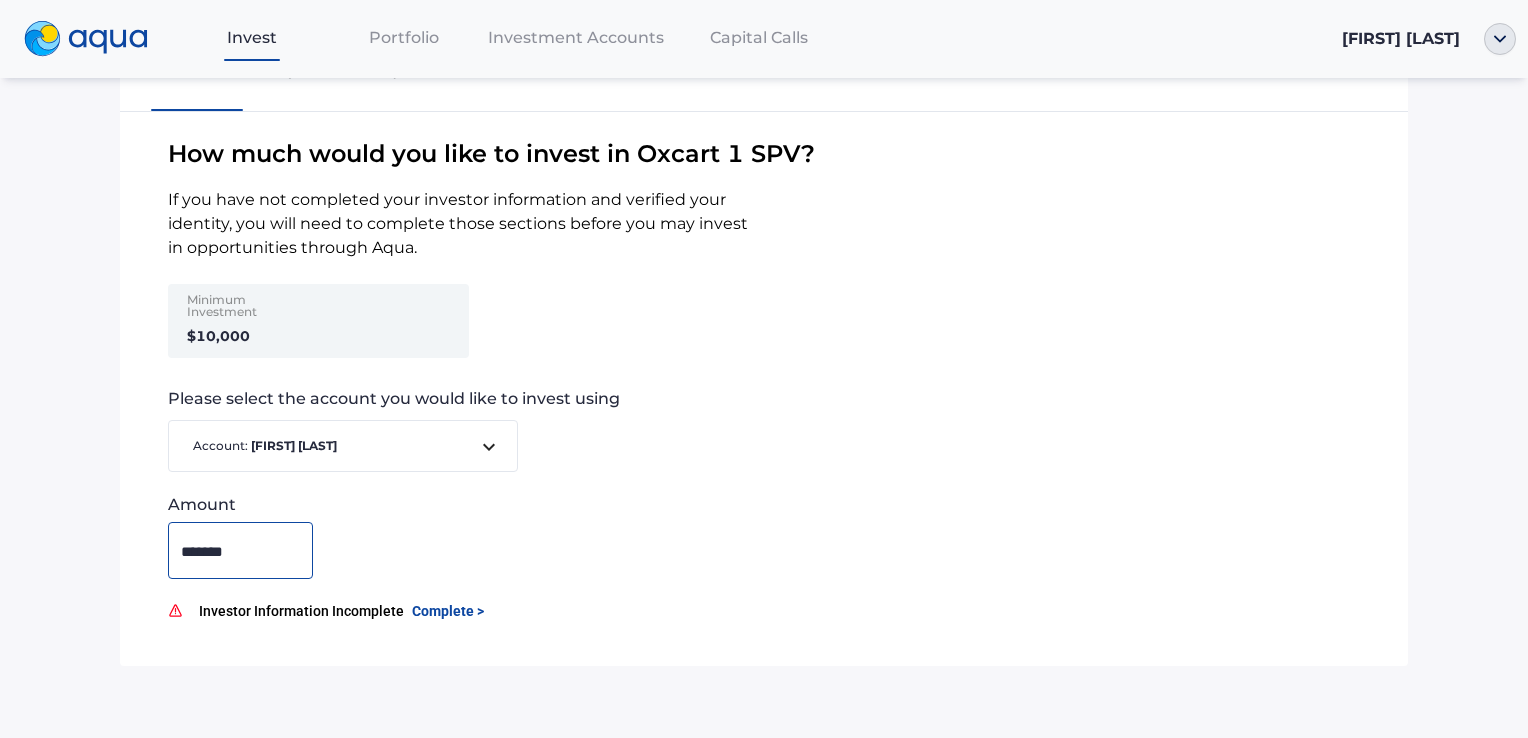 type on "*******" 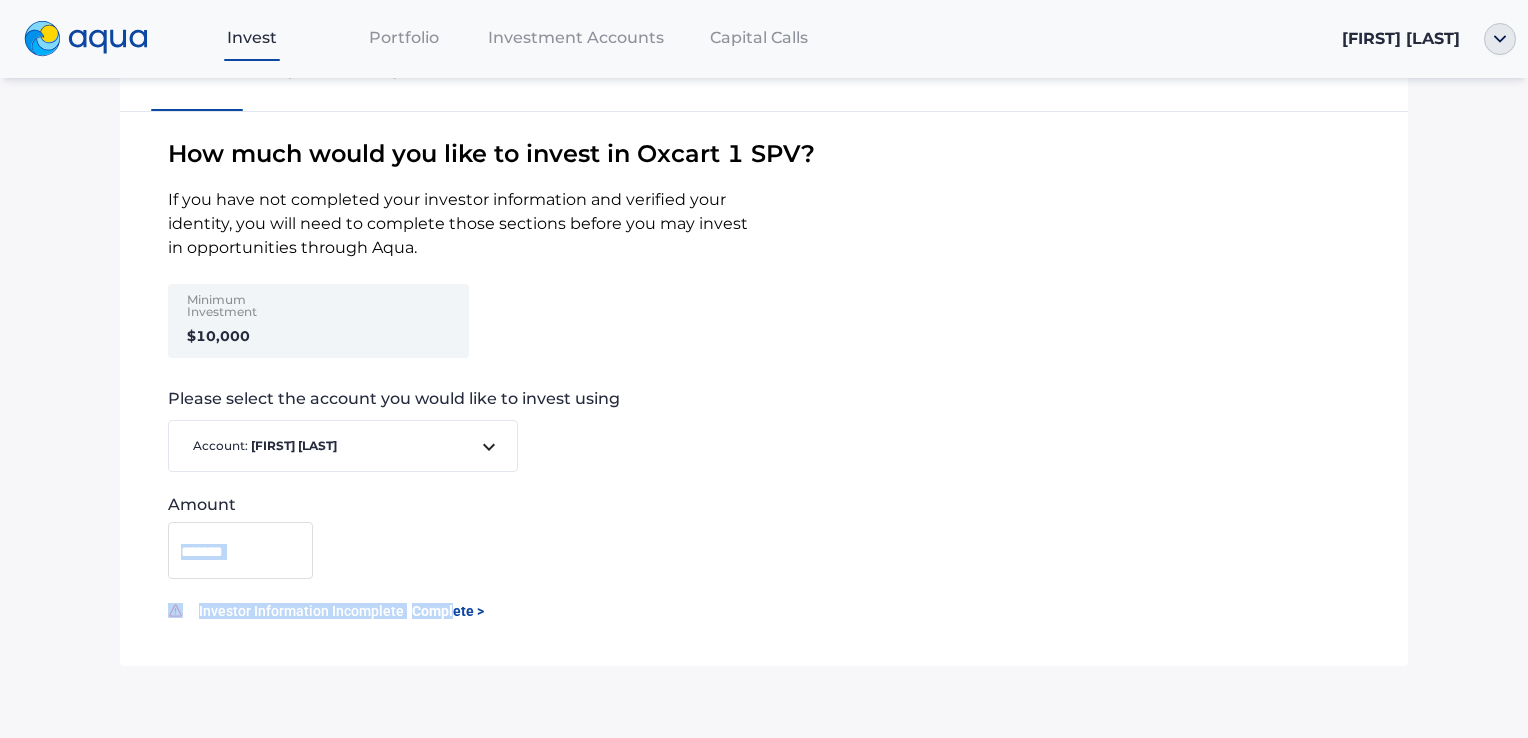 drag, startPoint x: 440, startPoint y: 614, endPoint x: 381, endPoint y: 577, distance: 69.641945 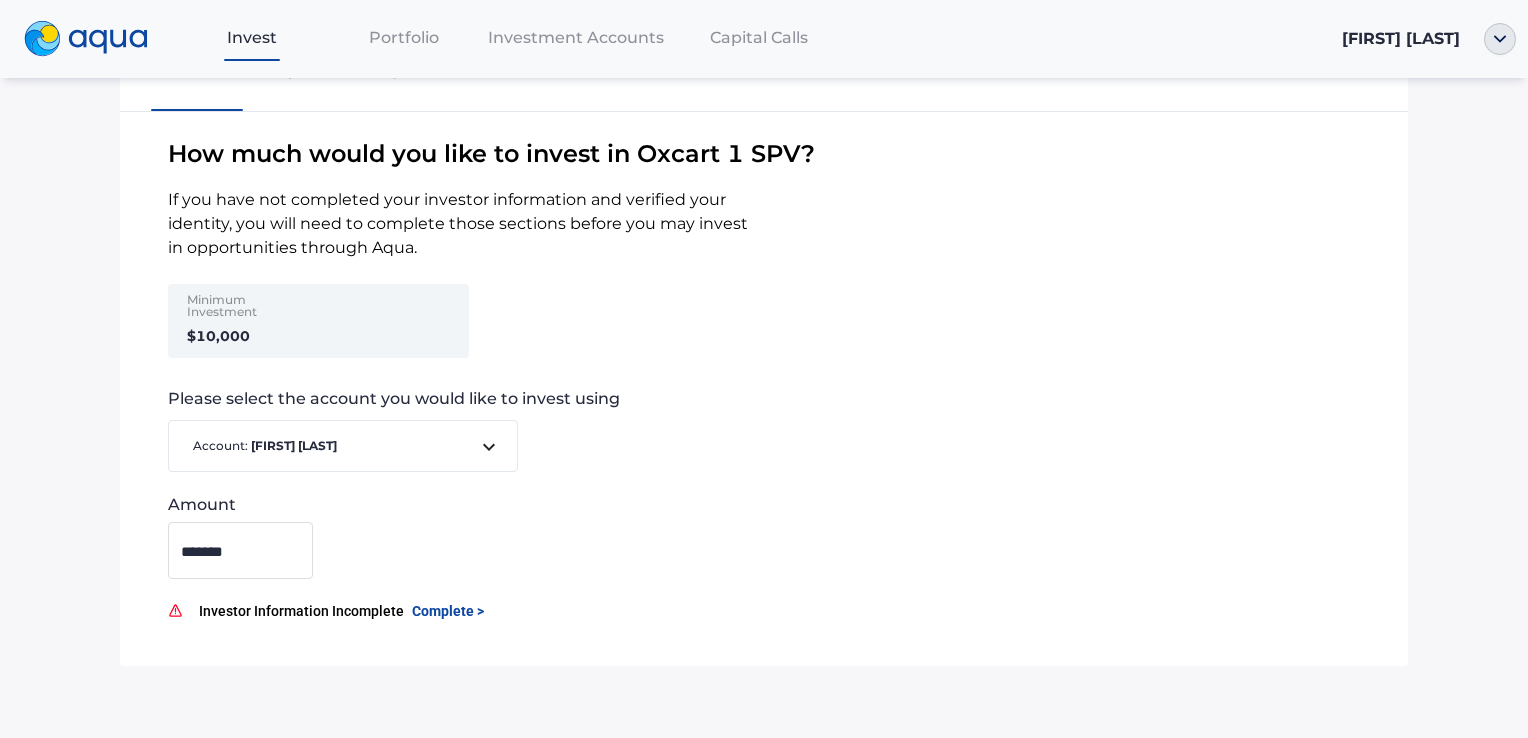 drag, startPoint x: 381, startPoint y: 577, endPoint x: 460, endPoint y: 587, distance: 79.630394 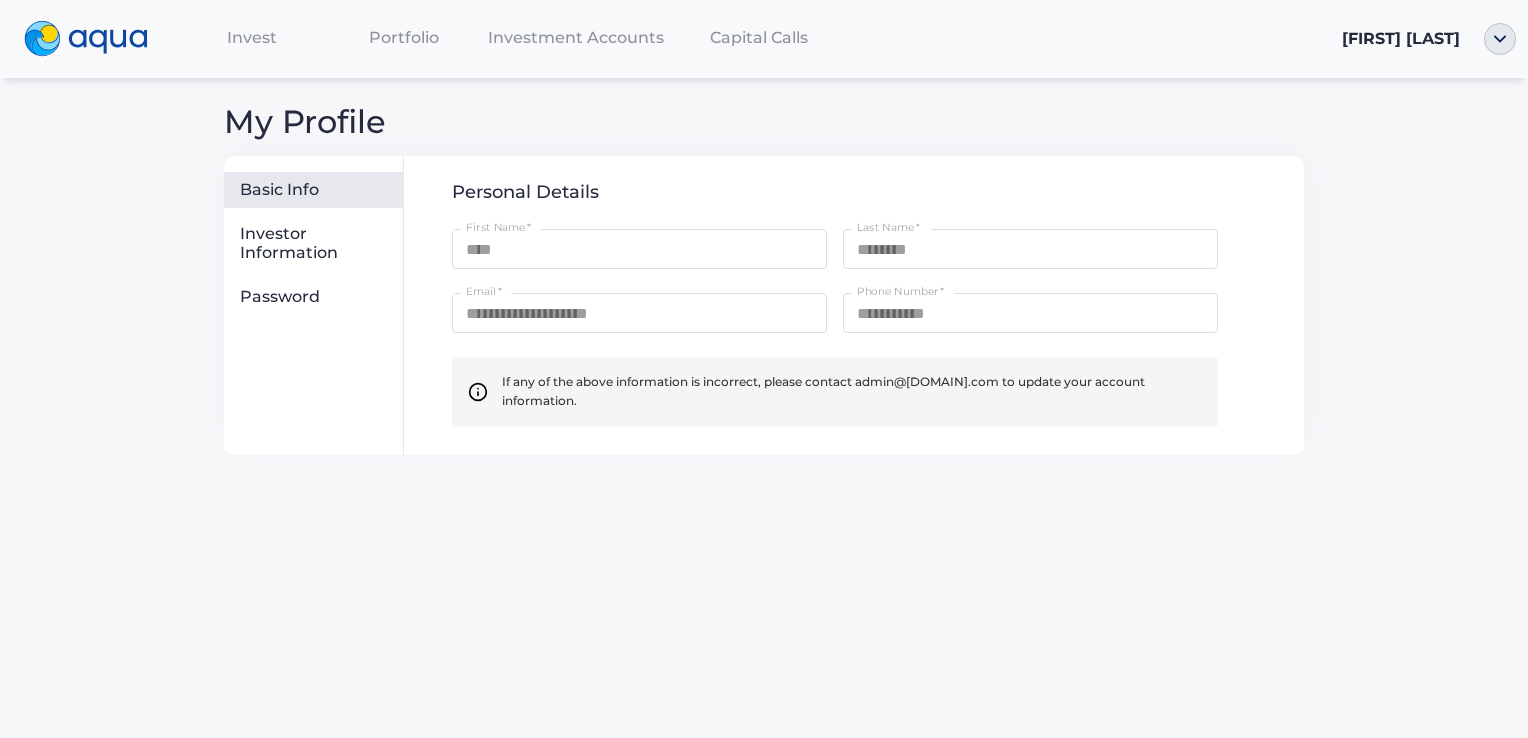 scroll, scrollTop: 0, scrollLeft: 0, axis: both 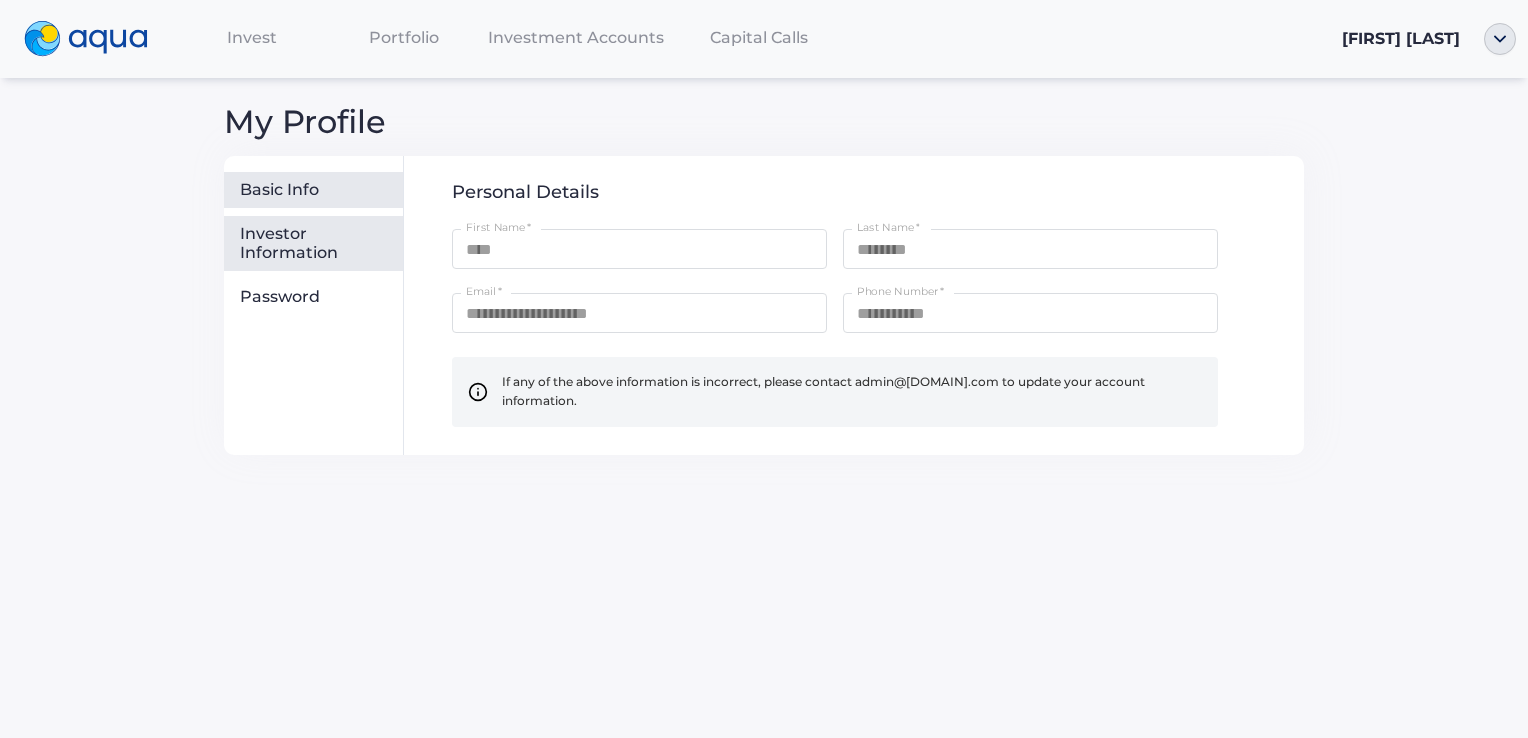 click on "Investor Information" at bounding box center [317, 243] 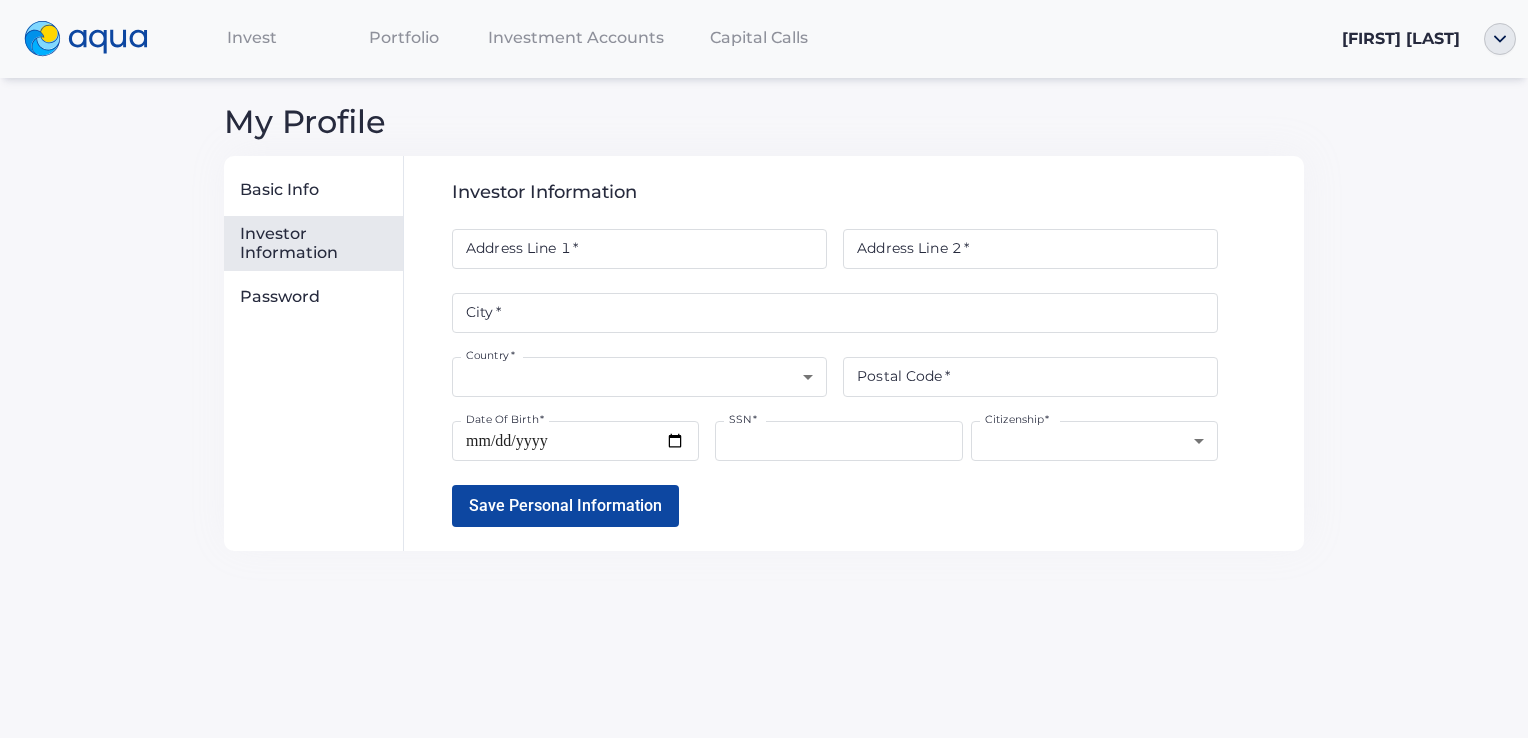 click on "Address Line 1   *" at bounding box center [639, 249] 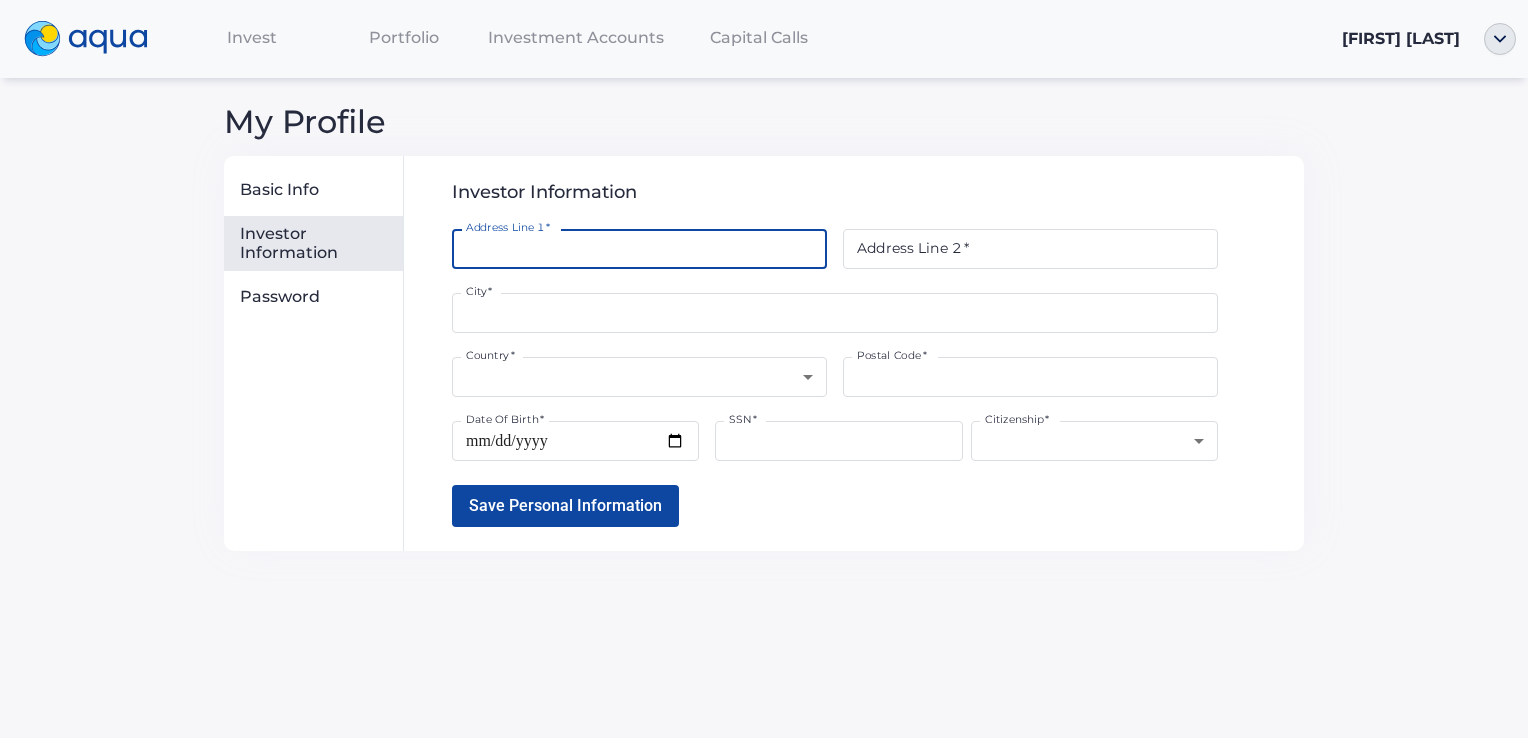 type on "**********" 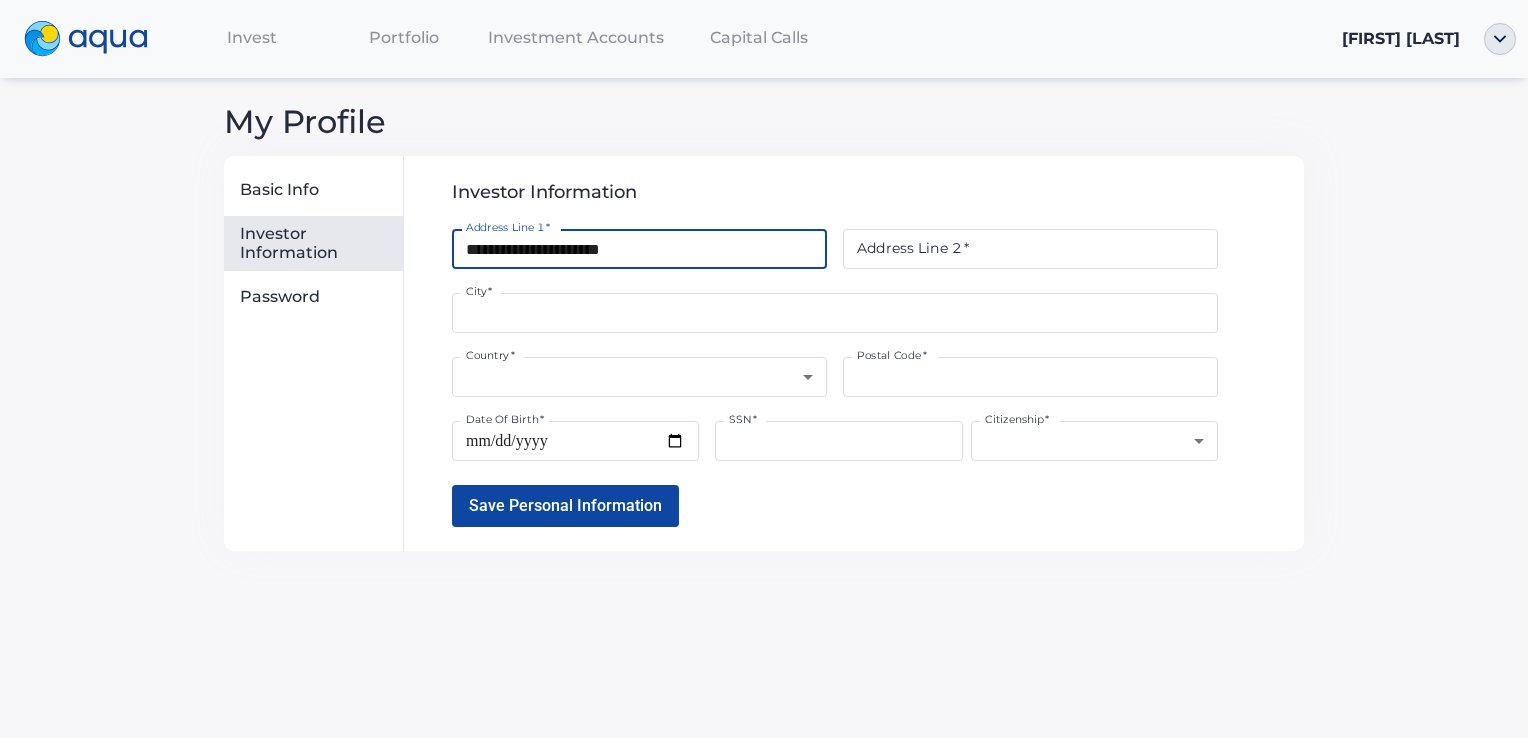 type on "**********" 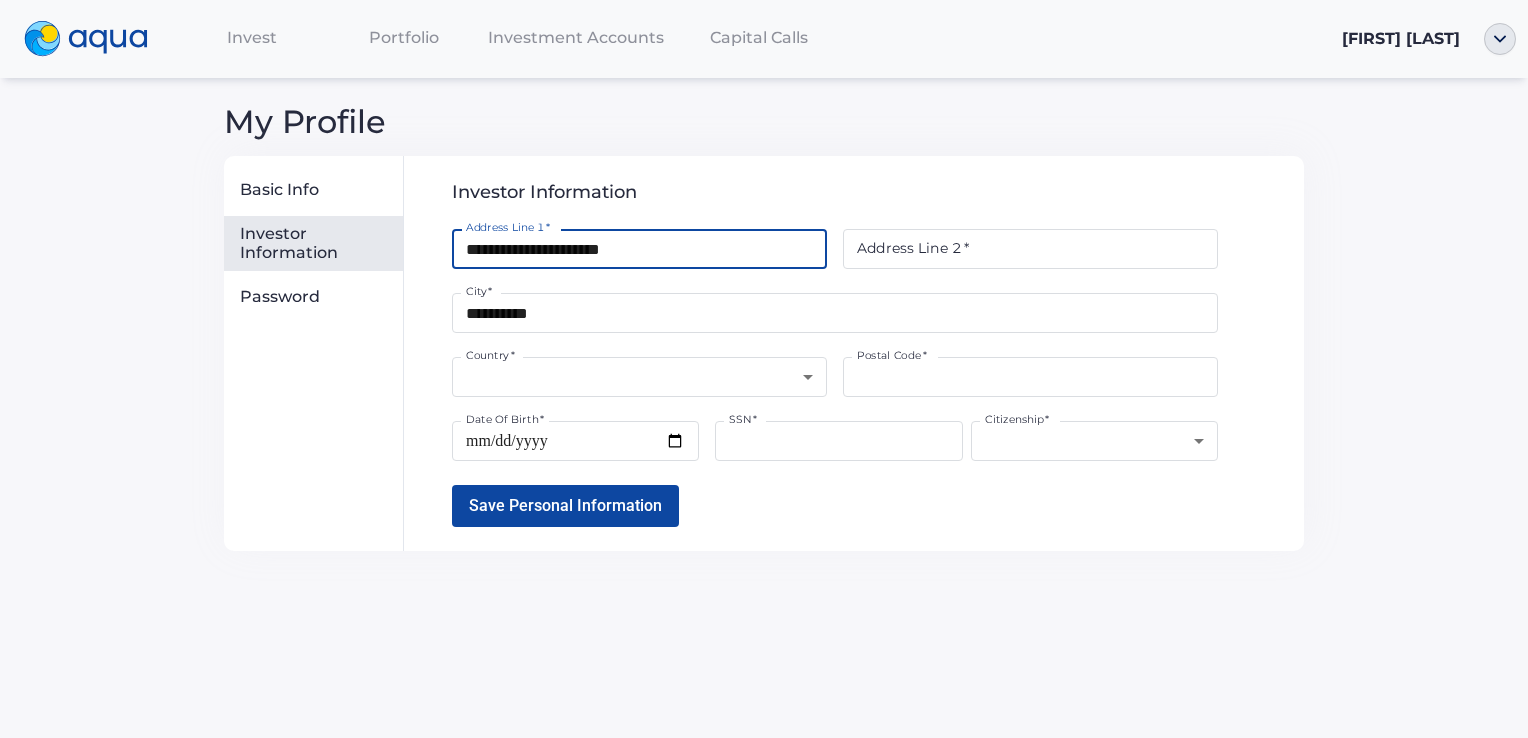 type on "*****" 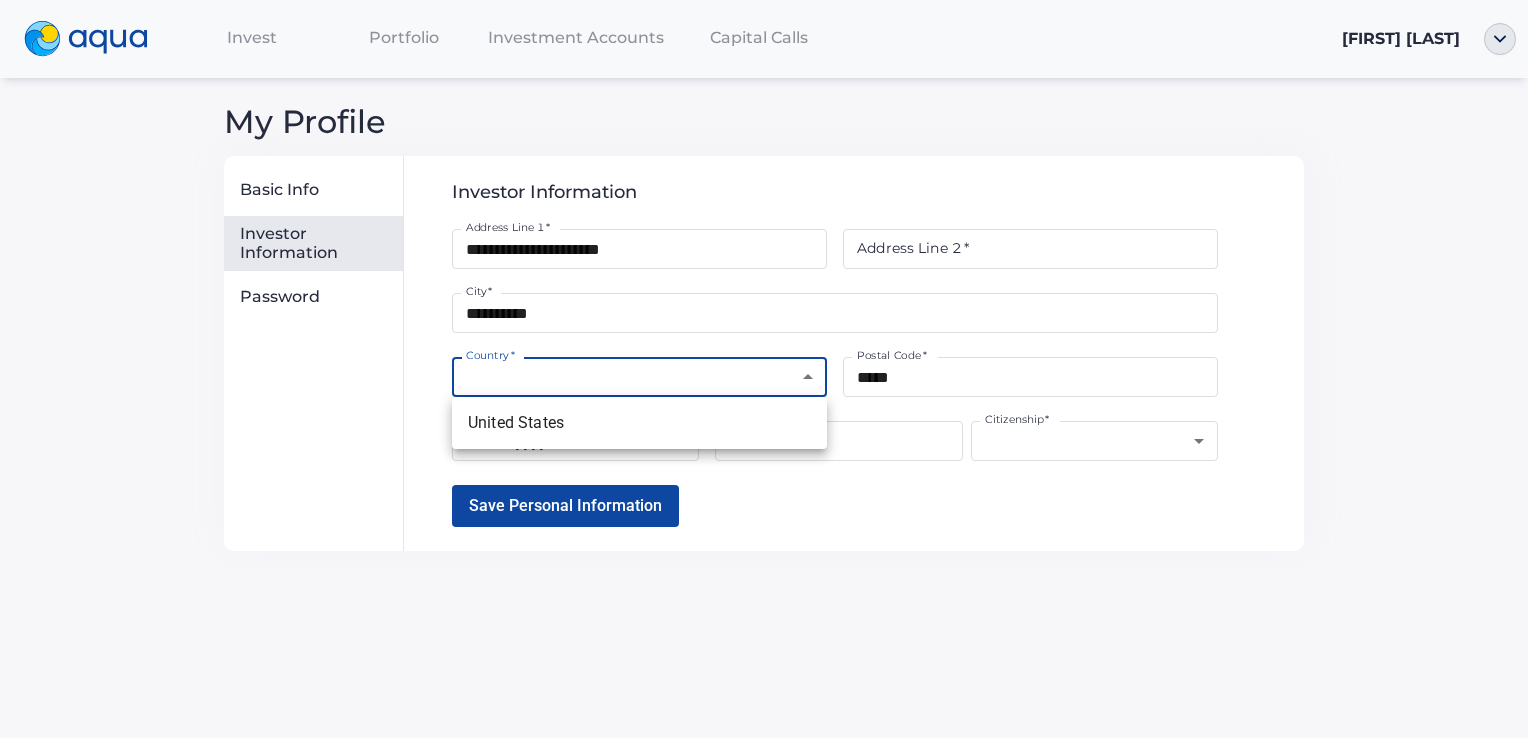 click on "**********" at bounding box center (764, 369) 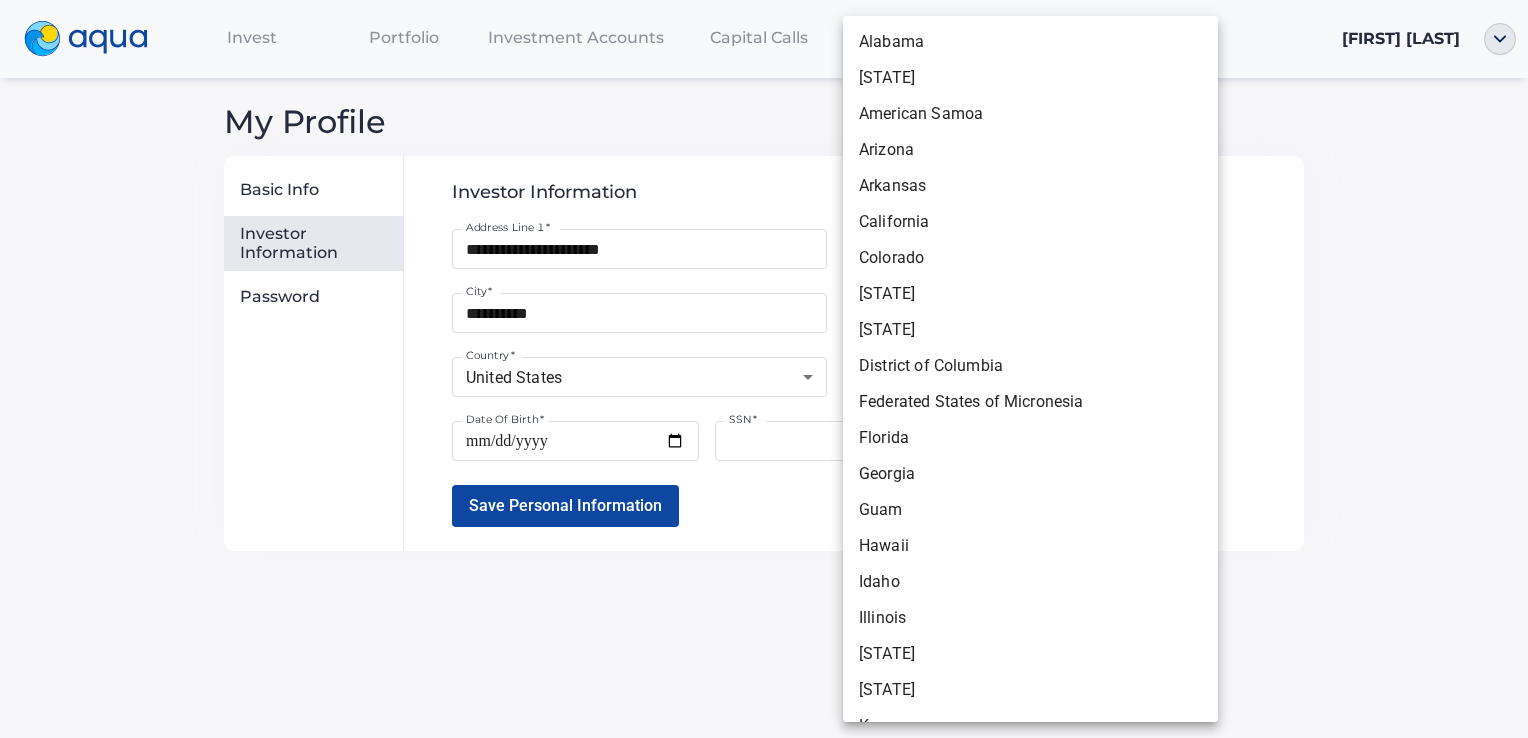 click on "**********" at bounding box center (764, 369) 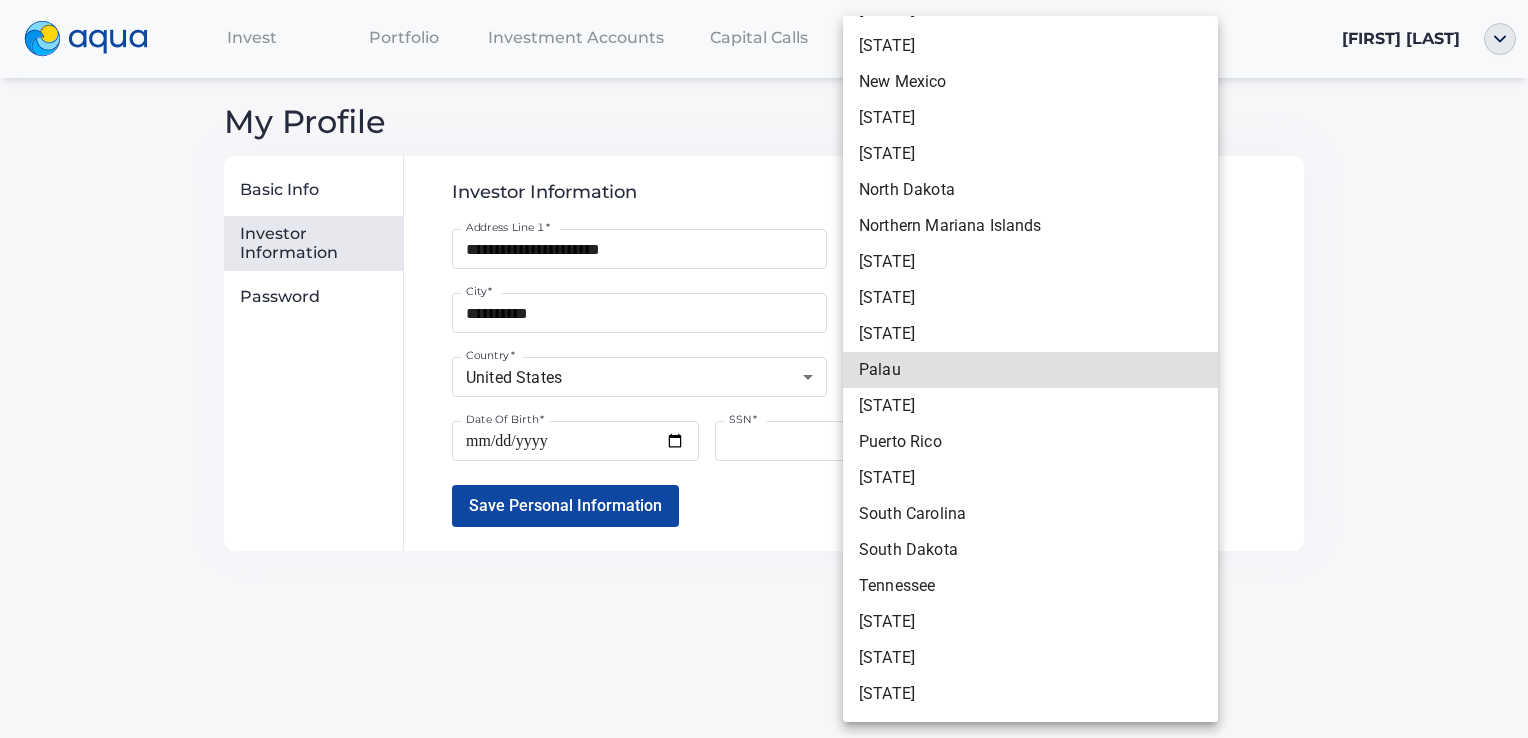 click on "[STATE]" at bounding box center (1030, 406) 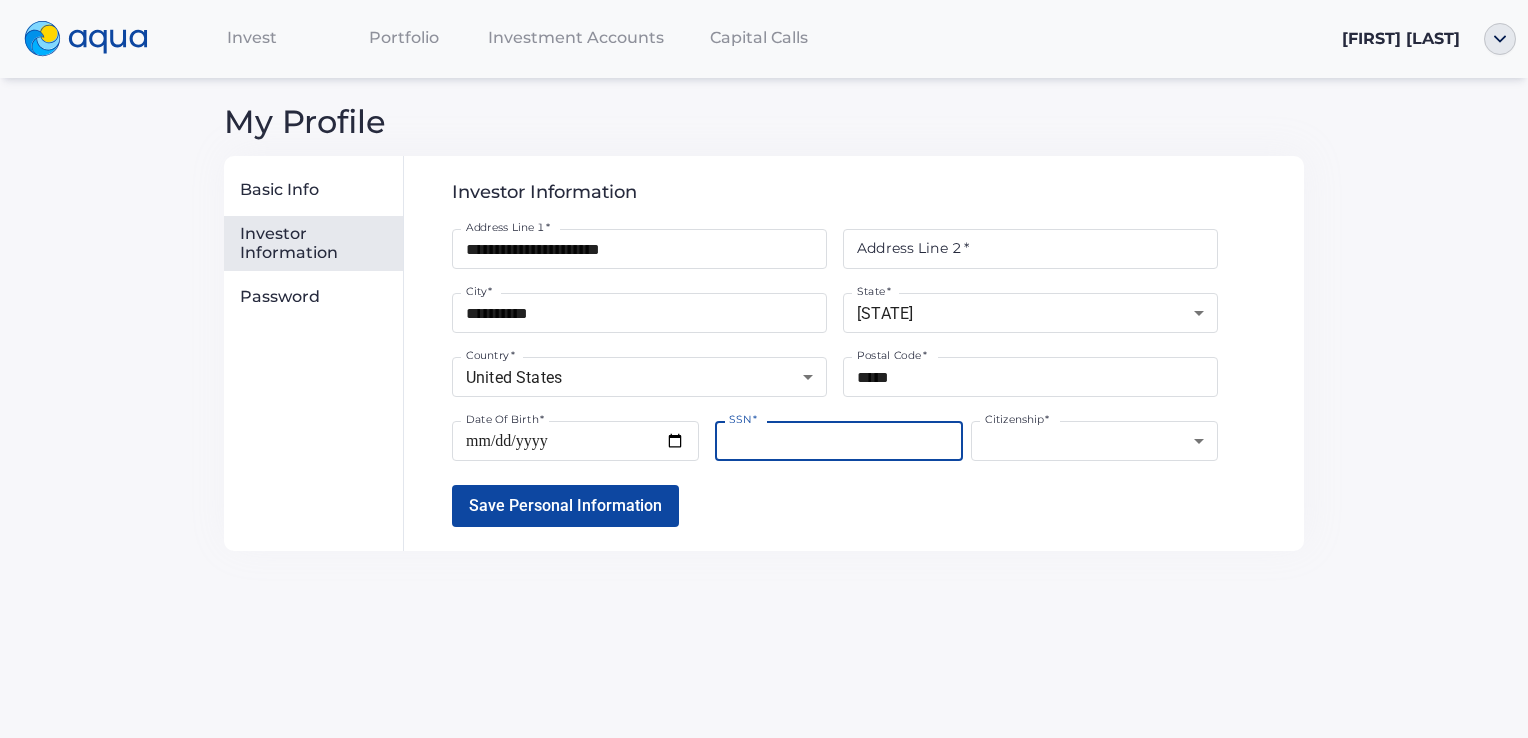 click on "SSN   *" at bounding box center (838, 441) 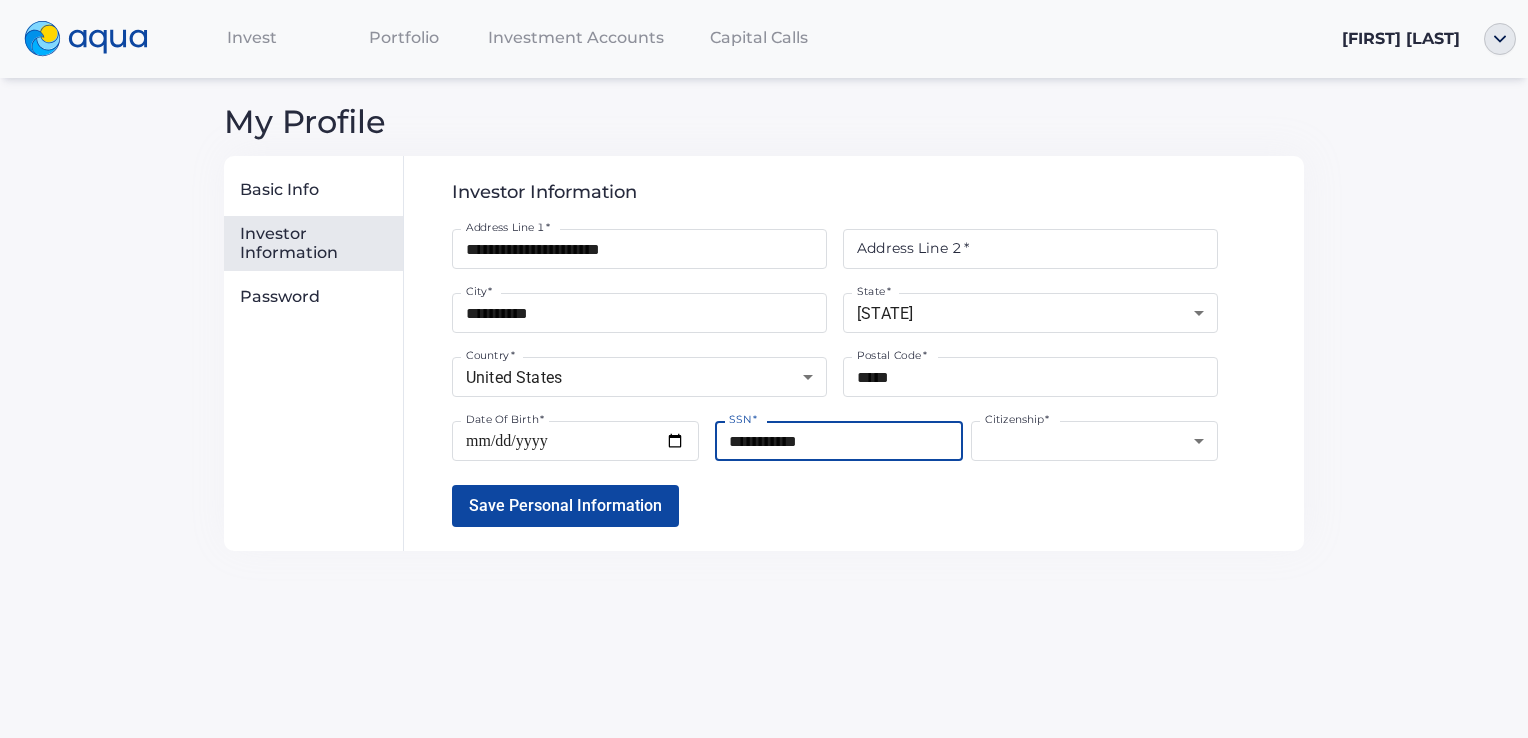 type on "**********" 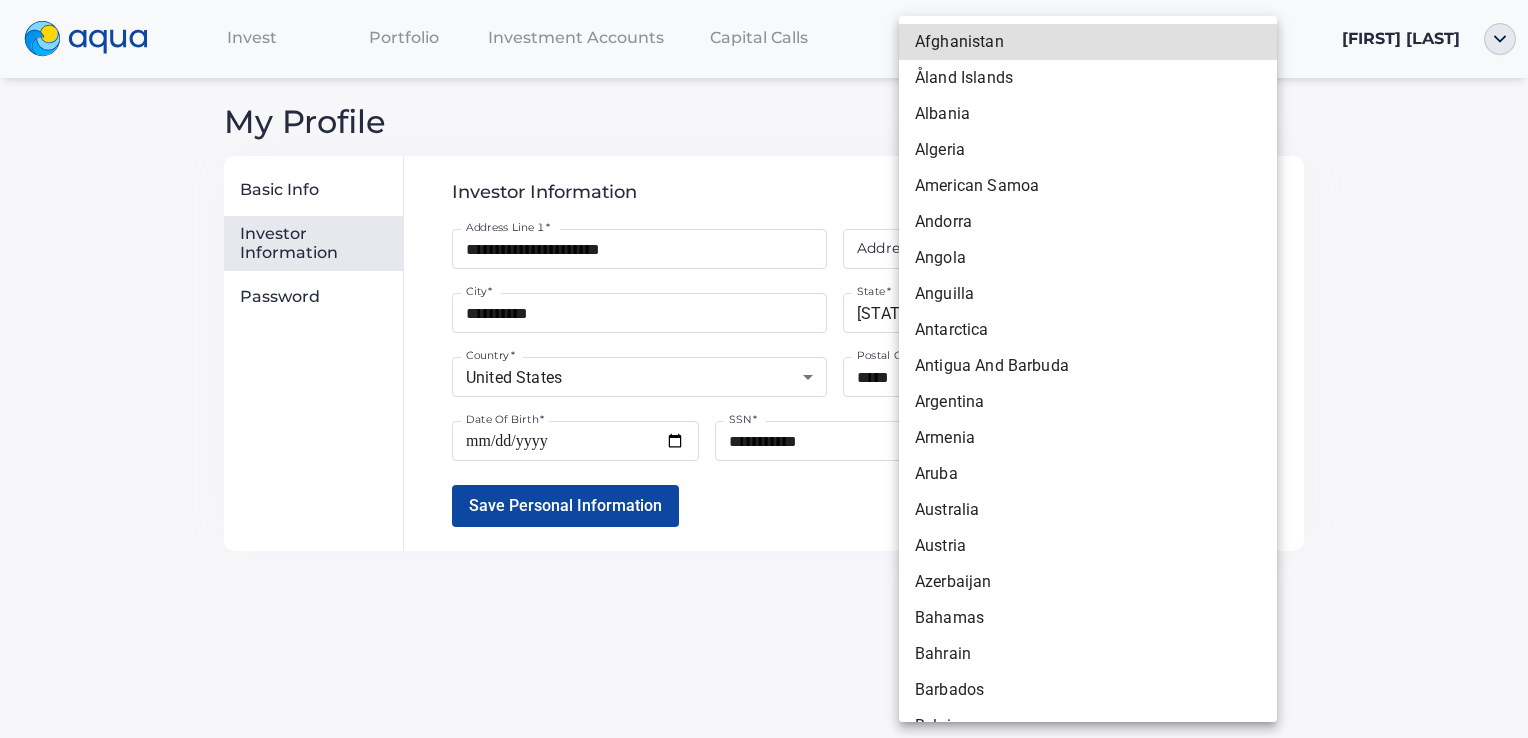 click on "**********" at bounding box center (764, 369) 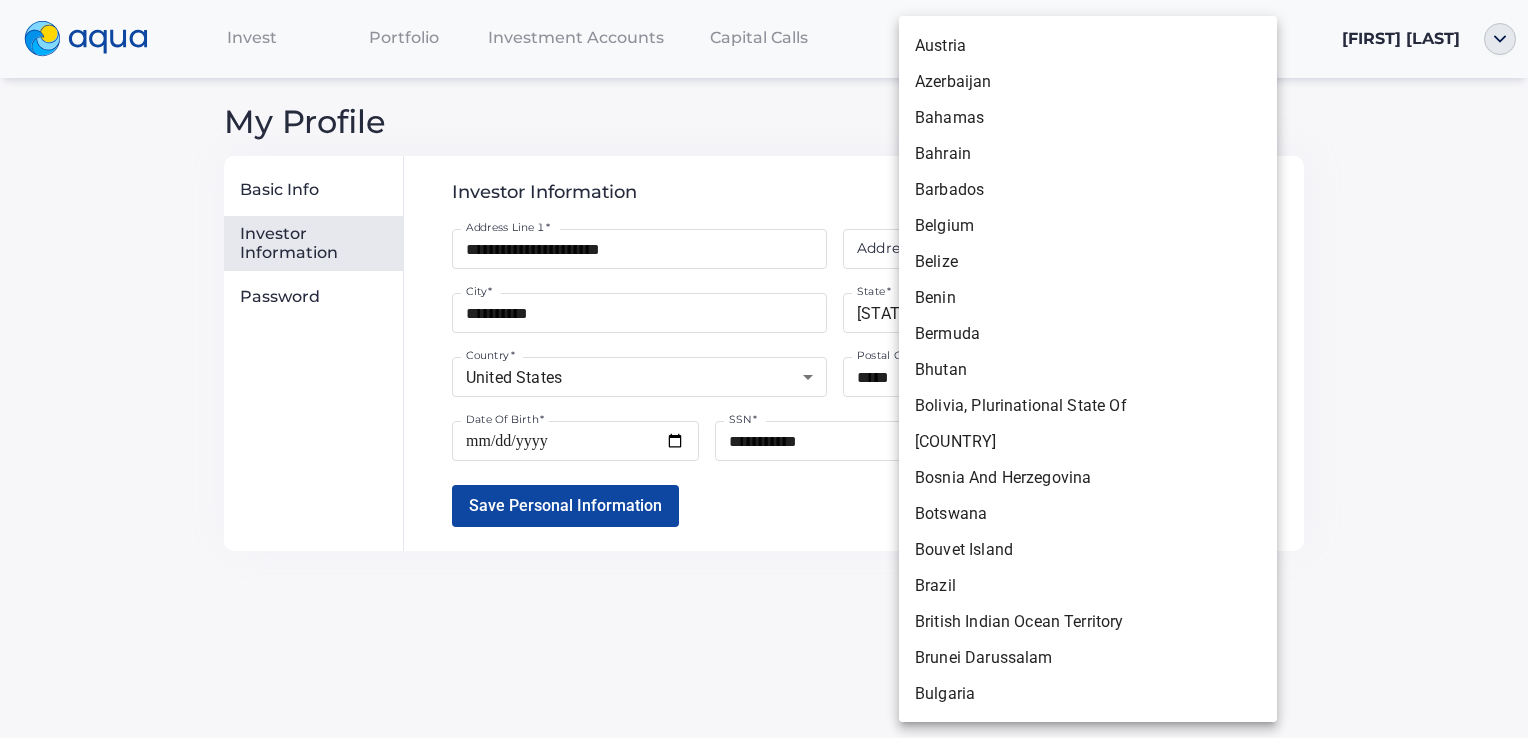scroll, scrollTop: 1200, scrollLeft: 0, axis: vertical 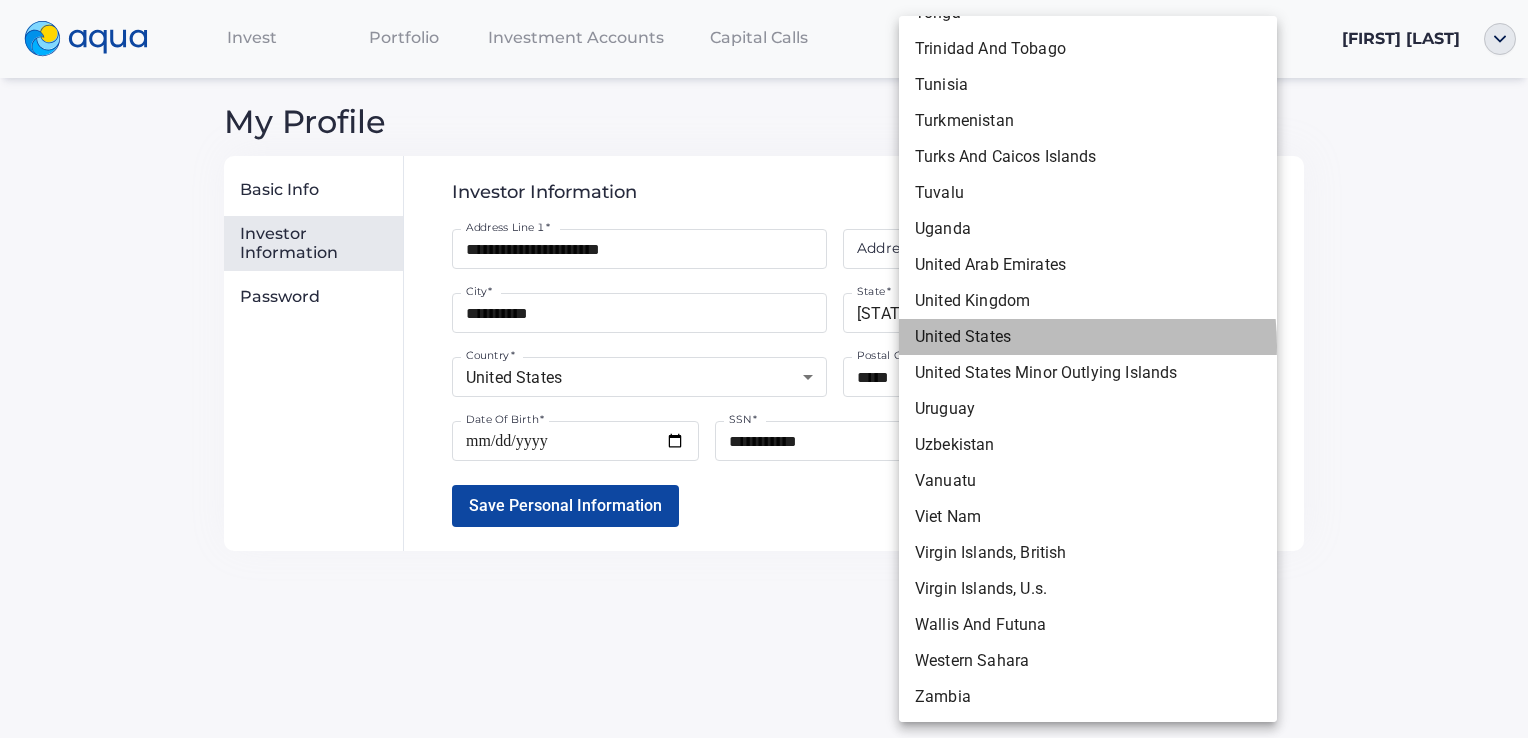 click on "United States" at bounding box center [1088, 337] 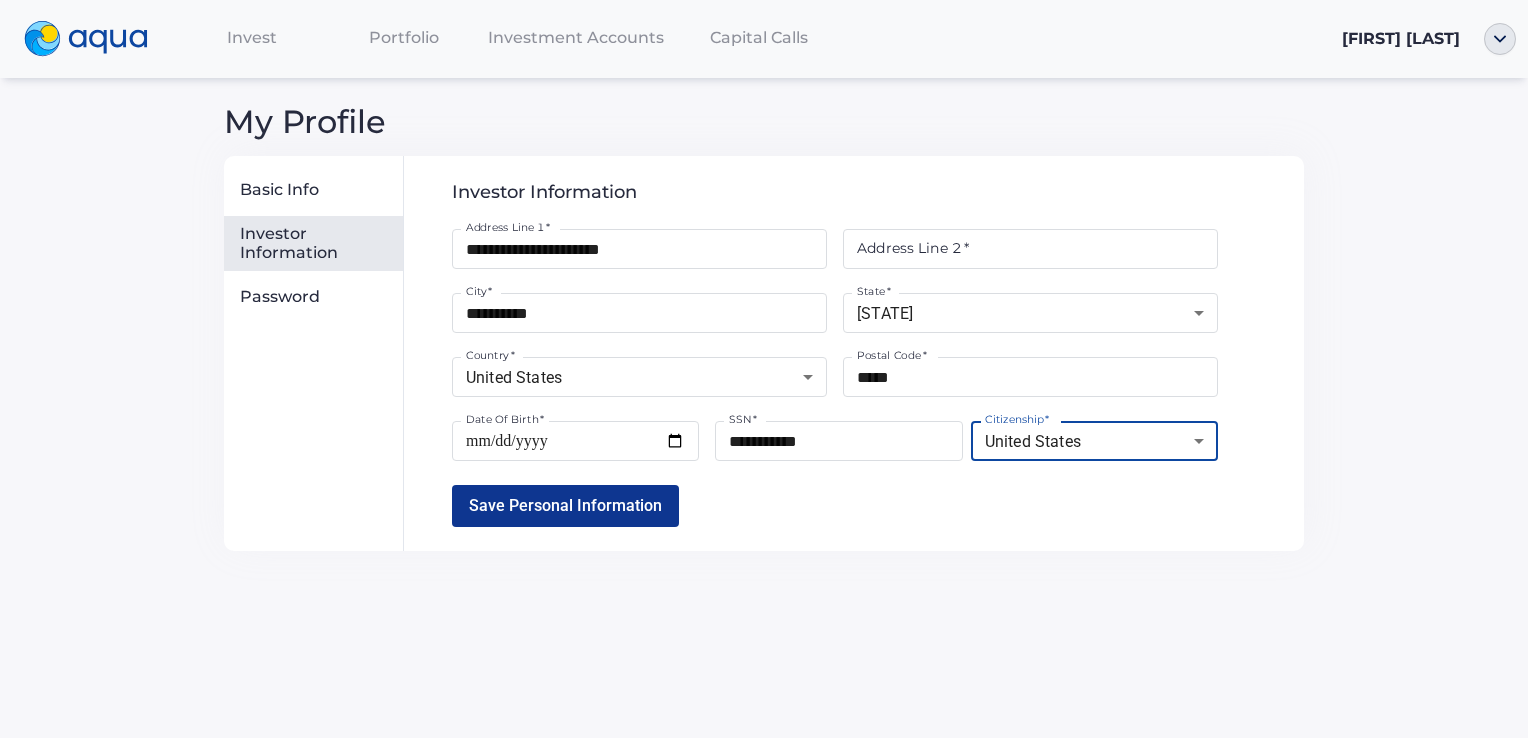 click on "Save Personal Information" at bounding box center [565, 505] 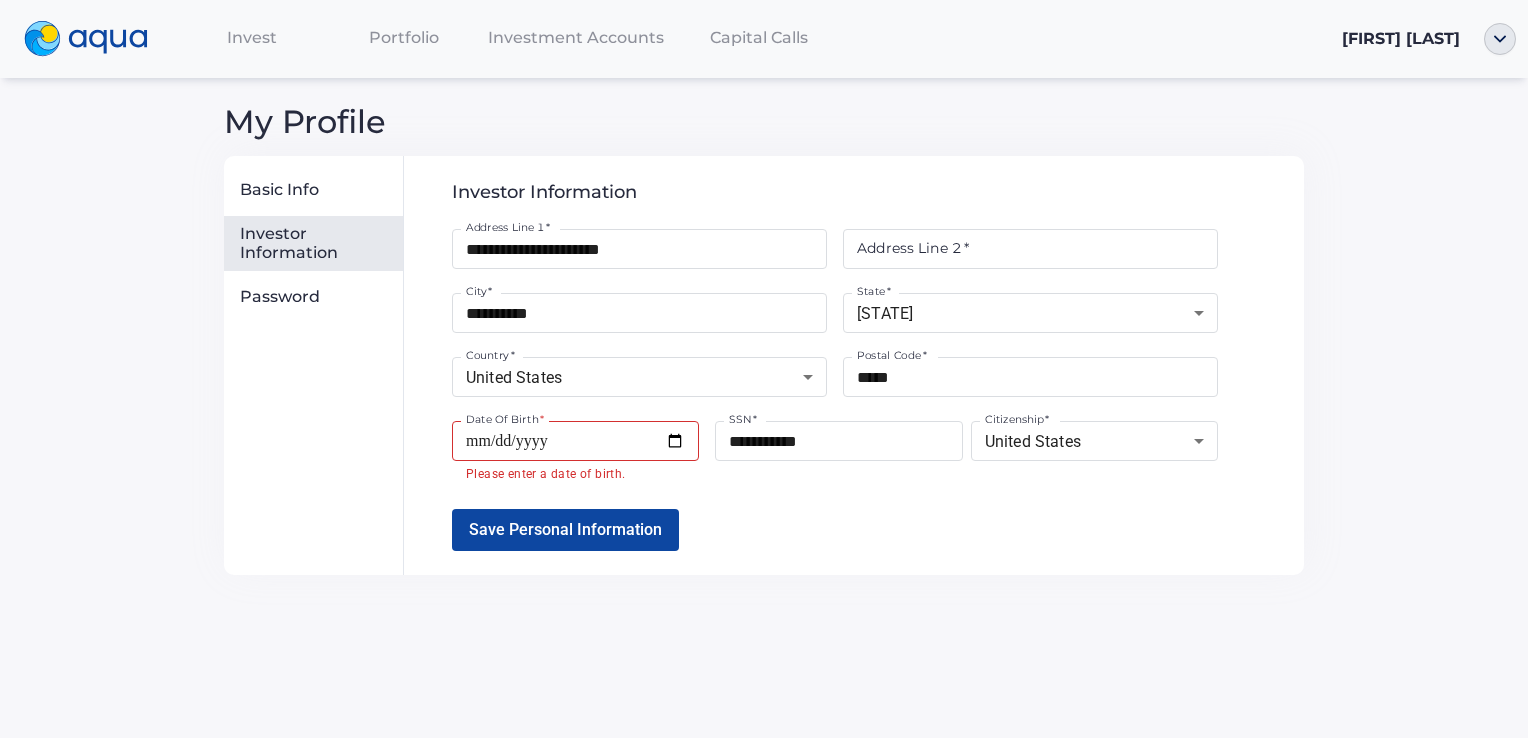 click on "Date Of Birth   *" at bounding box center [575, 441] 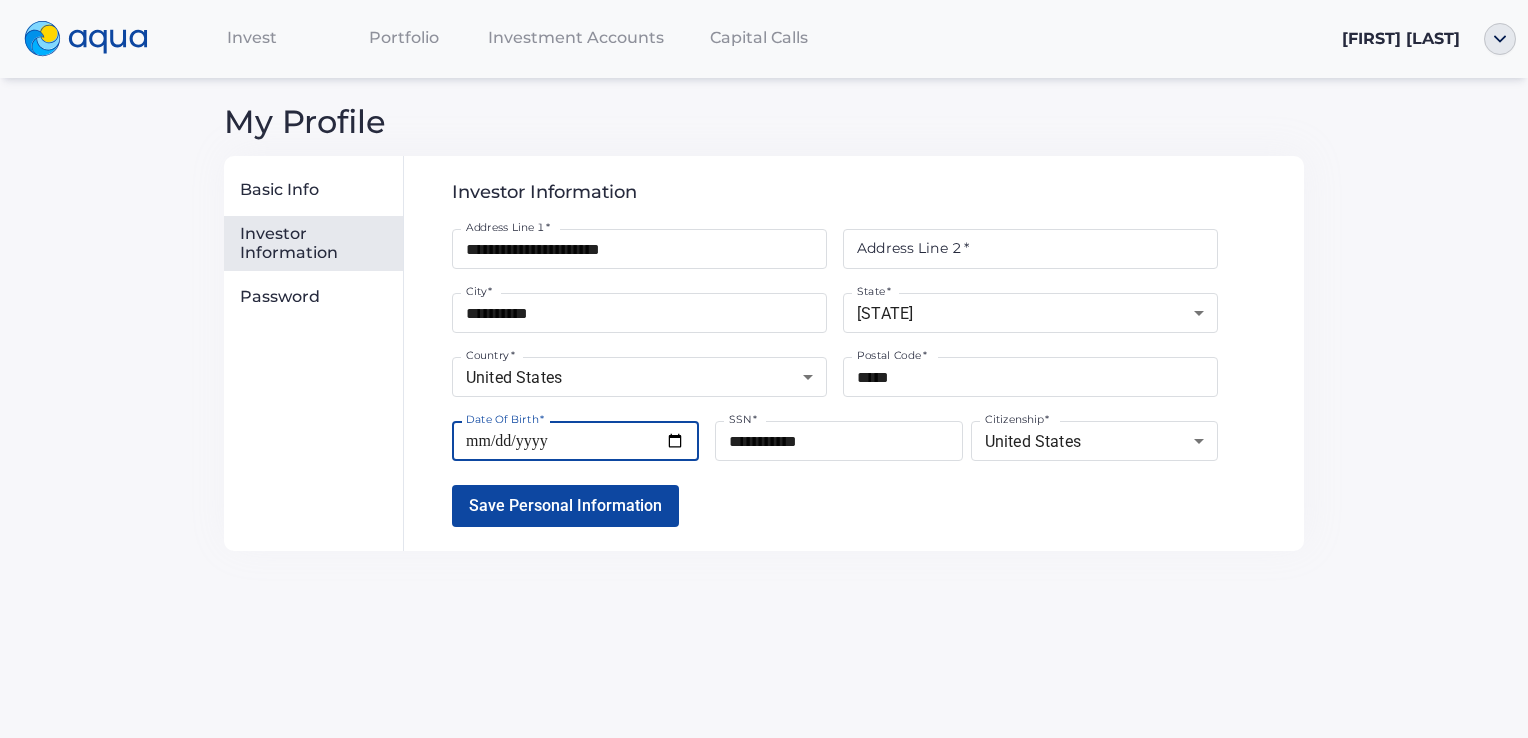 type on "**********" 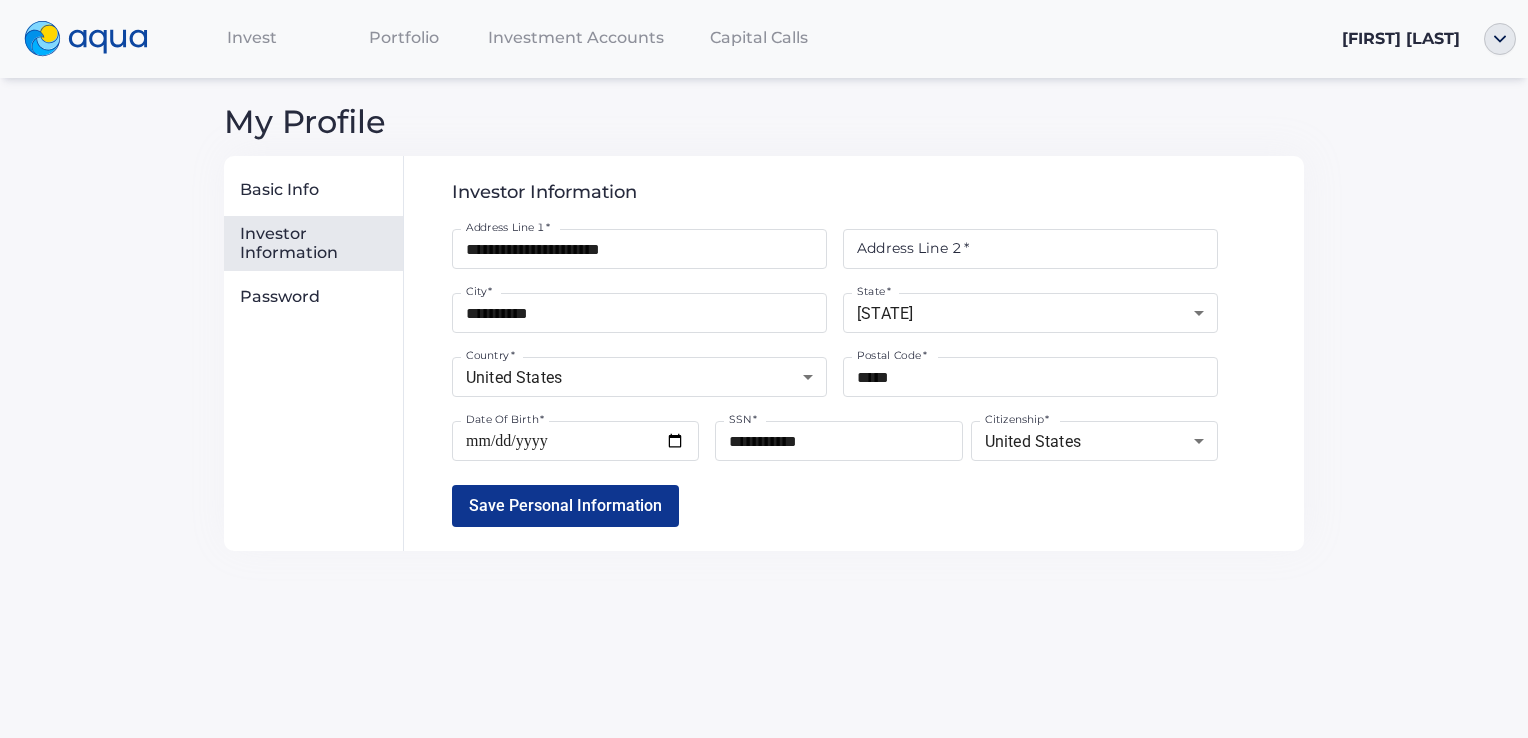 click on "Save Personal Information" at bounding box center (565, 505) 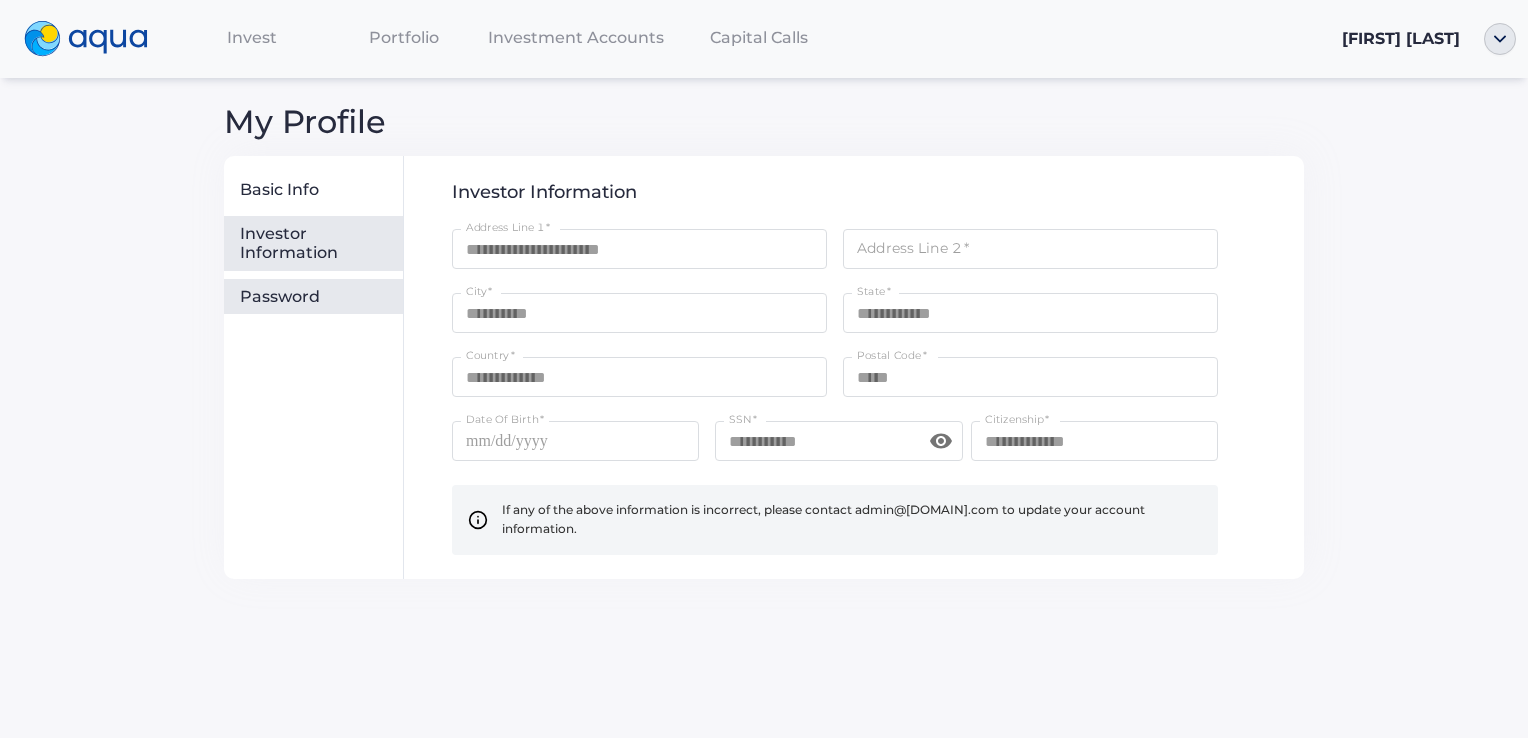 click on "Password" at bounding box center [317, 297] 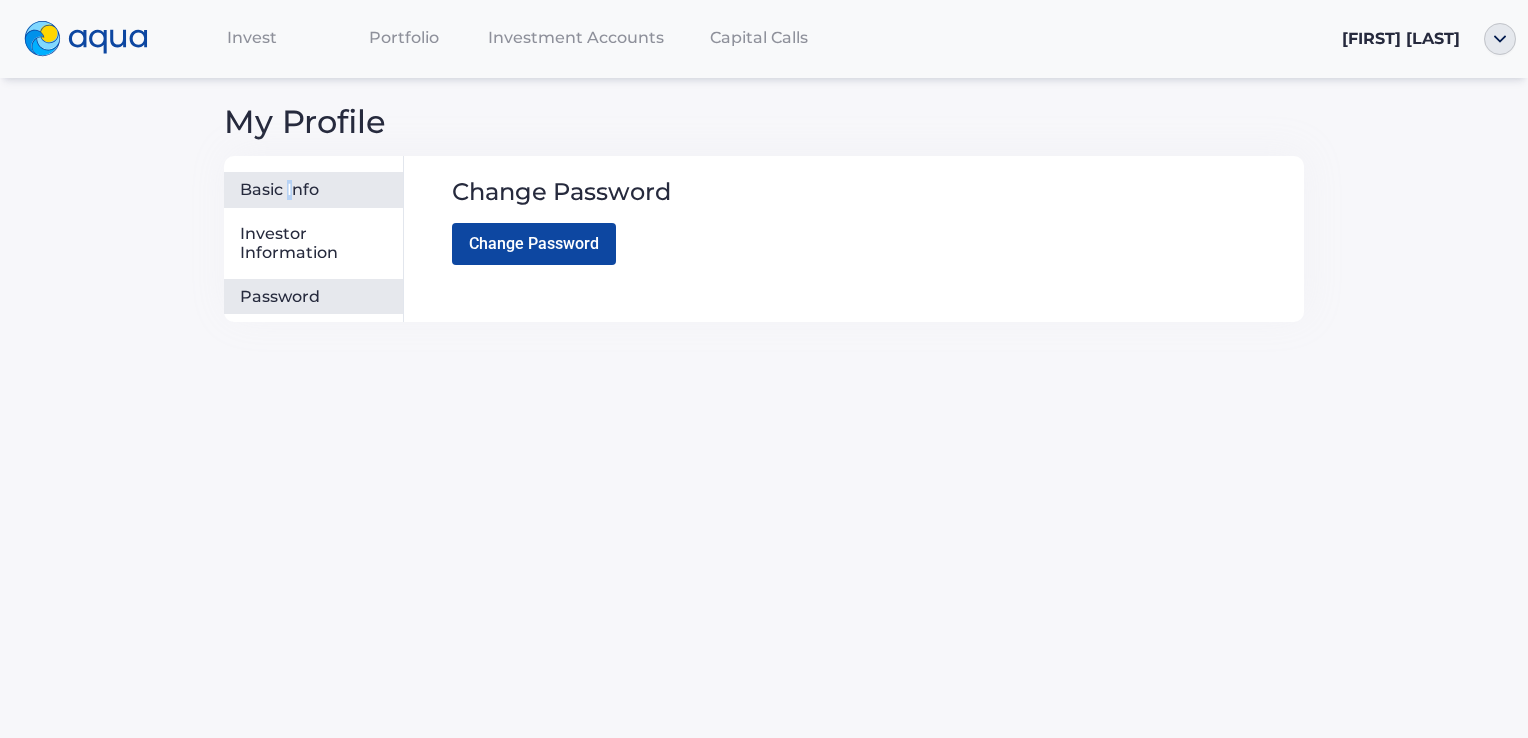 click on "Basic Info" at bounding box center [317, 190] 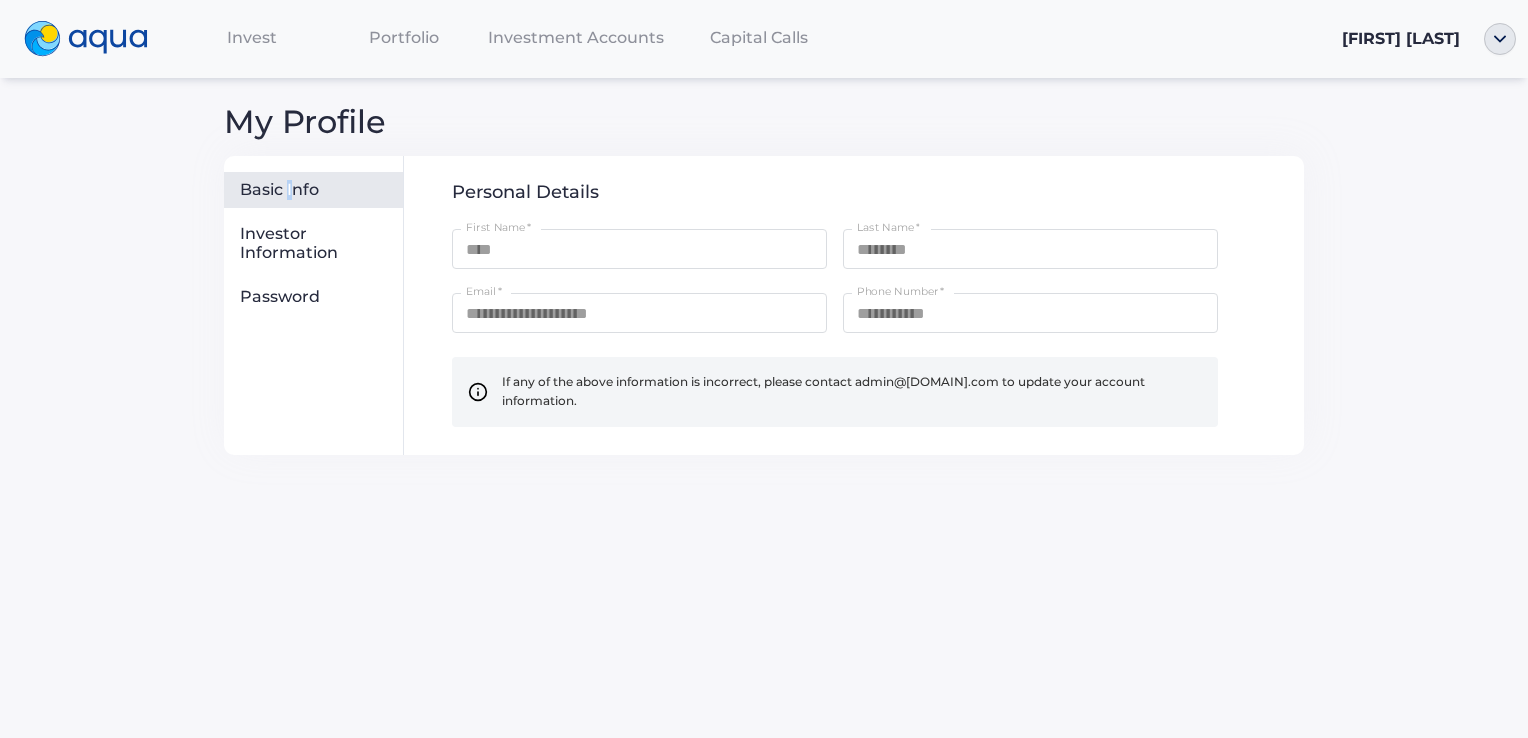 click on "Invest" at bounding box center (252, 37) 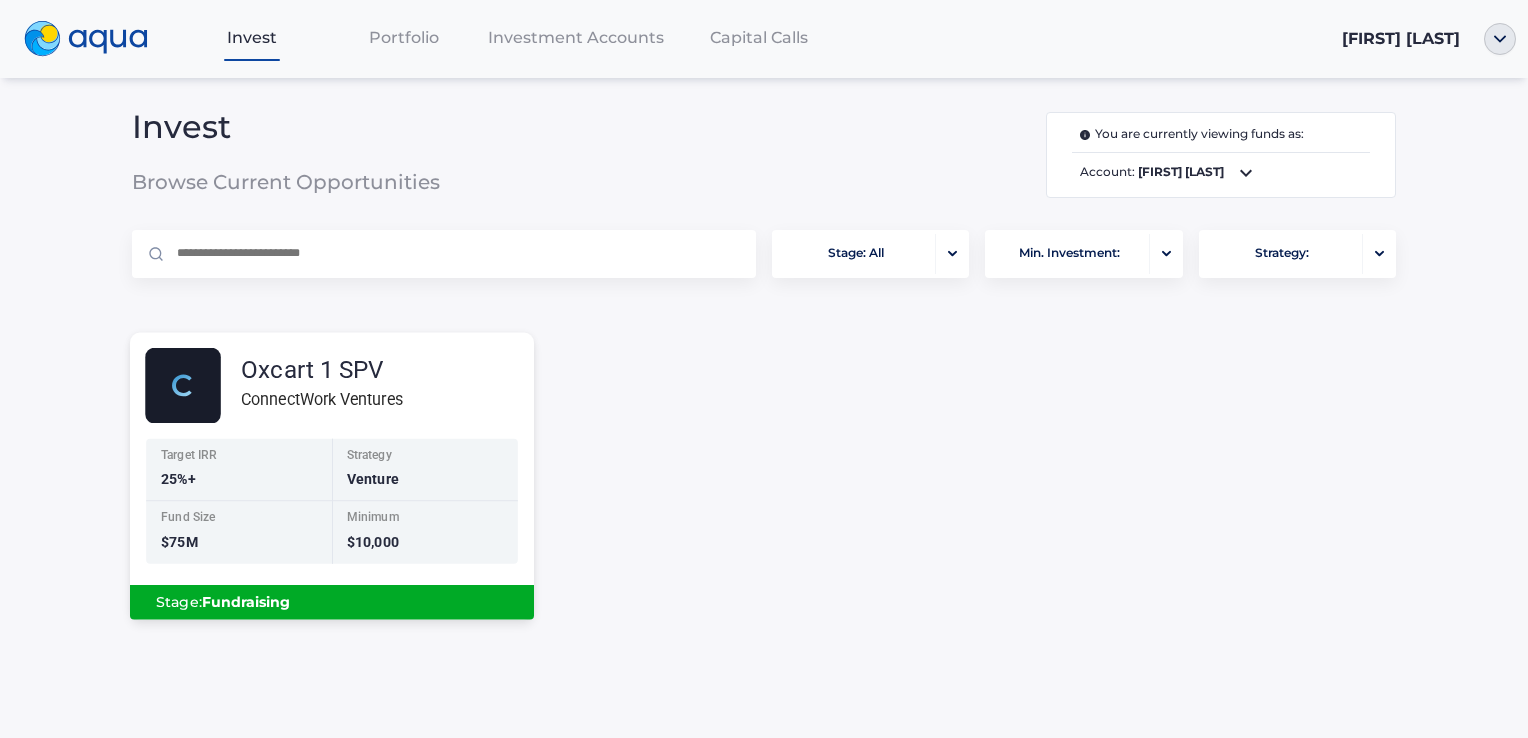 click on "Fund Size" at bounding box center (240, 519) 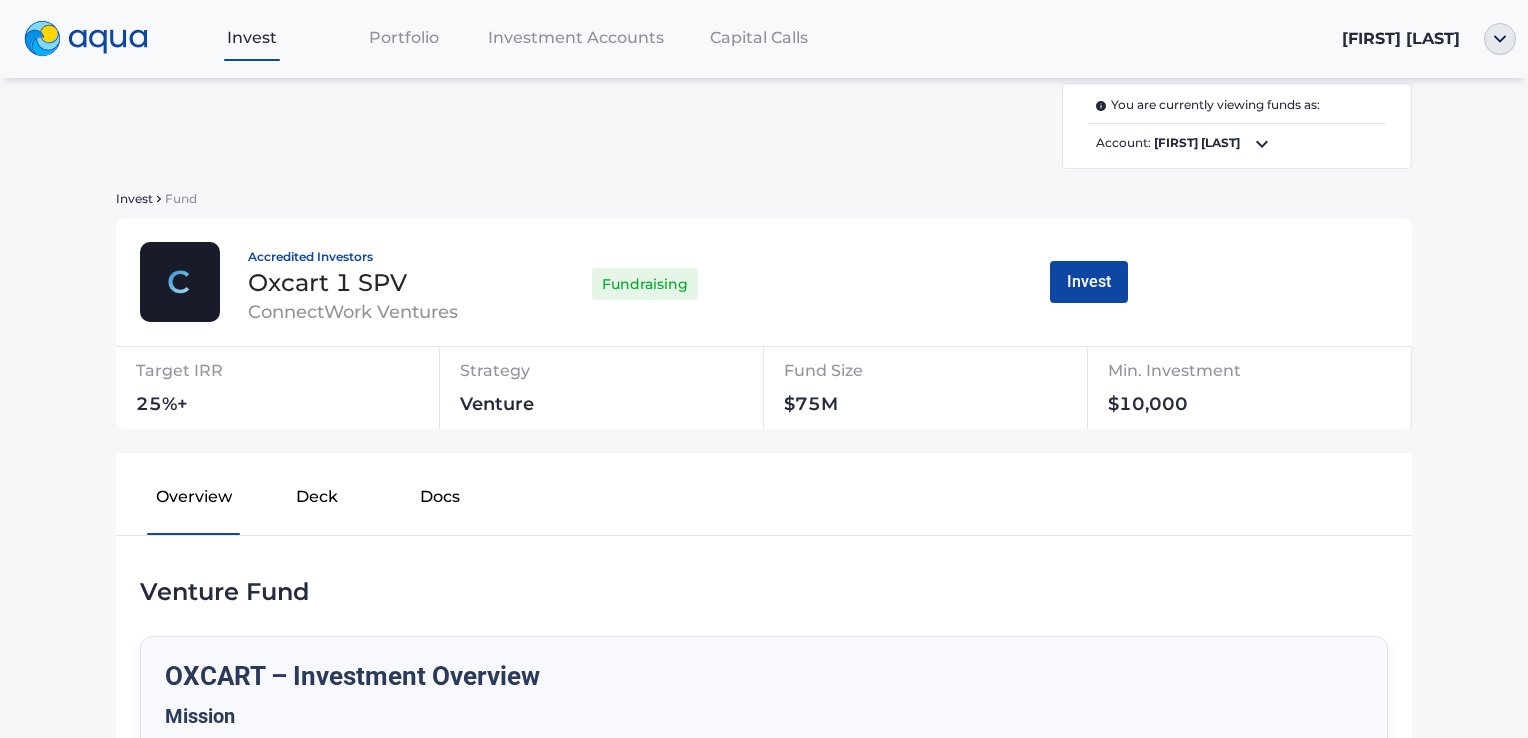 scroll, scrollTop: 0, scrollLeft: 0, axis: both 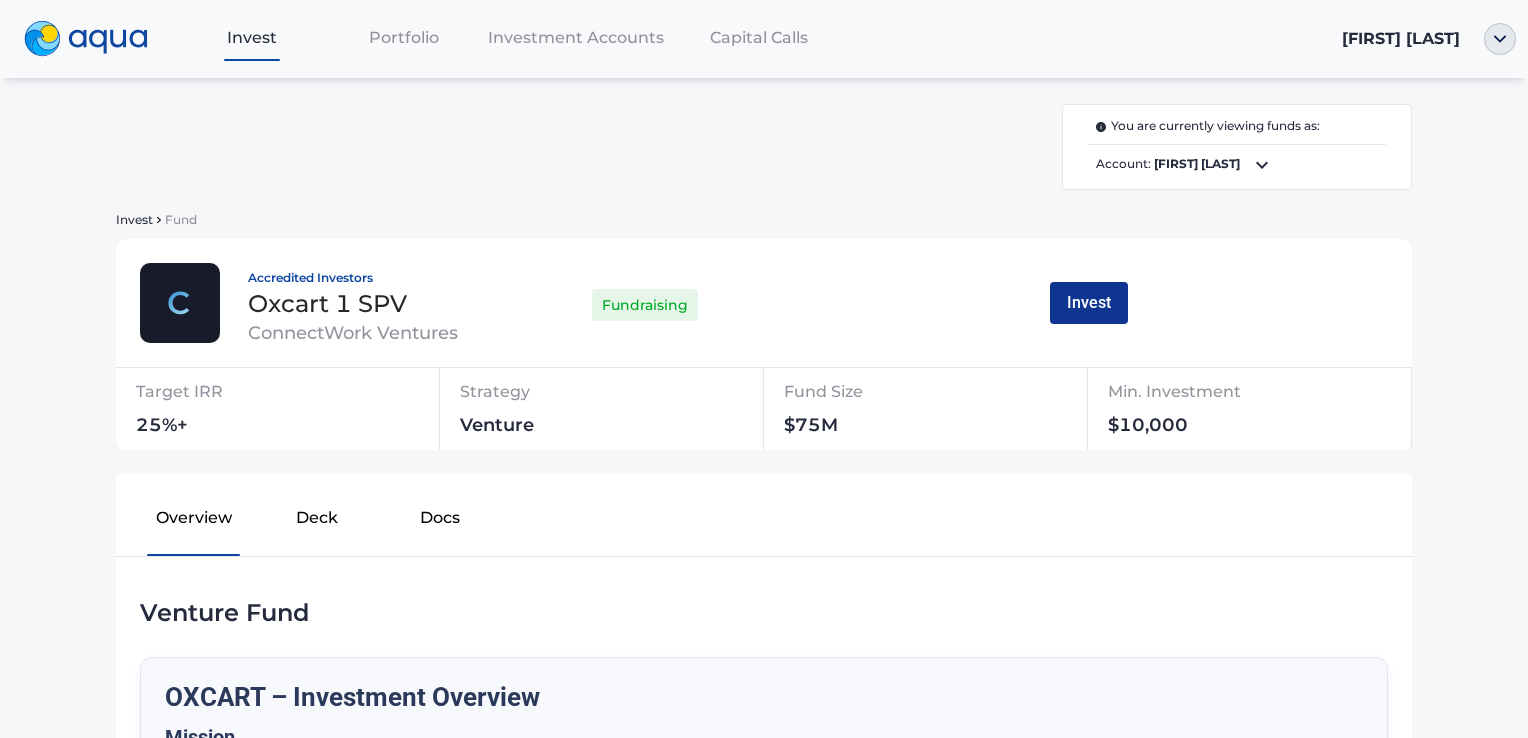 click on "Invest" at bounding box center [1089, 303] 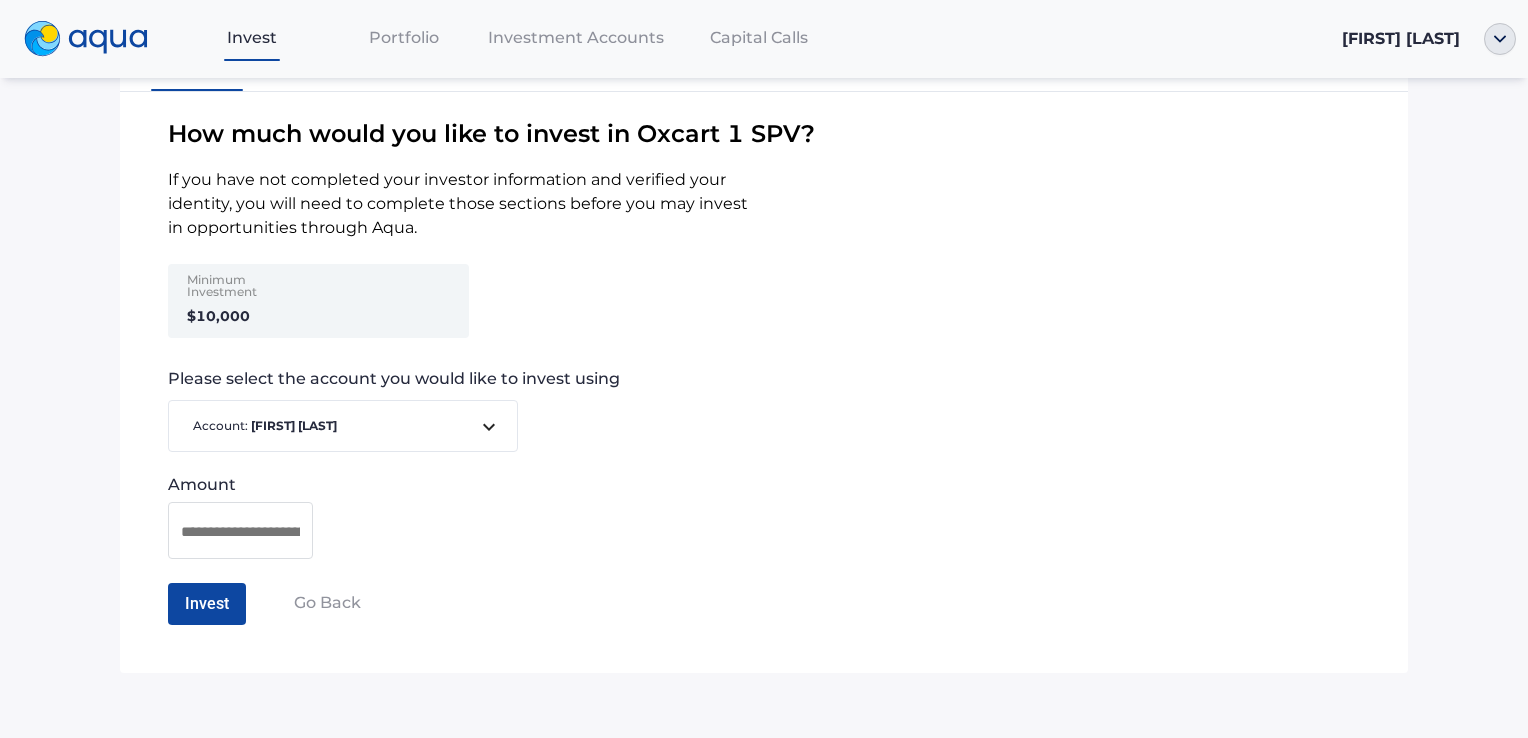 scroll, scrollTop: 145, scrollLeft: 0, axis: vertical 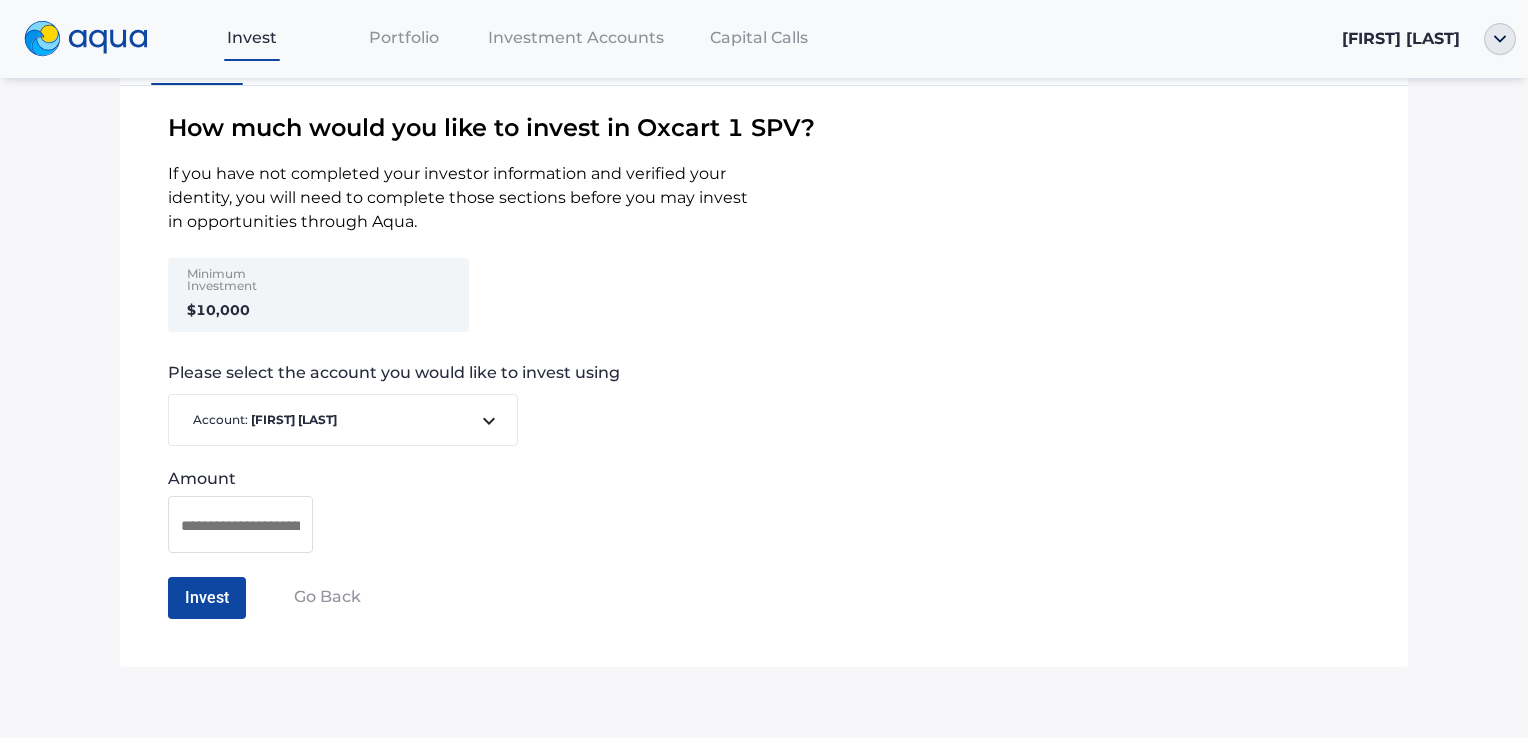 click at bounding box center (240, 525) 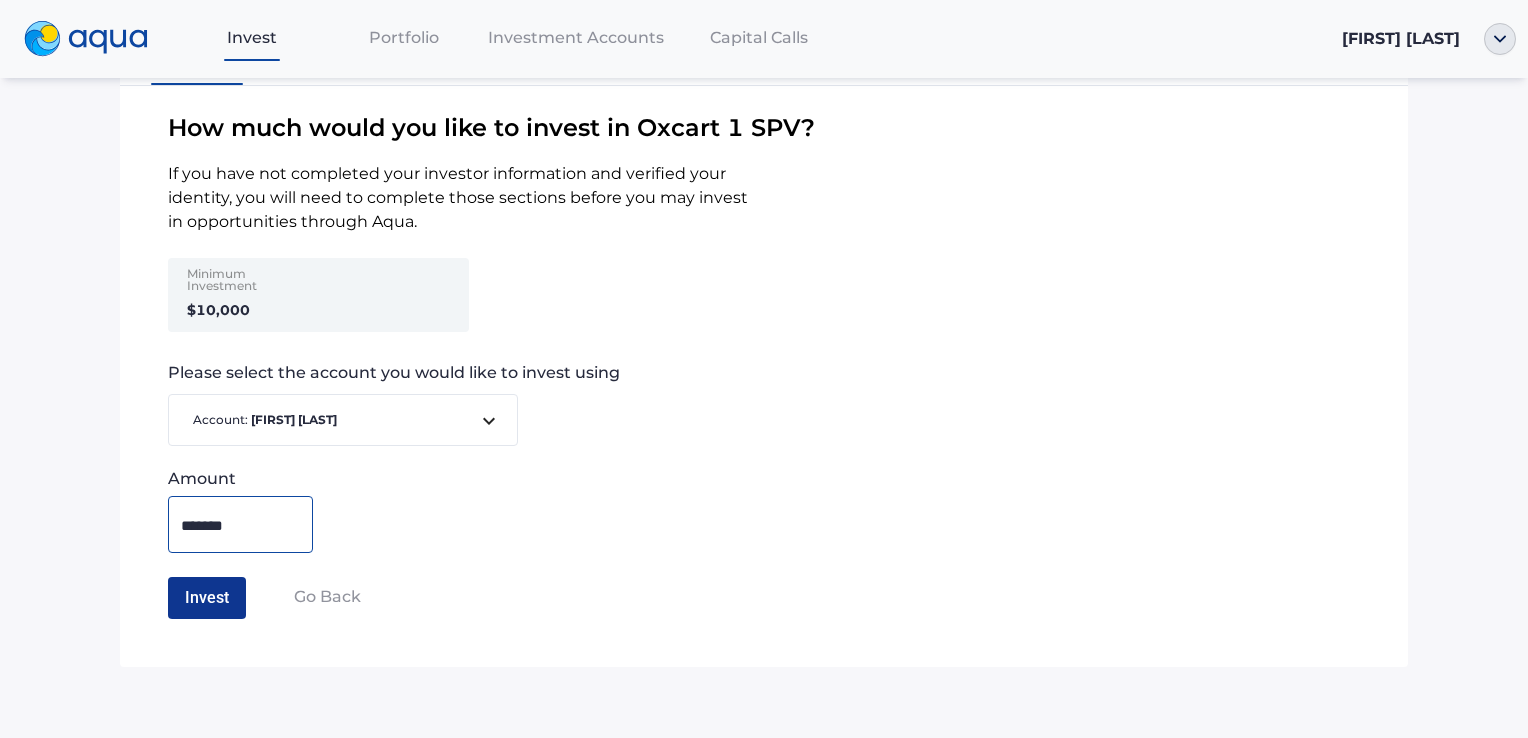 type on "*******" 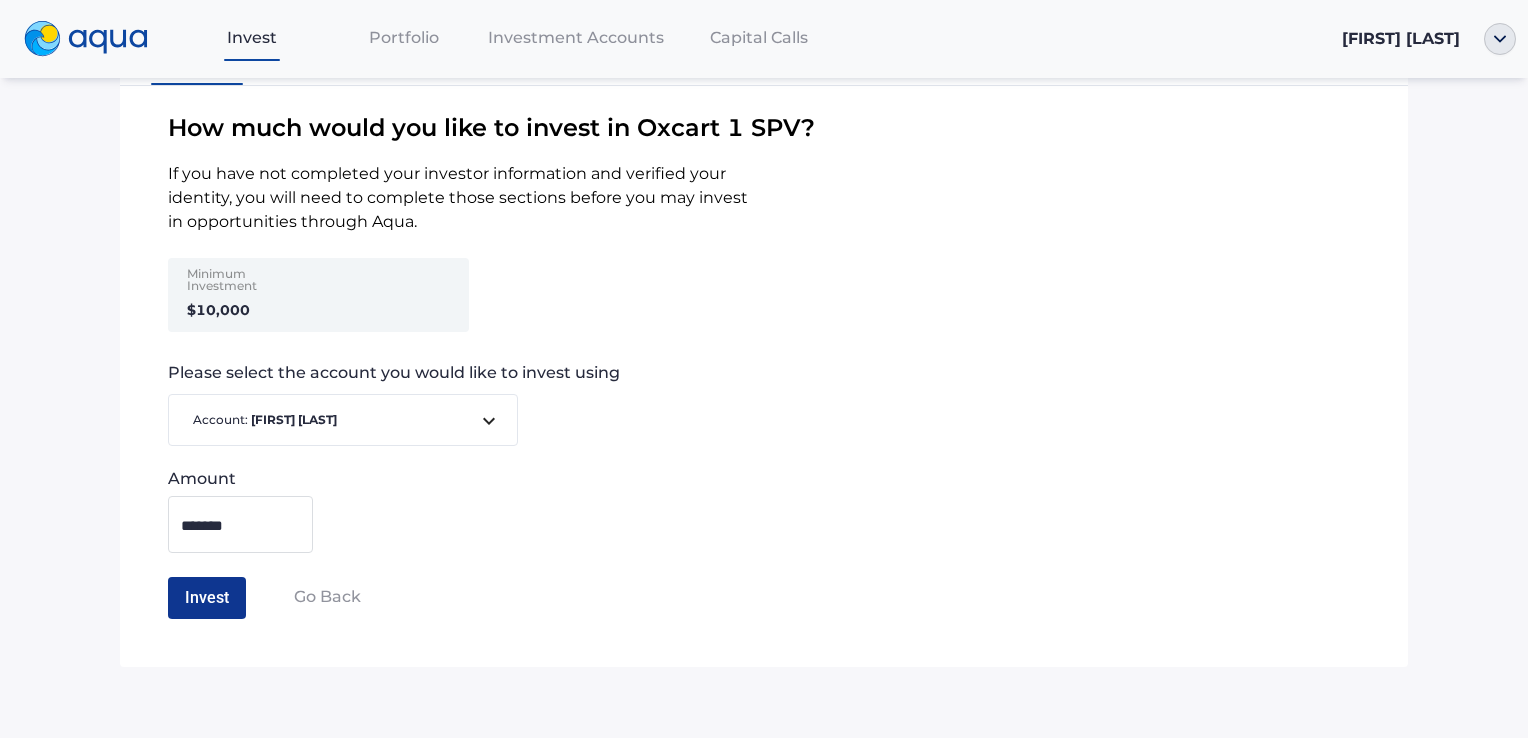 click on "Invest" at bounding box center (207, 598) 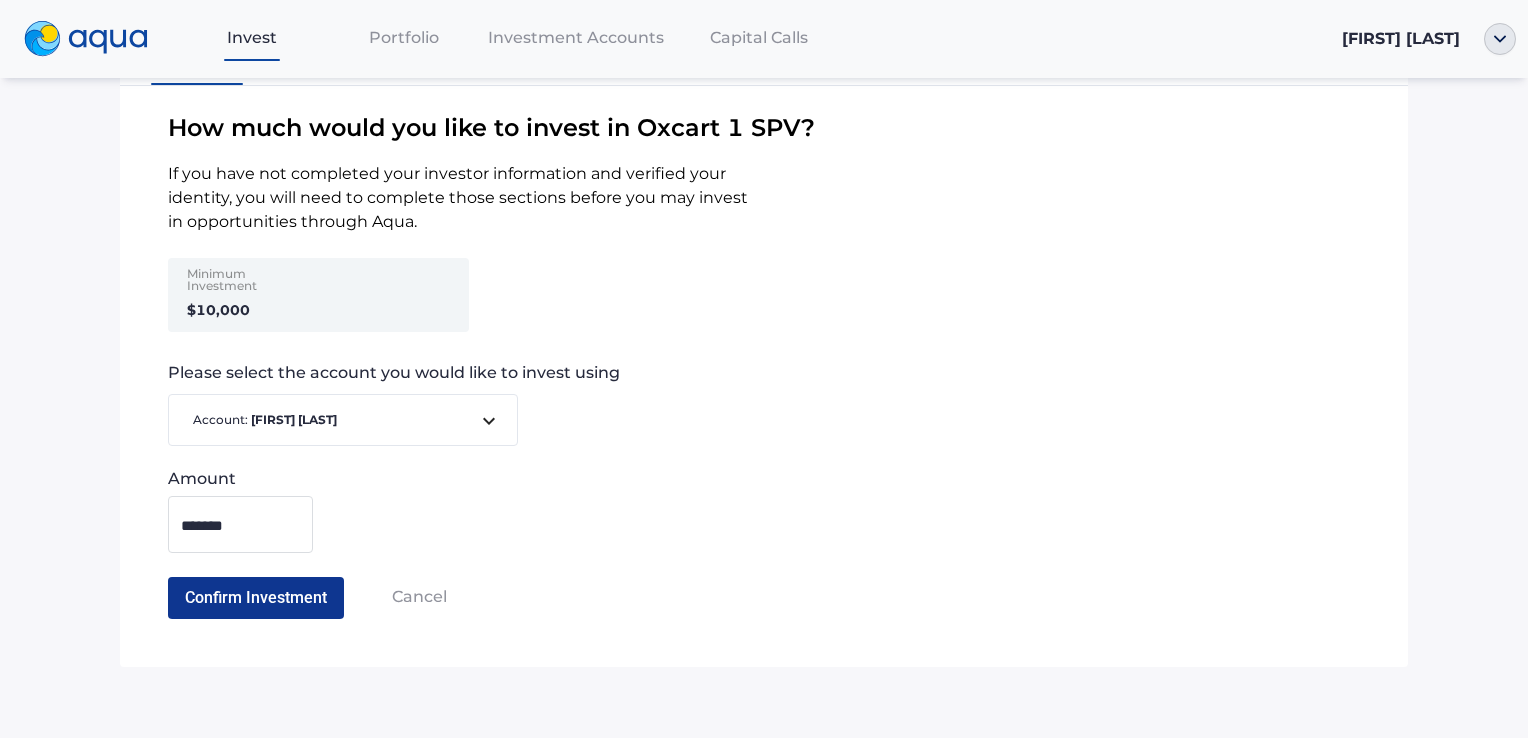 click on "Confirm Investment" at bounding box center (256, 598) 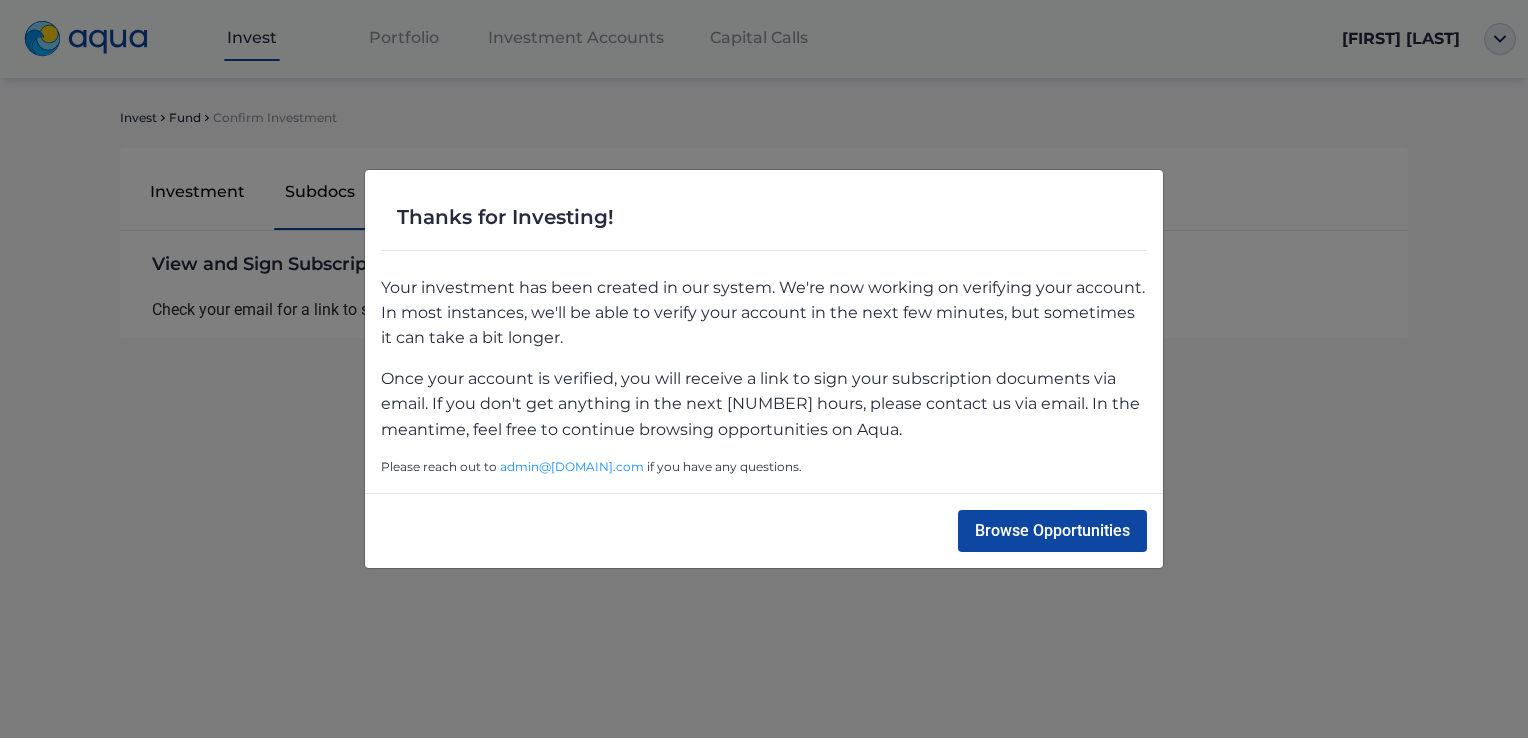 click on "Browse Opportunities" at bounding box center [1052, 531] 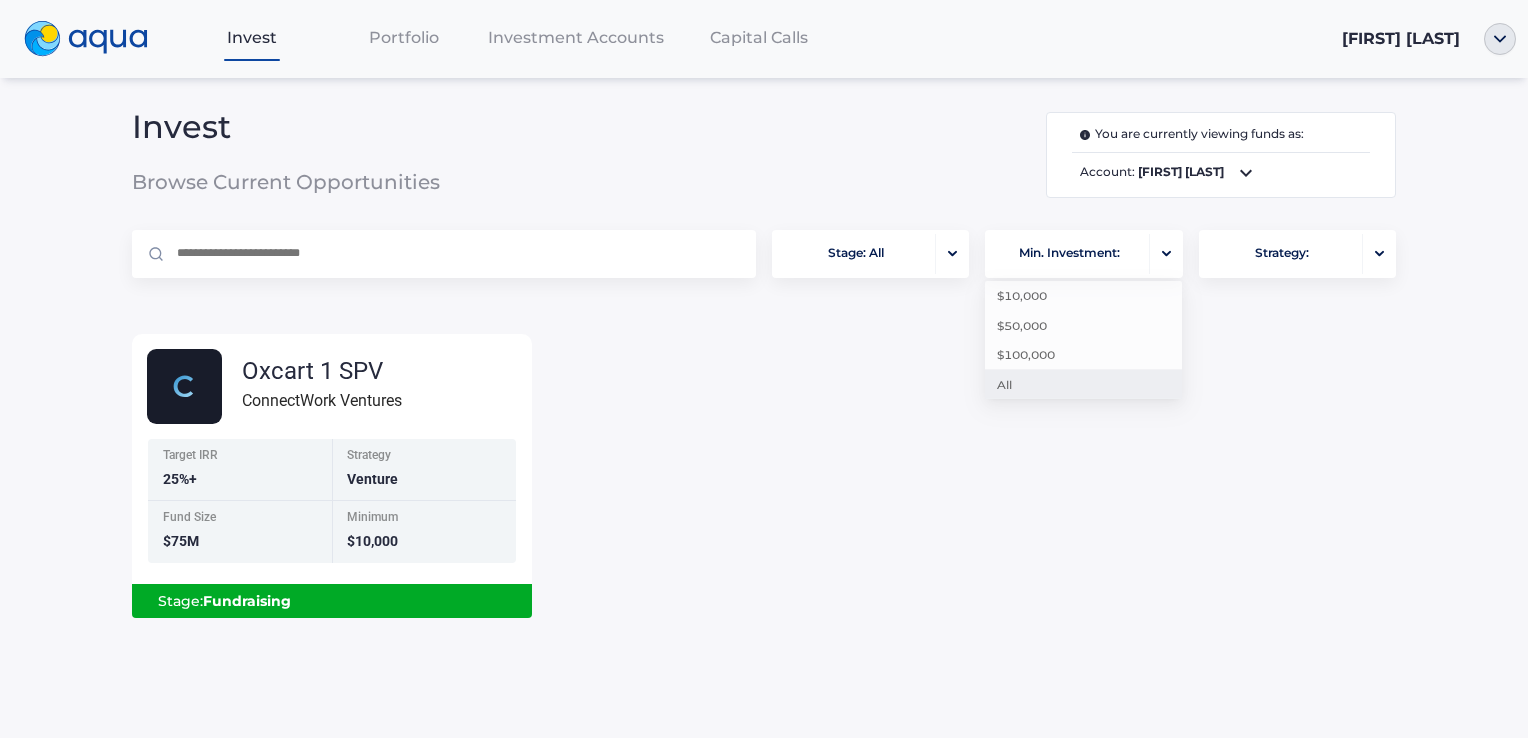 click at bounding box center [1166, 254] 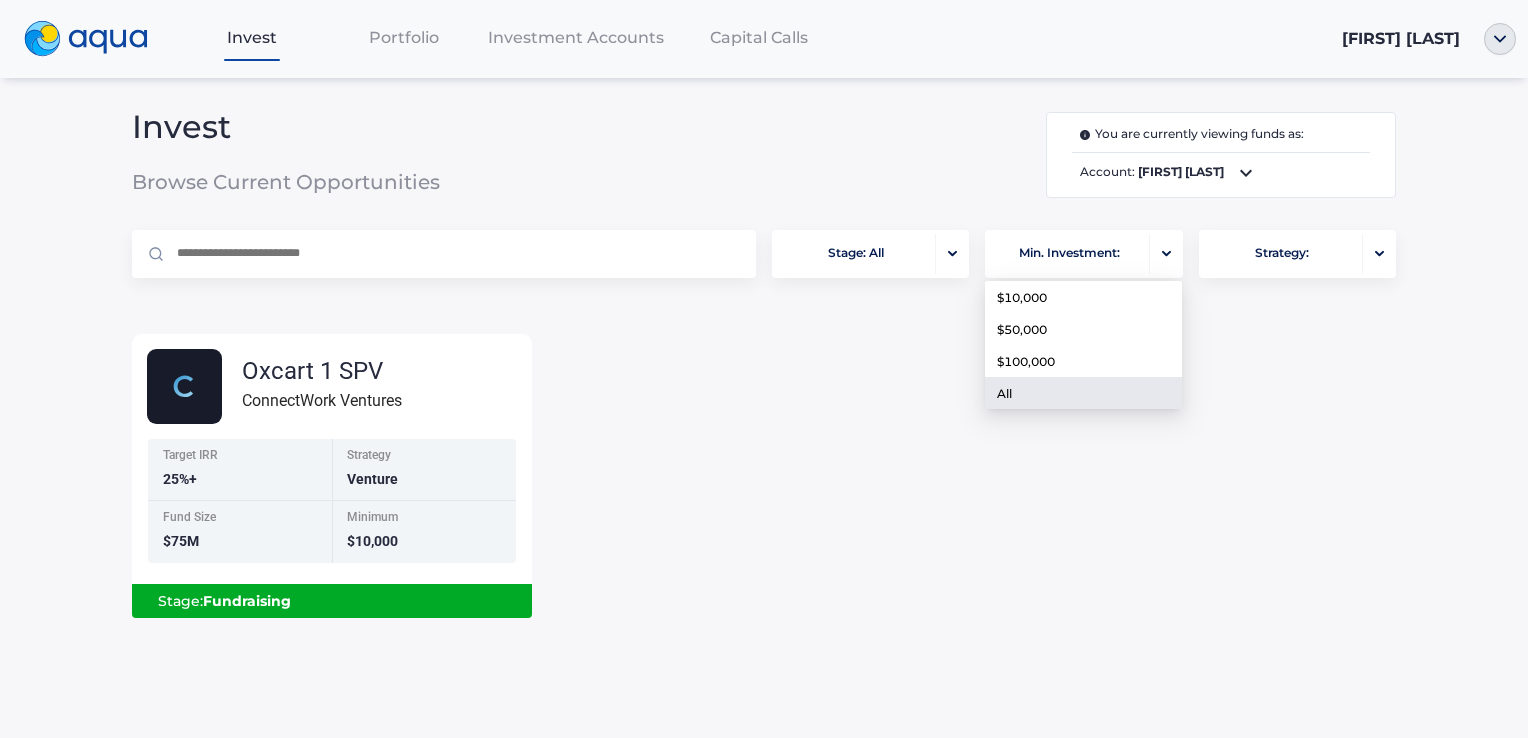 click at bounding box center (1166, 254) 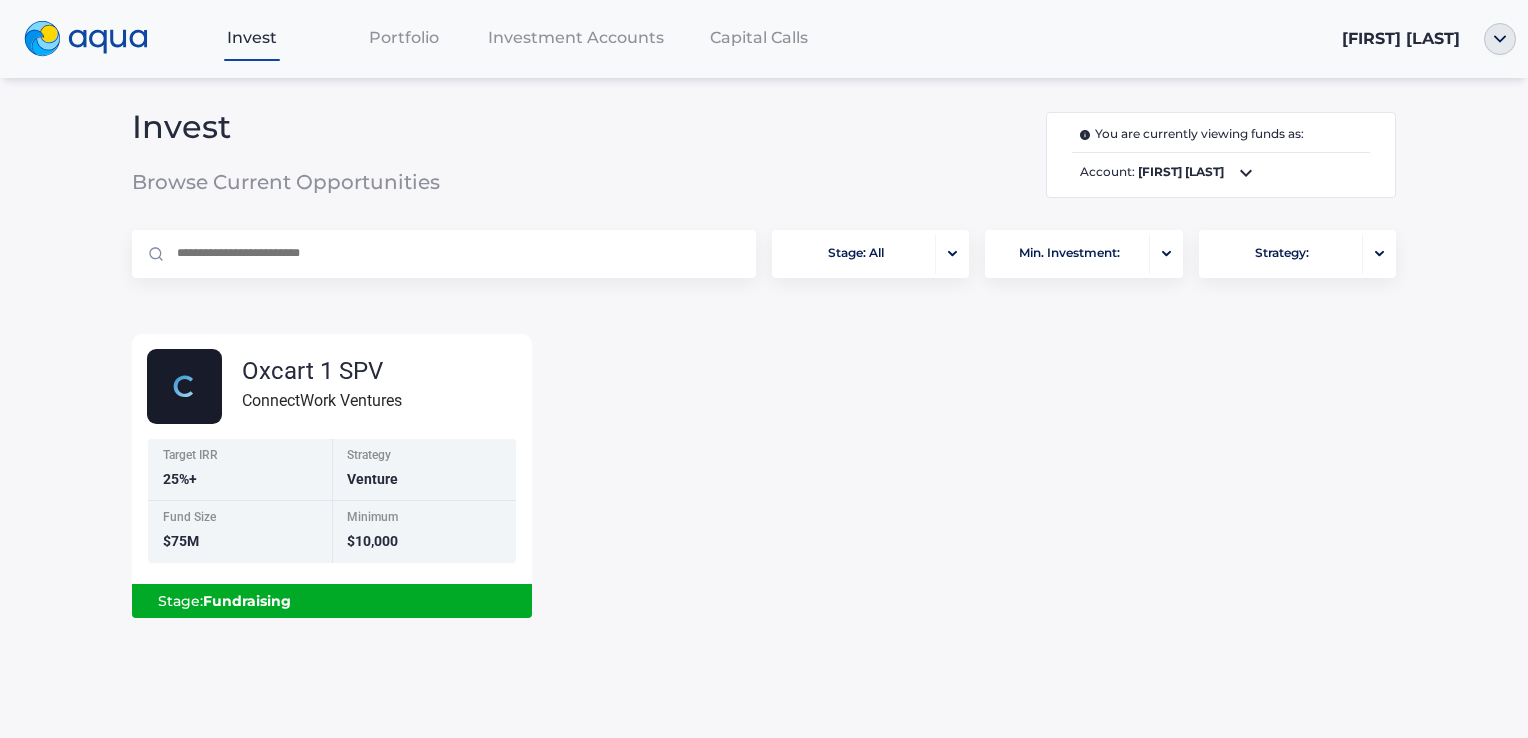 click at bounding box center (456, 254) 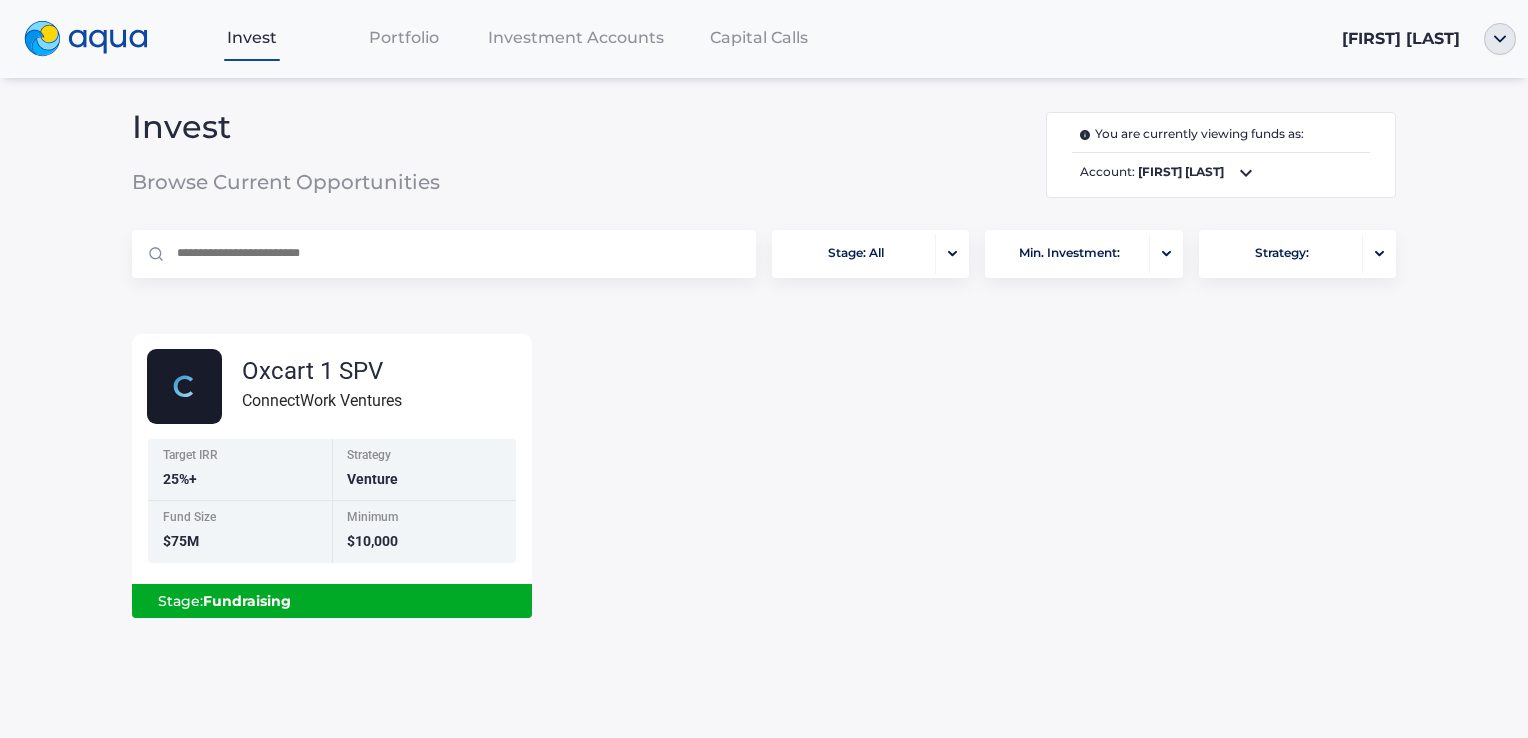 click 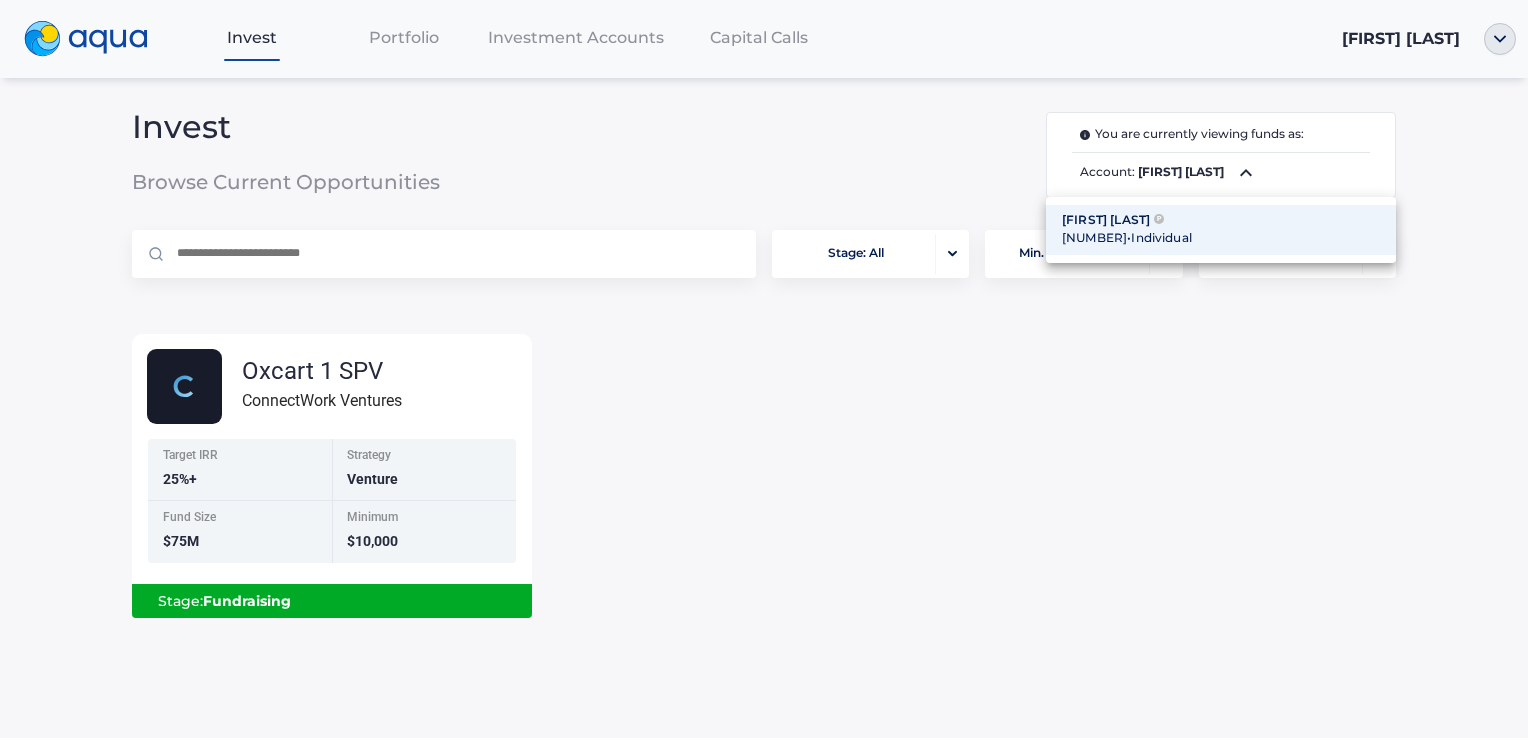 click at bounding box center (764, 369) 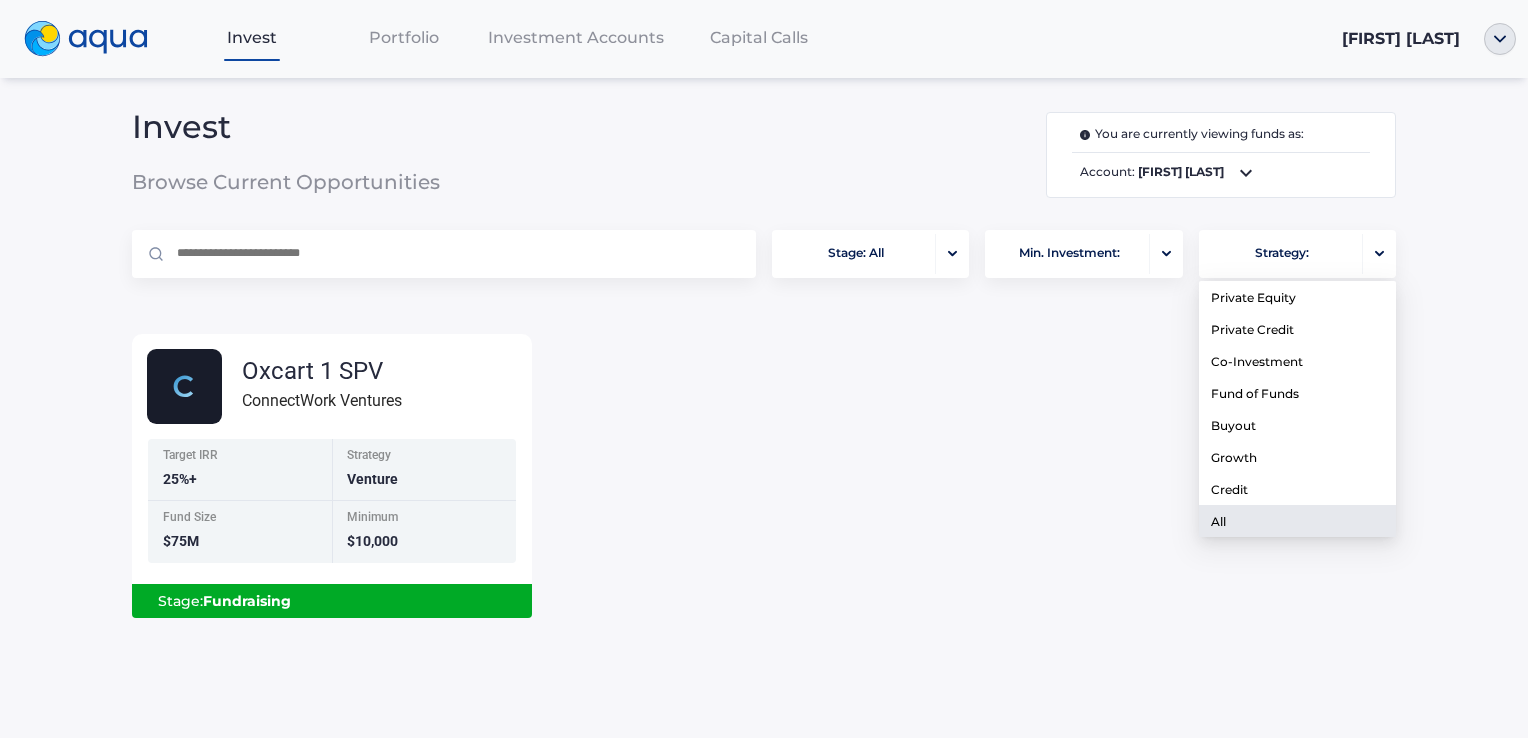click at bounding box center (1379, 254) 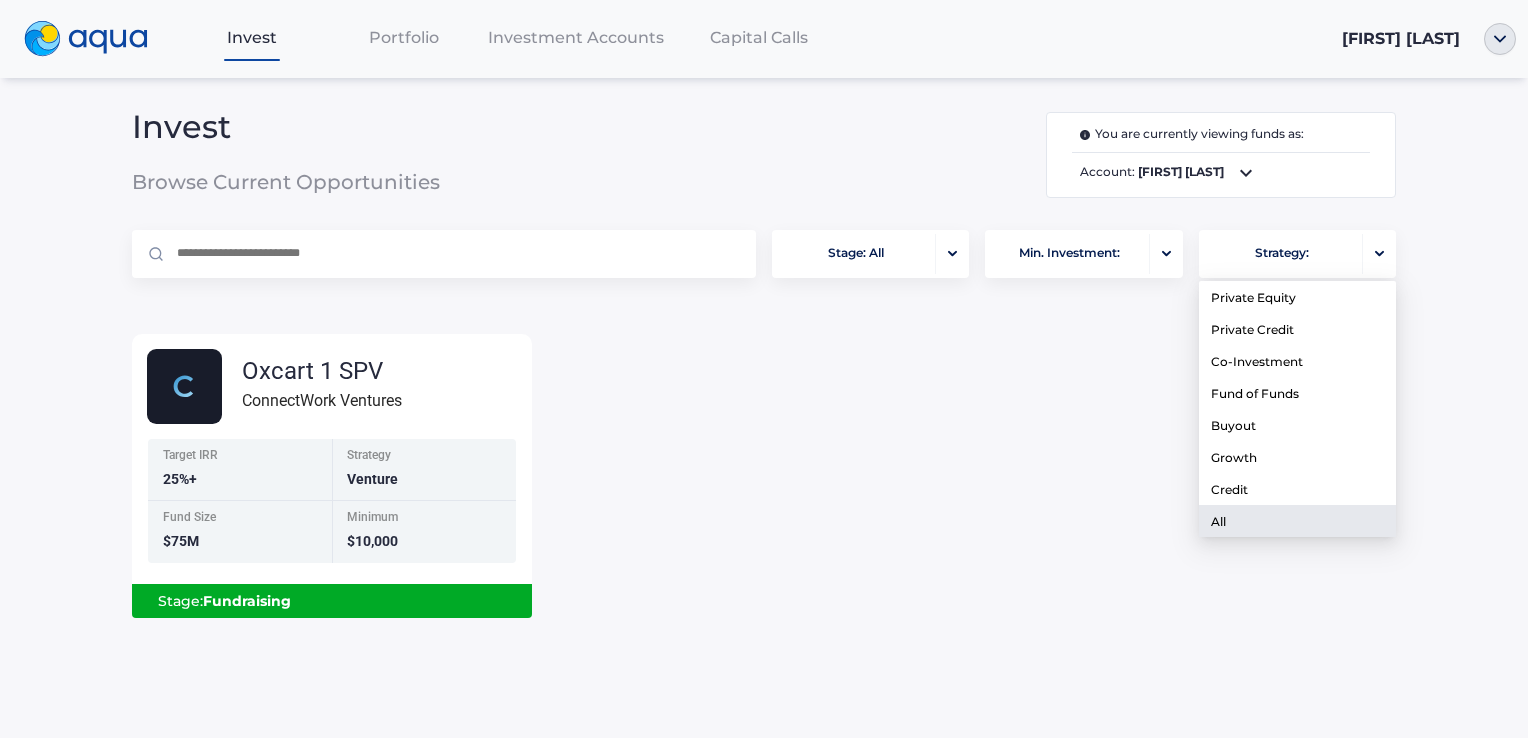 click at bounding box center (1379, 254) 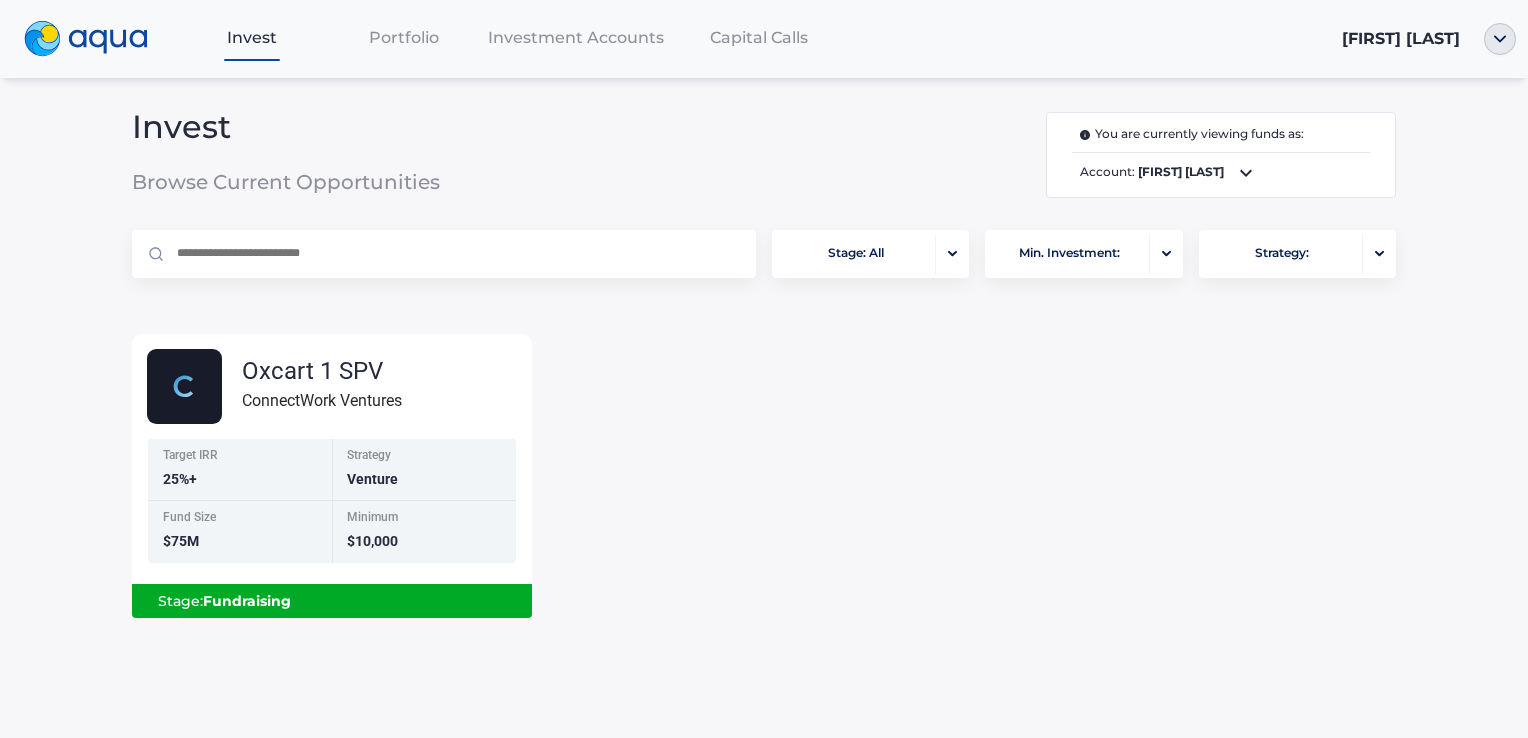 click on "Portfolio" at bounding box center [404, 37] 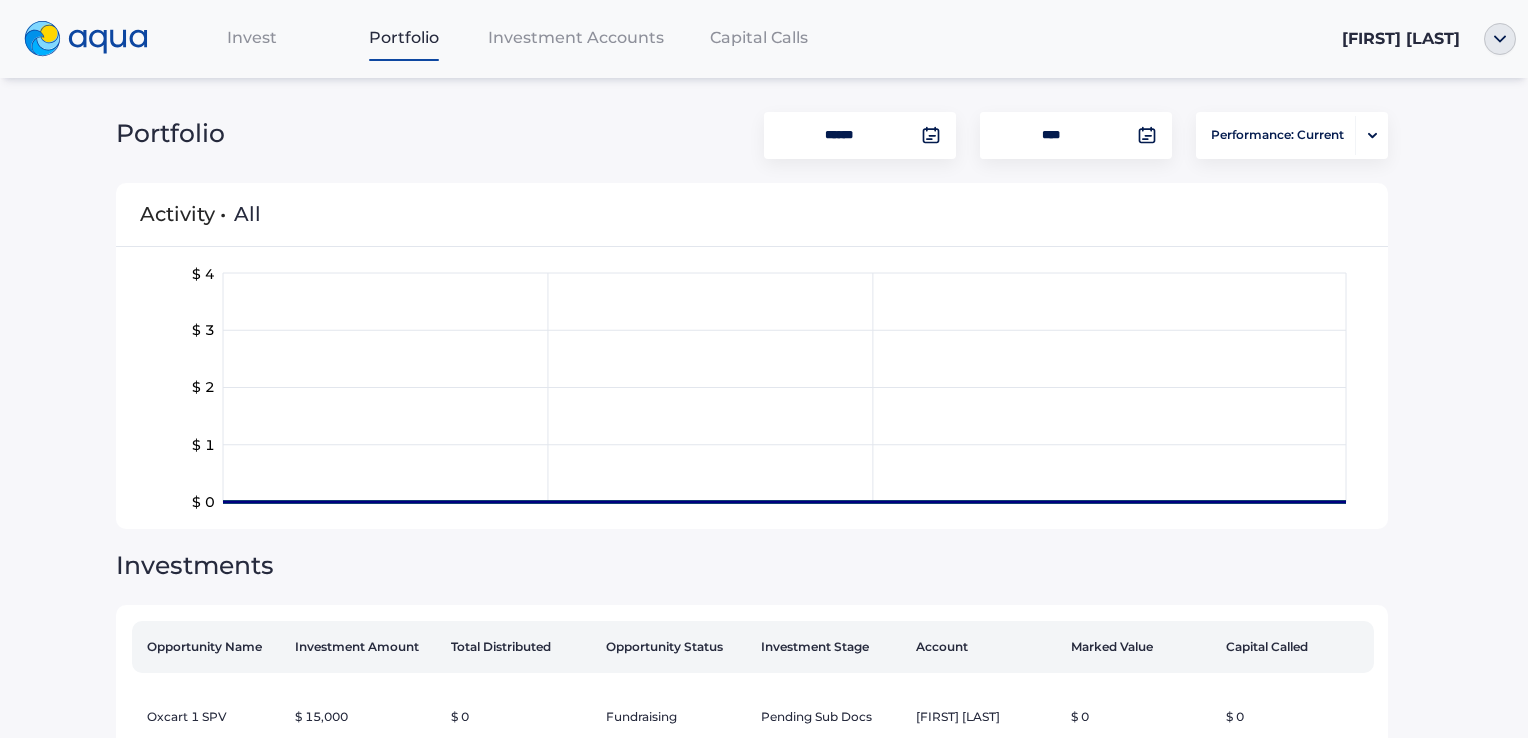 click on "Investment Accounts" at bounding box center (576, 37) 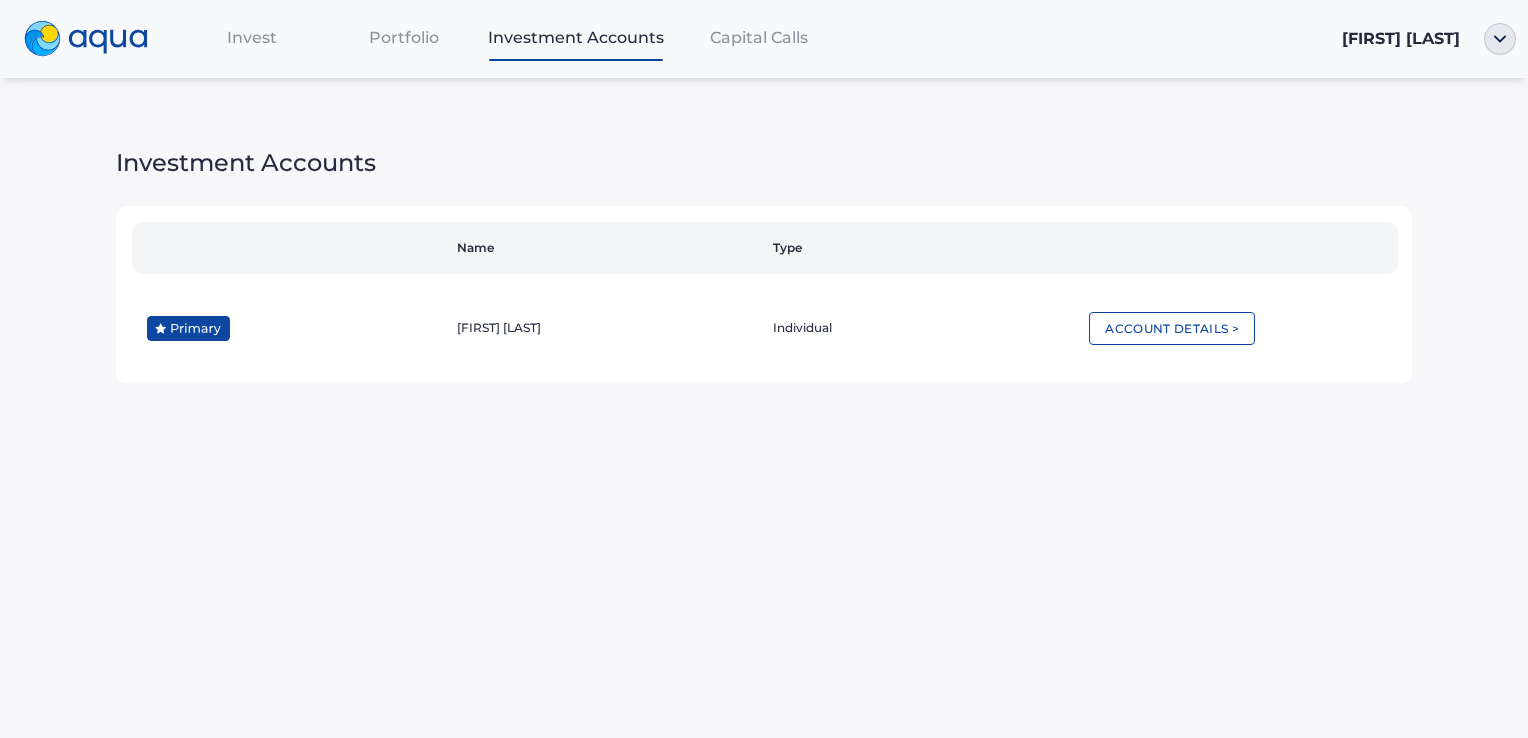 click on "Capital Calls" at bounding box center [759, 37] 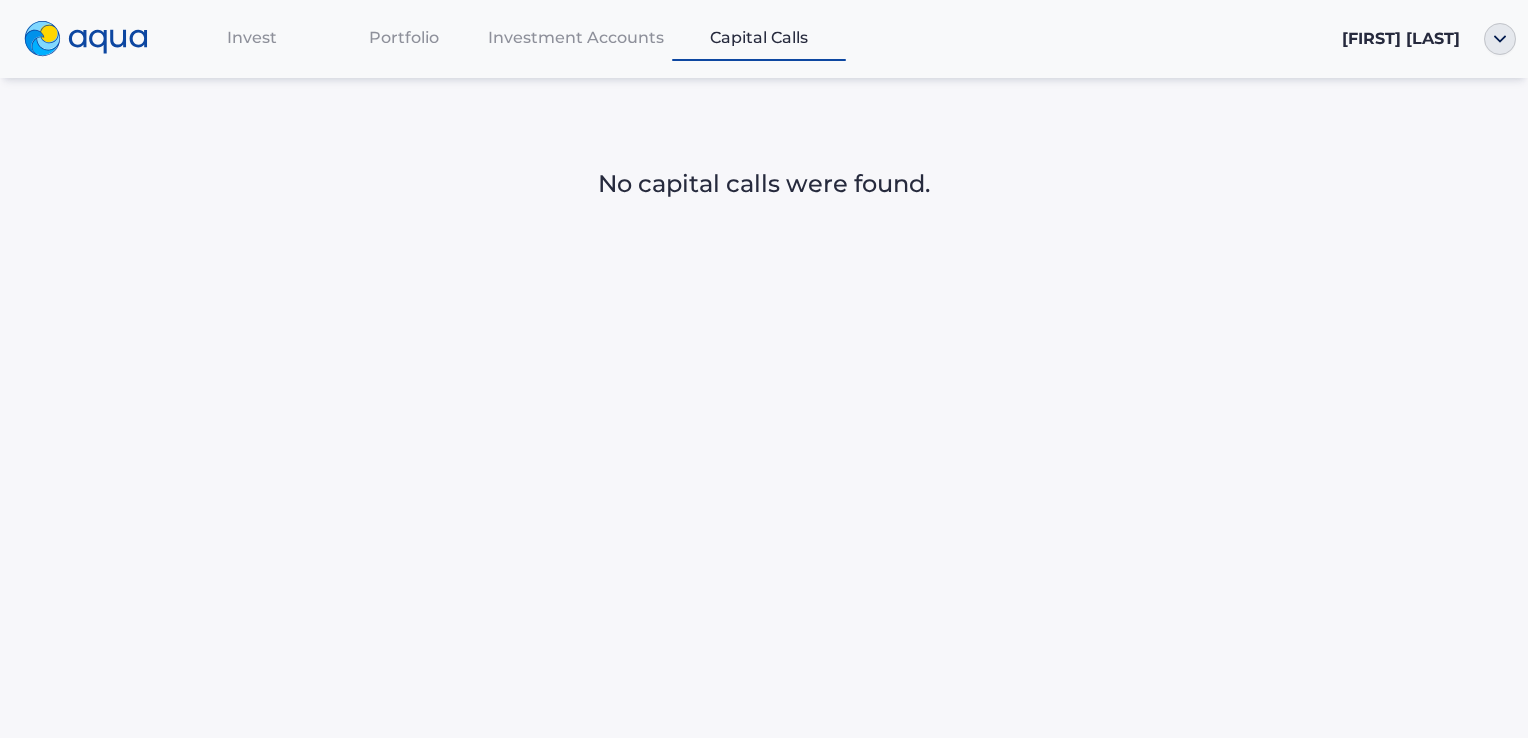 click on "Invest" at bounding box center [252, 37] 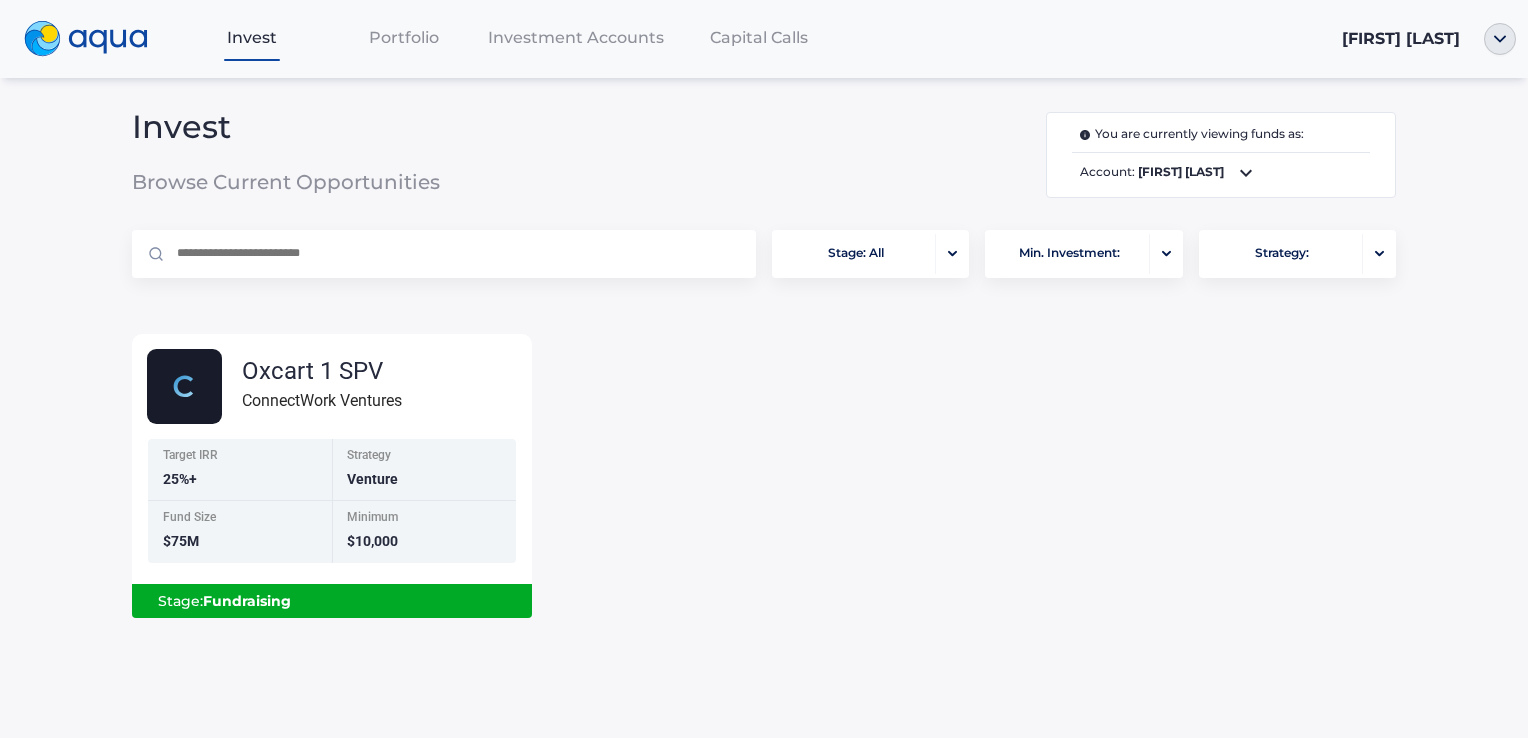 click on "Portfolio" at bounding box center [404, 37] 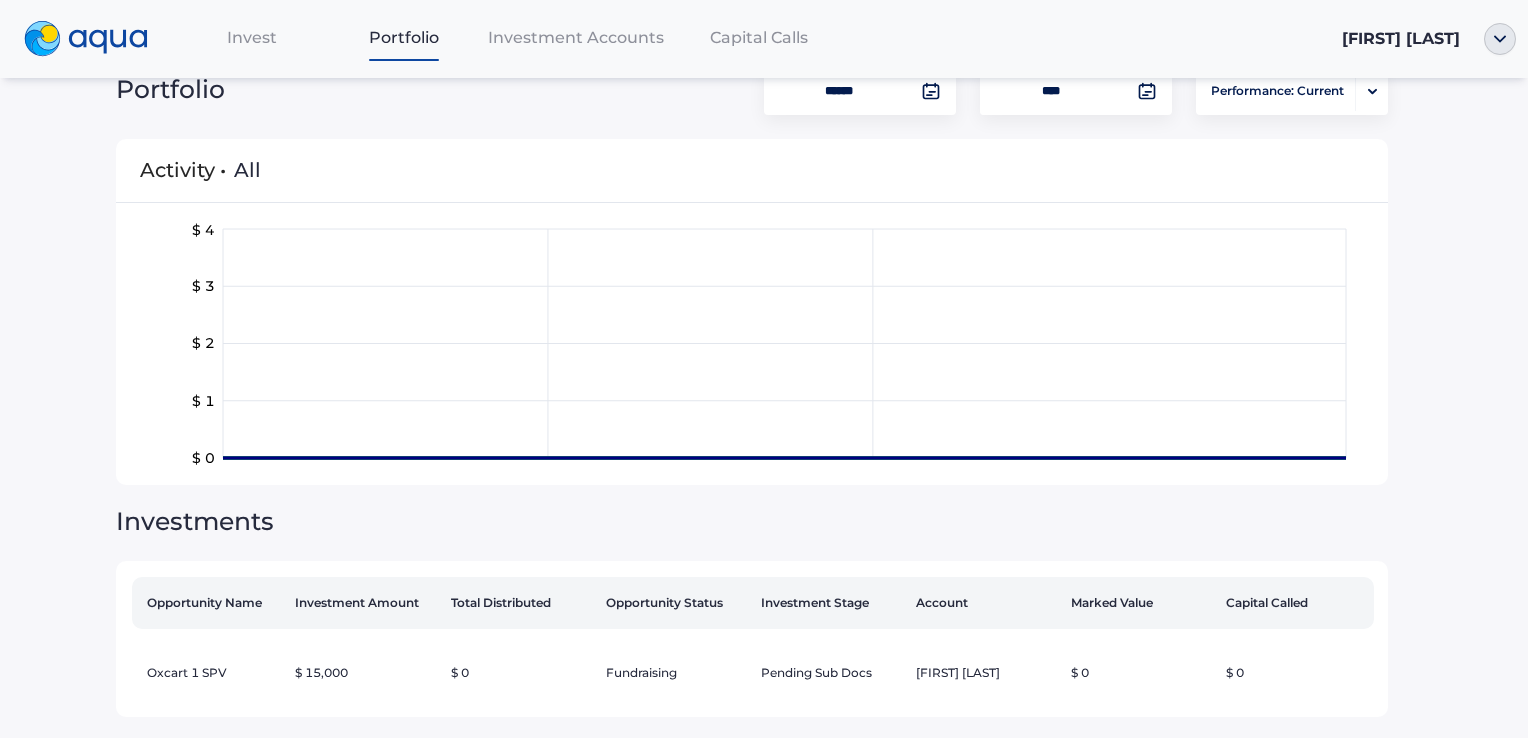 scroll, scrollTop: 69, scrollLeft: 0, axis: vertical 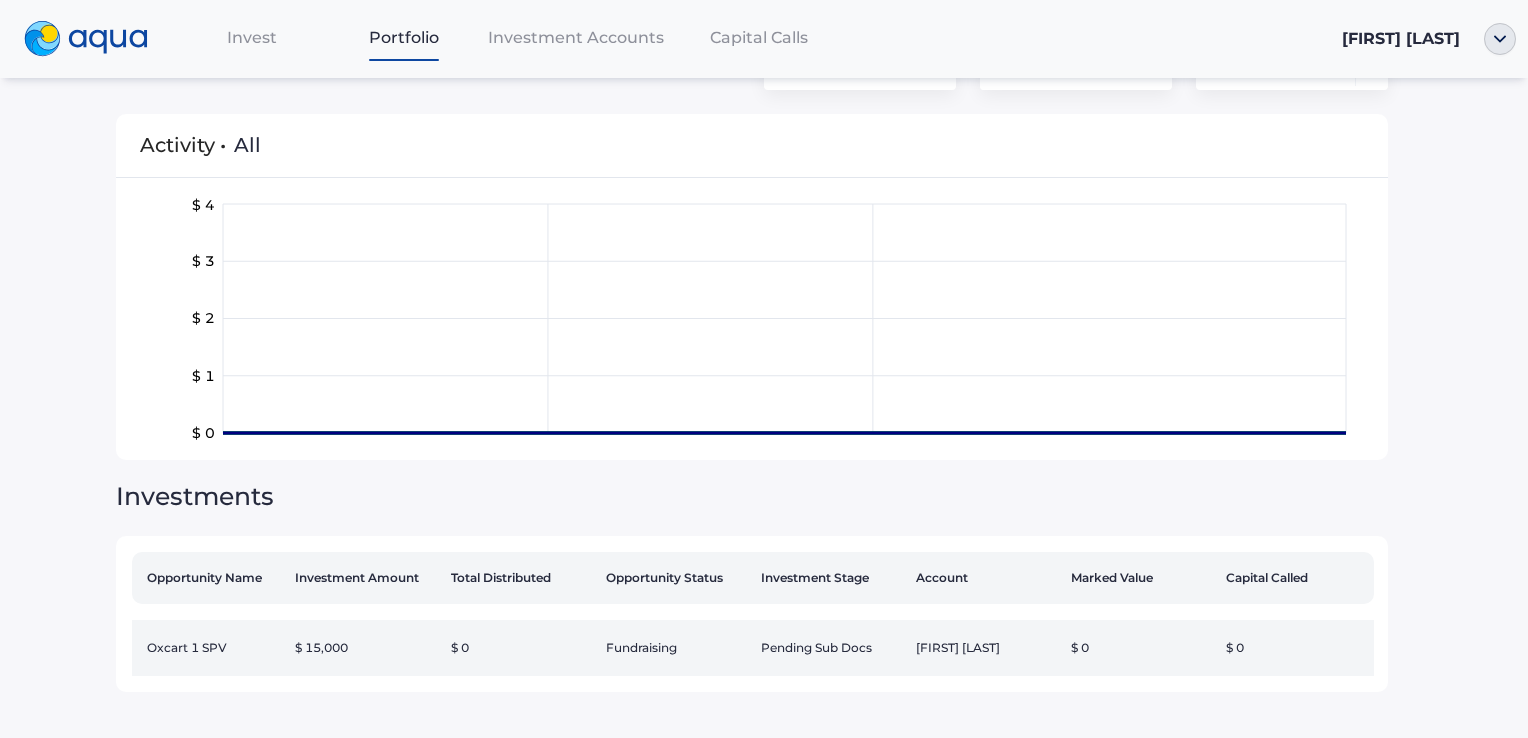 click on "Pending Sub Docs" at bounding box center (830, 648) 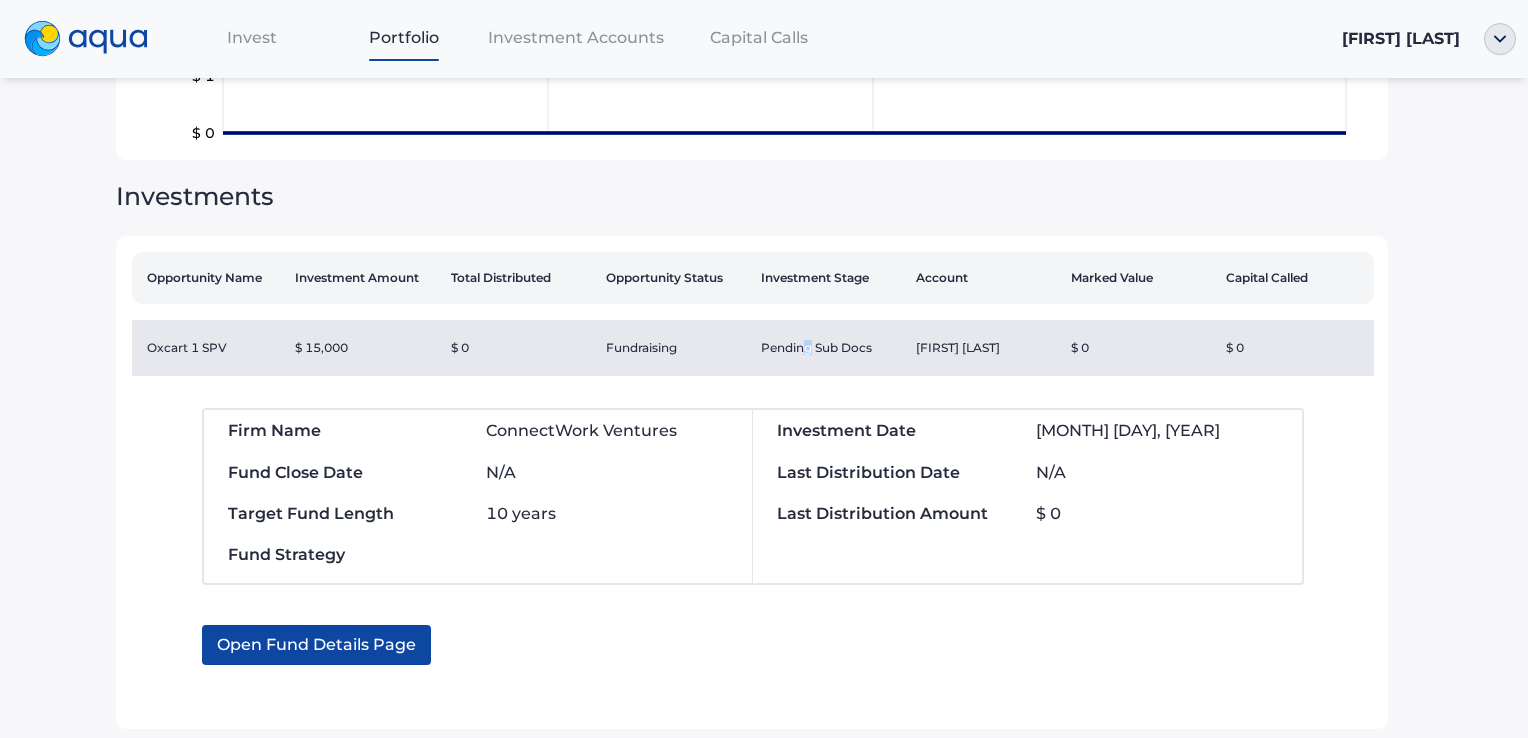 scroll, scrollTop: 404, scrollLeft: 0, axis: vertical 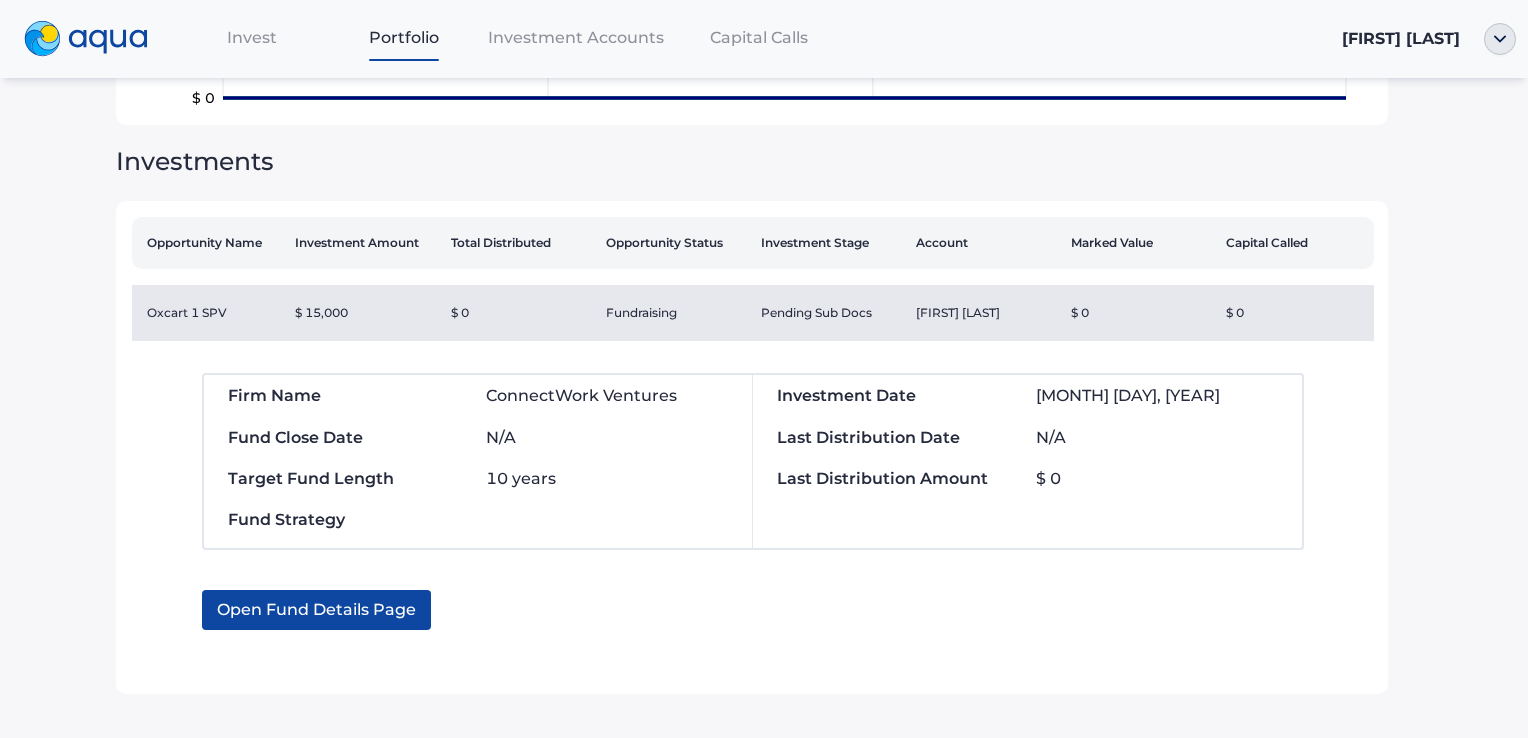 click on "Open Fund Details Page" at bounding box center [316, 610] 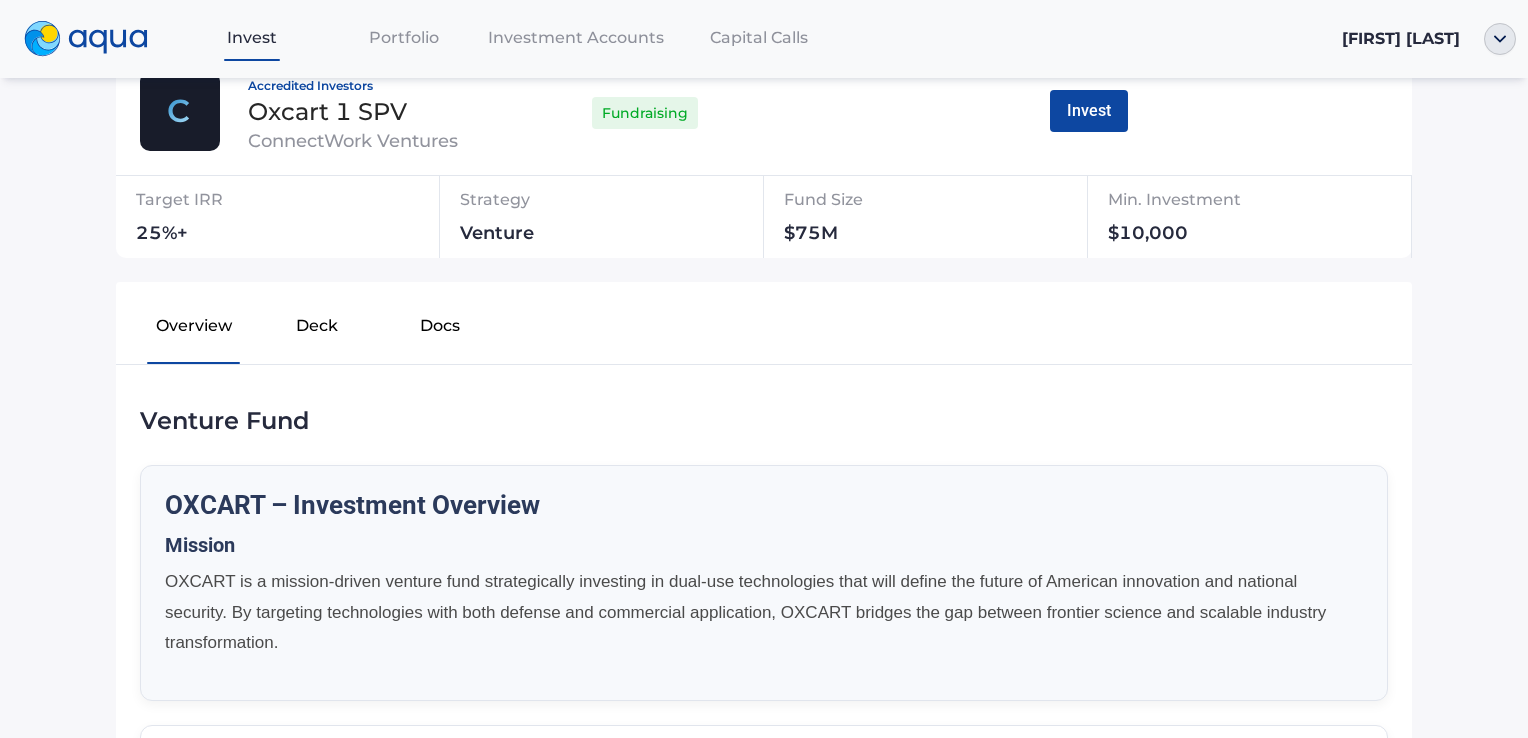 scroll, scrollTop: 0, scrollLeft: 0, axis: both 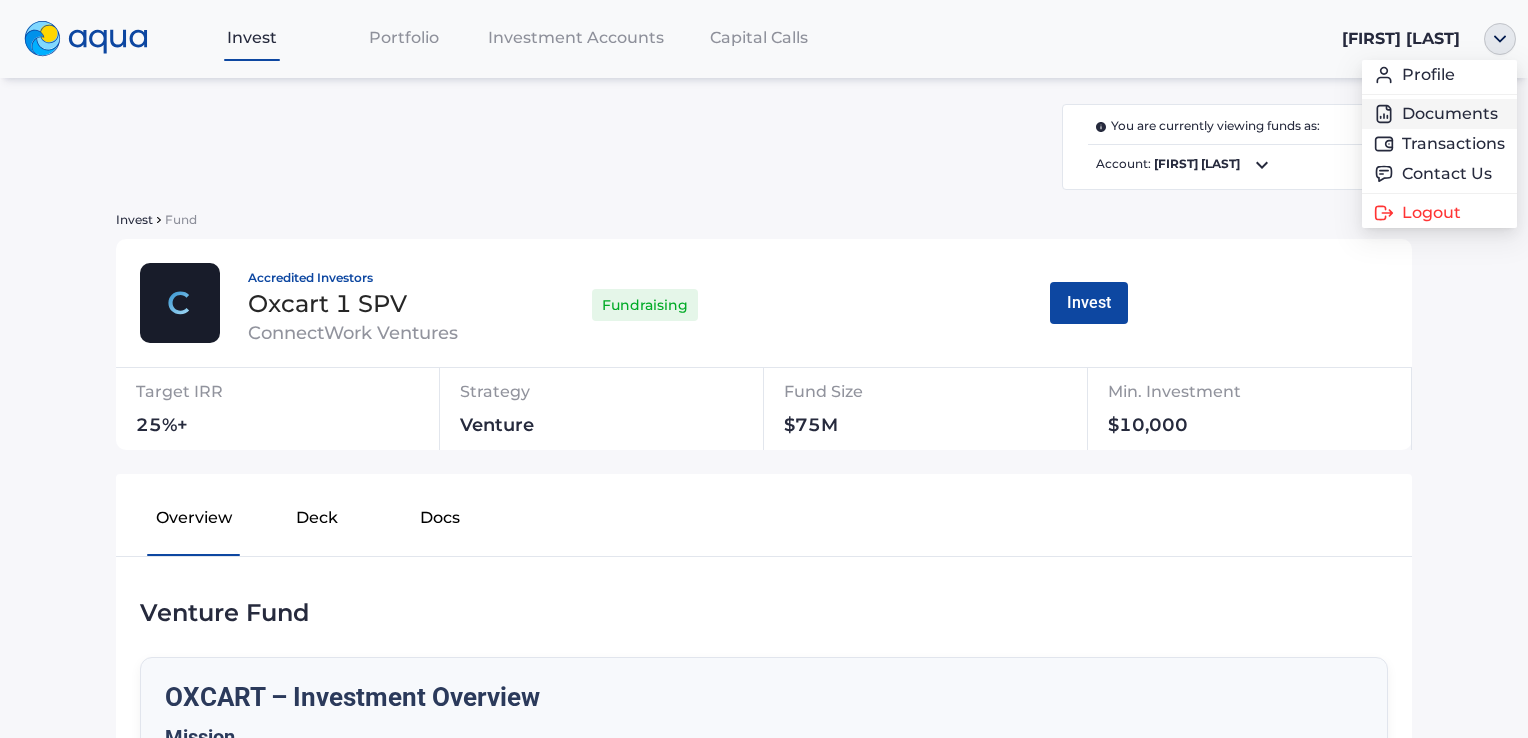 click on "Documents" at bounding box center (1439, 114) 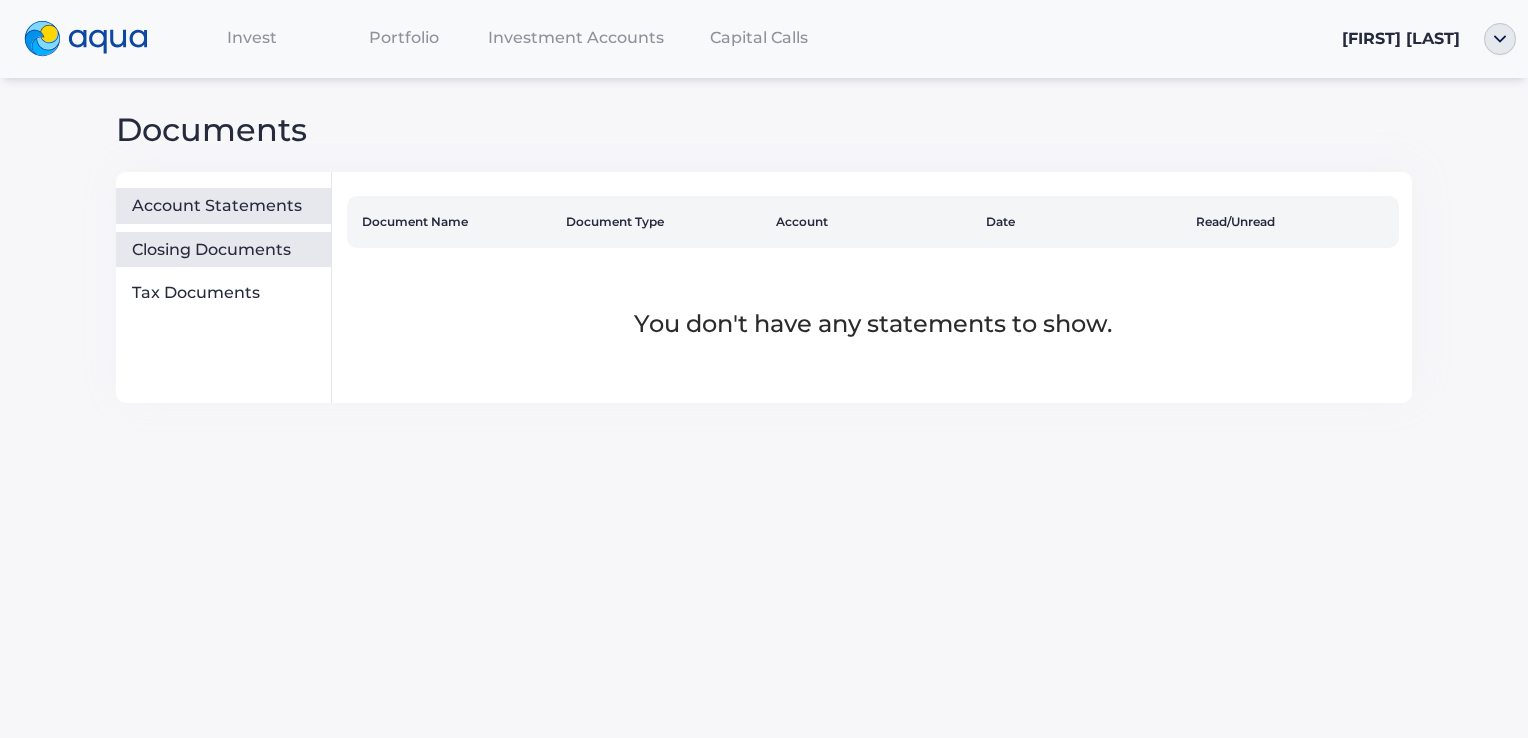 click on "Closing Documents" at bounding box center [227, 250] 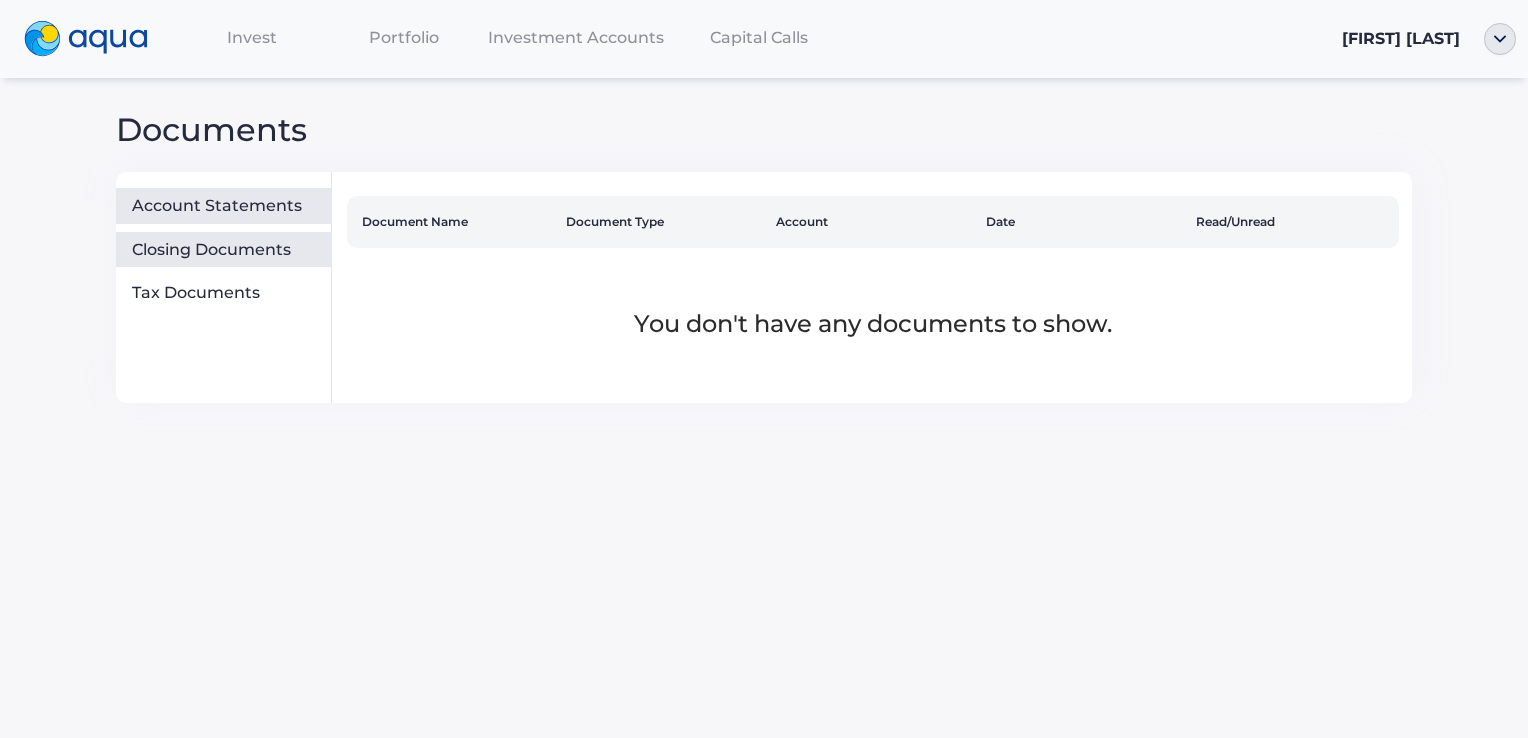 click on "Account Statements" at bounding box center (223, 206) 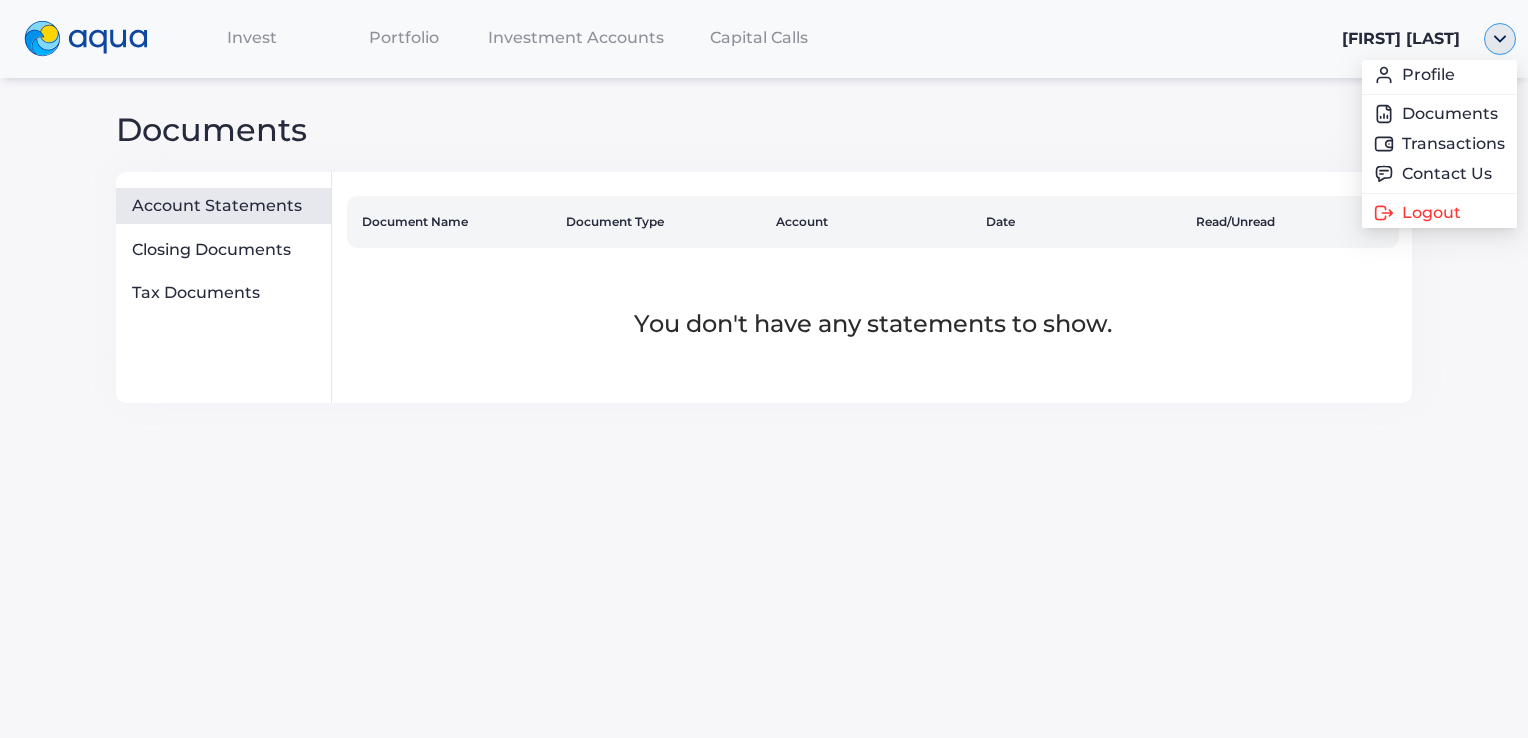 click at bounding box center [1500, 39] 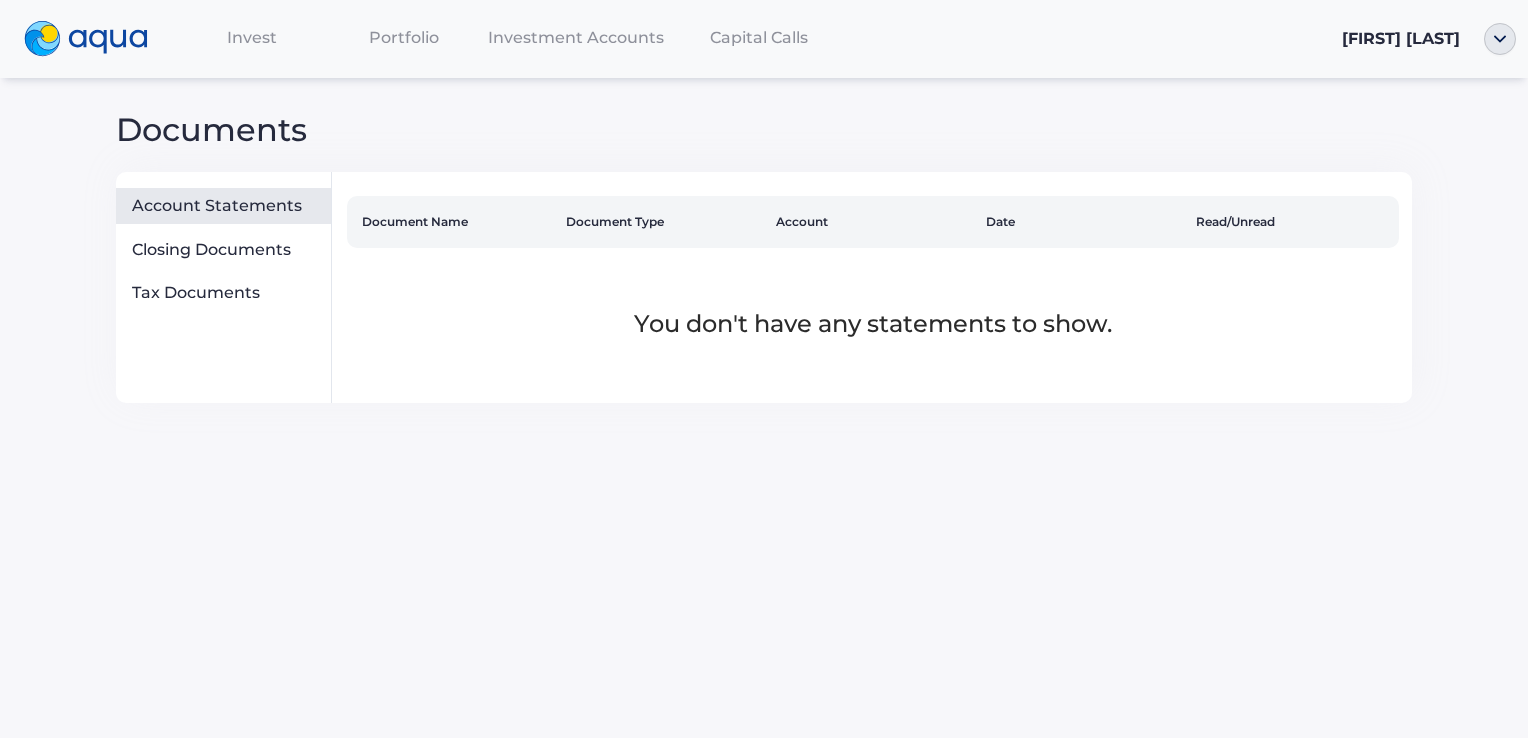 click at bounding box center [86, 39] 